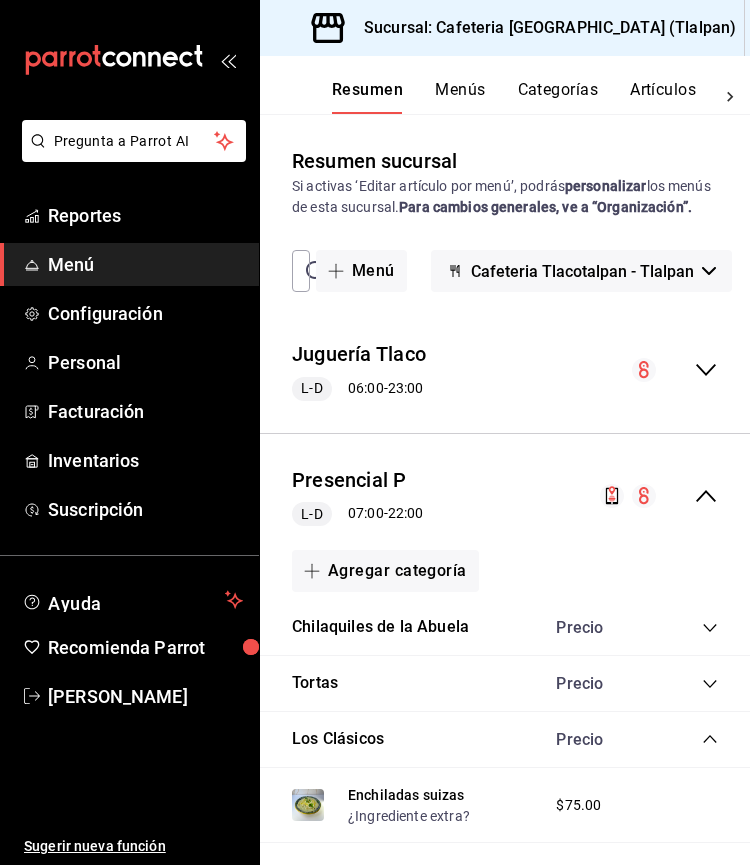 scroll, scrollTop: 0, scrollLeft: 0, axis: both 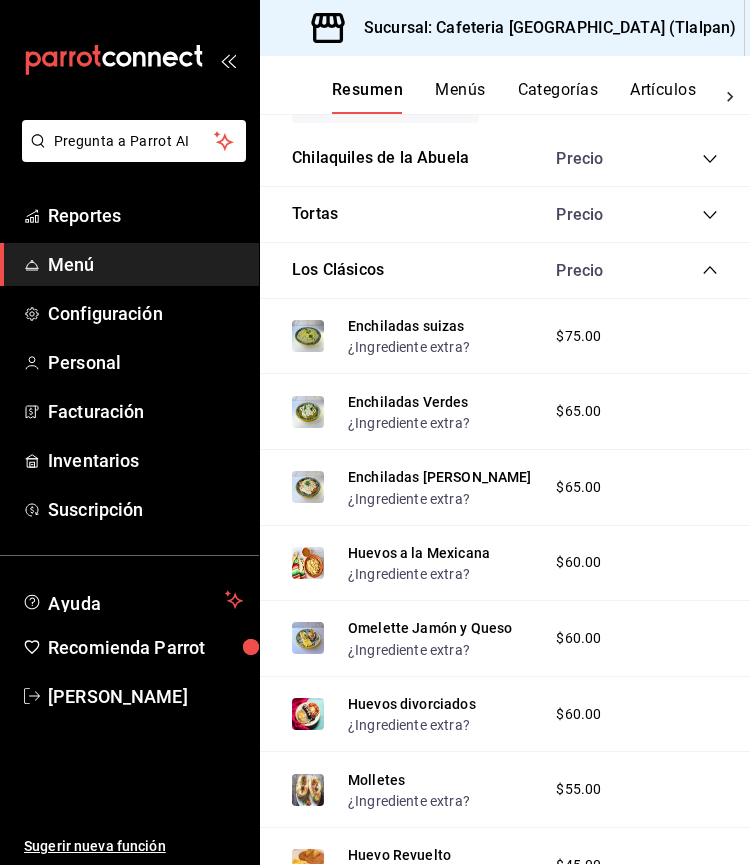click 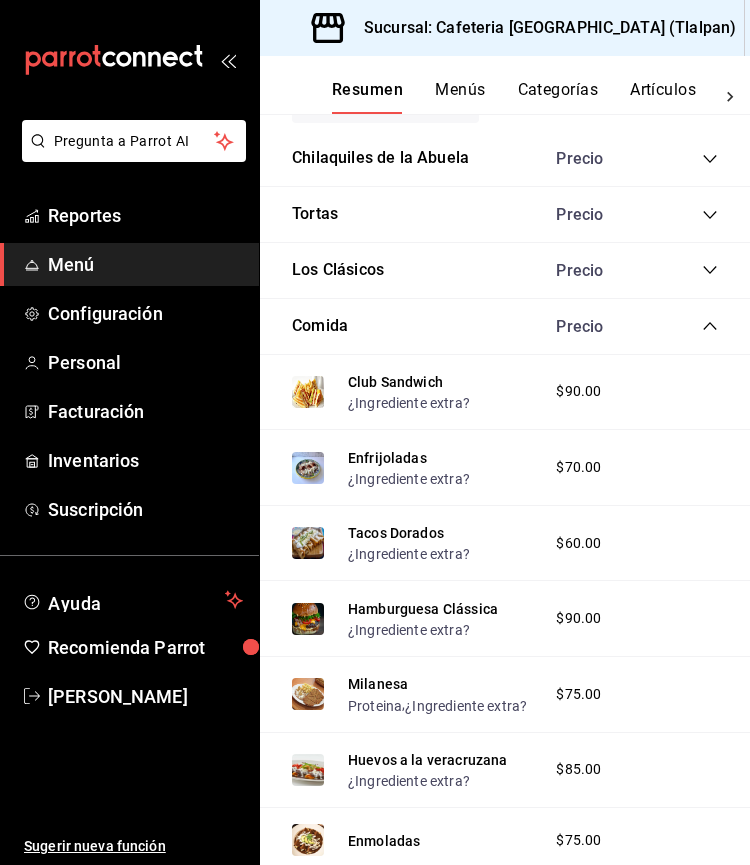 click 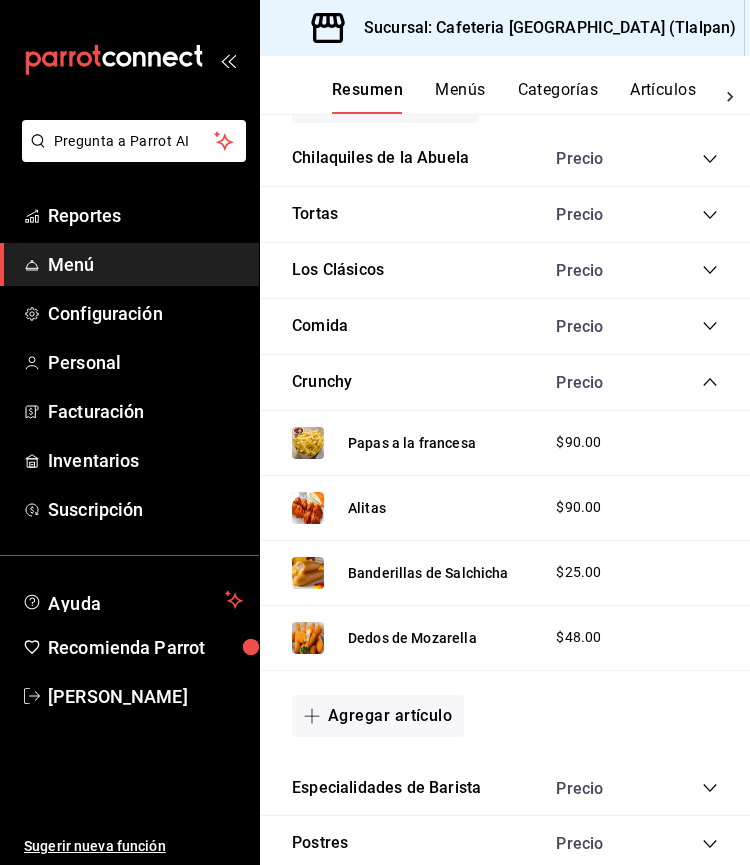 click 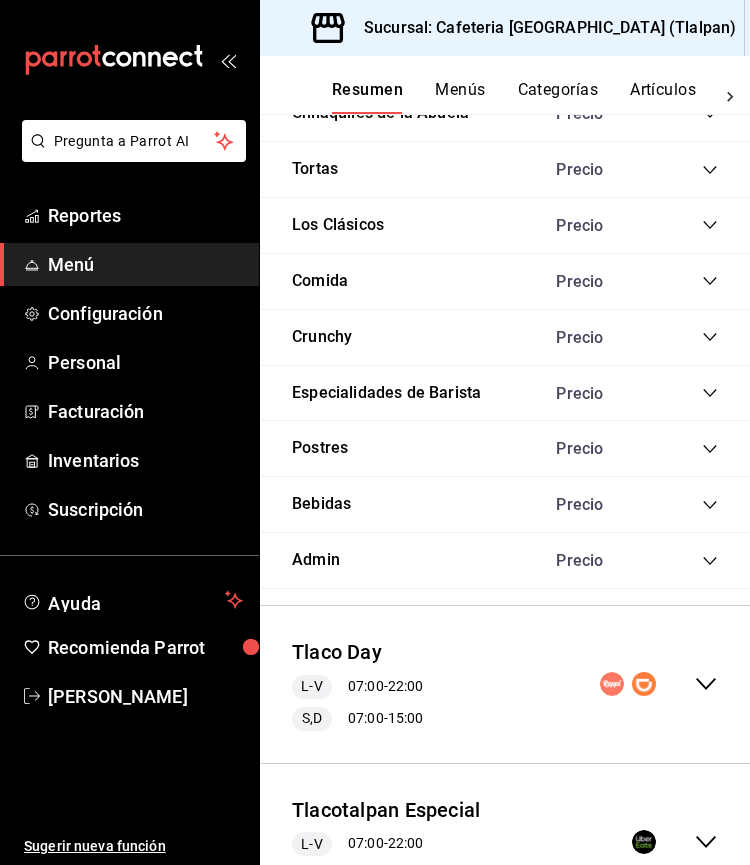 scroll, scrollTop: 523, scrollLeft: 0, axis: vertical 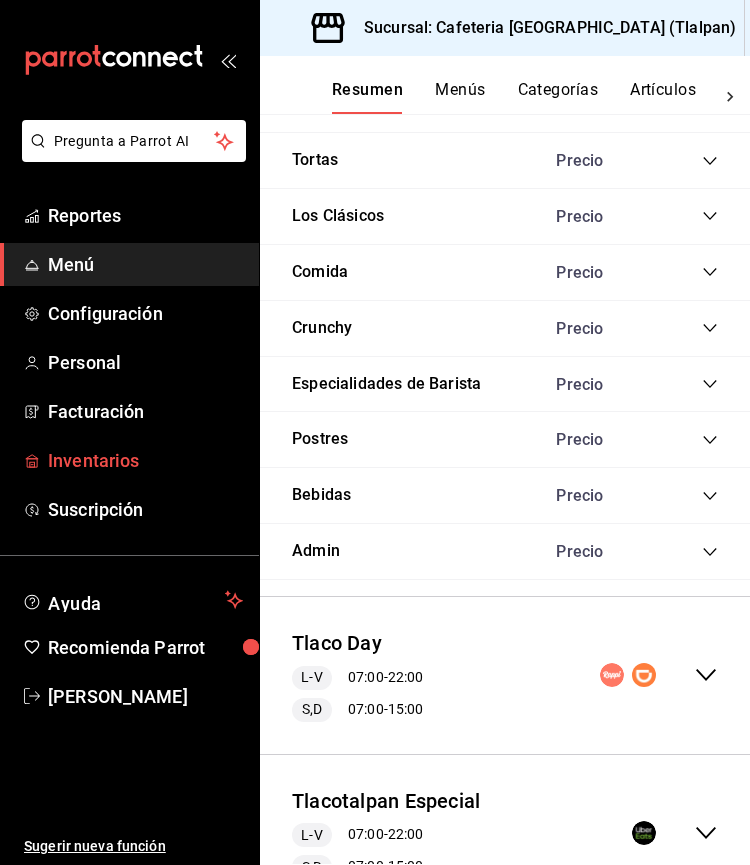 click on "Inventarios" at bounding box center [145, 460] 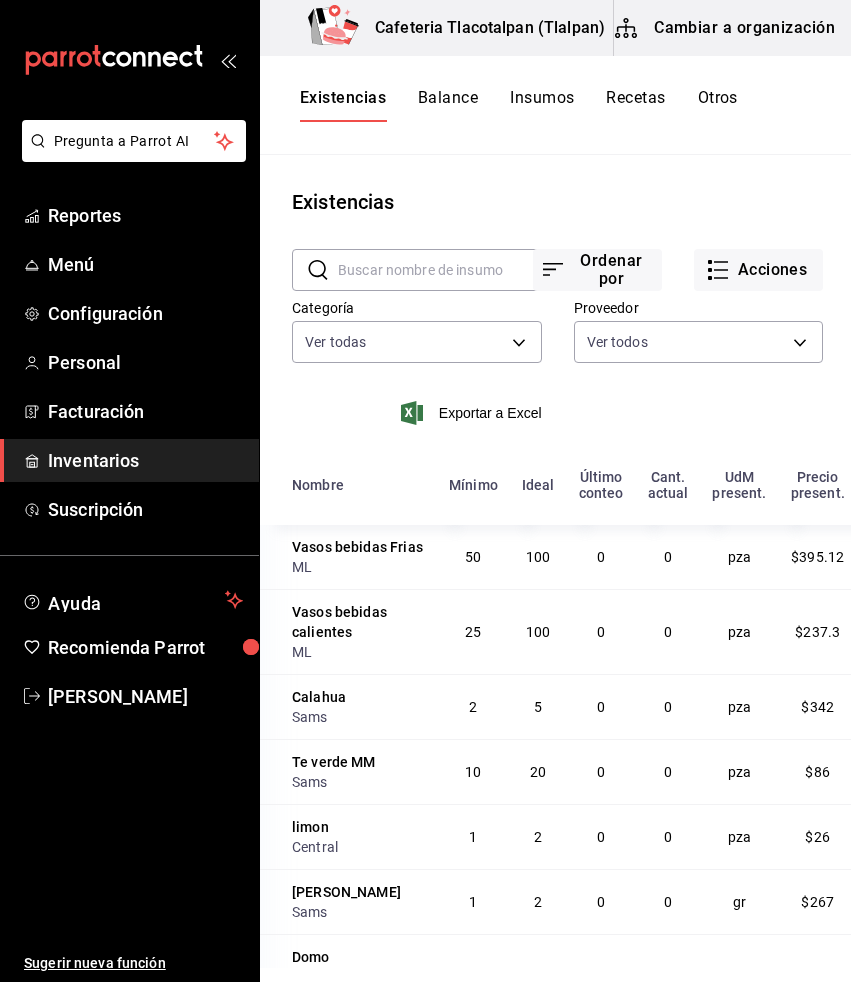 click on "Insumos" at bounding box center (542, 105) 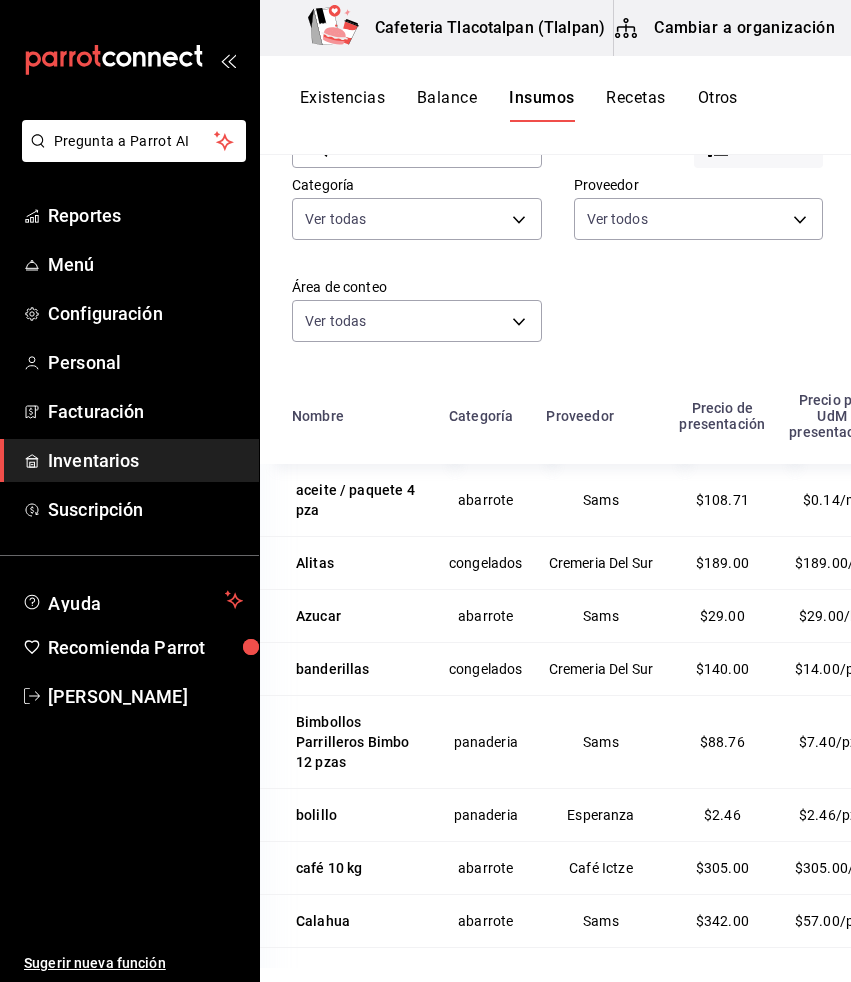 scroll, scrollTop: 127, scrollLeft: 0, axis: vertical 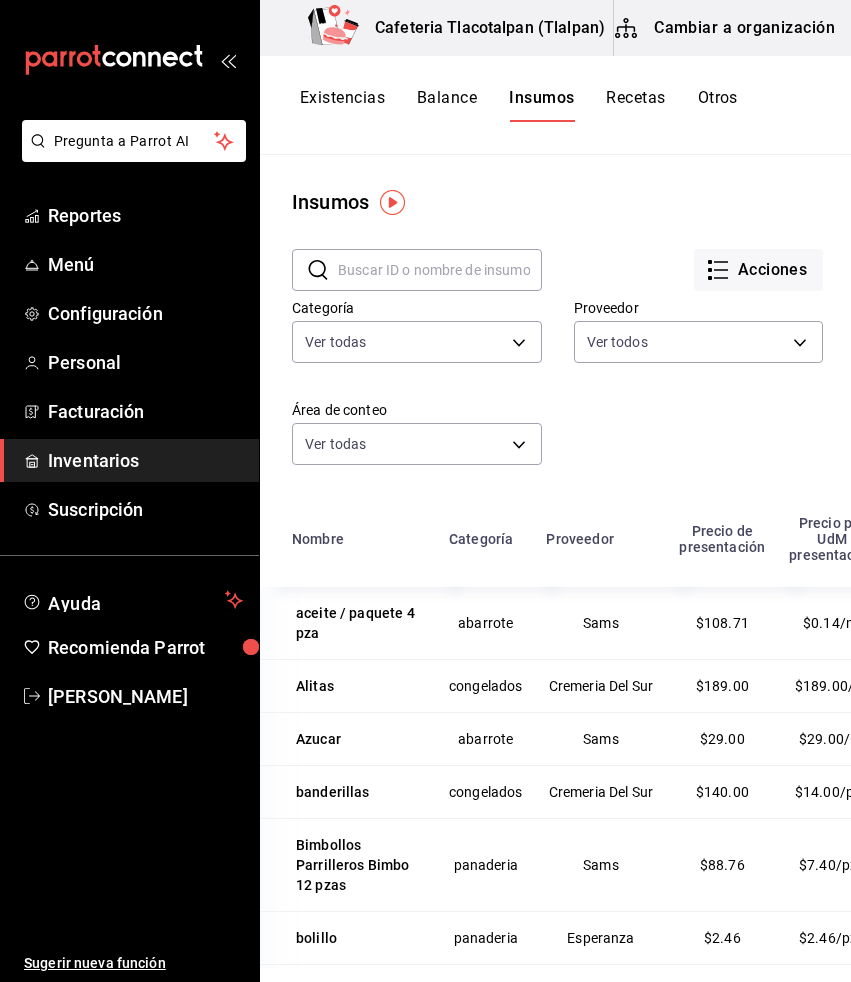 click at bounding box center [440, 270] 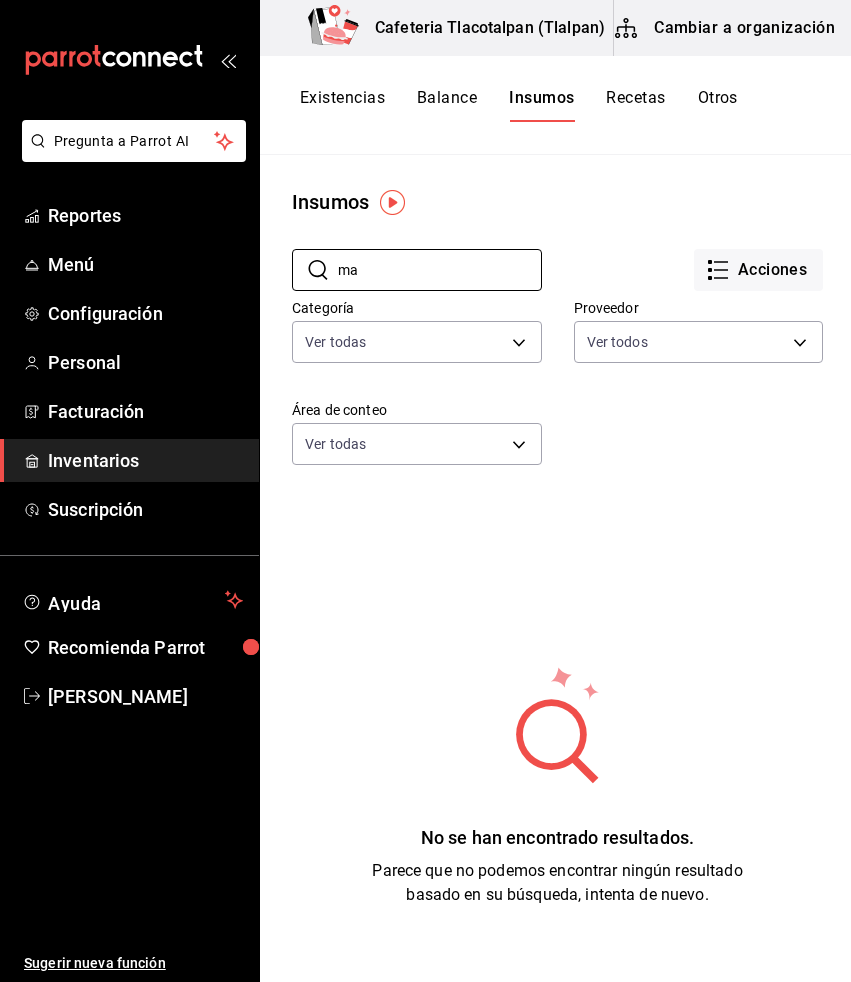 type on "m" 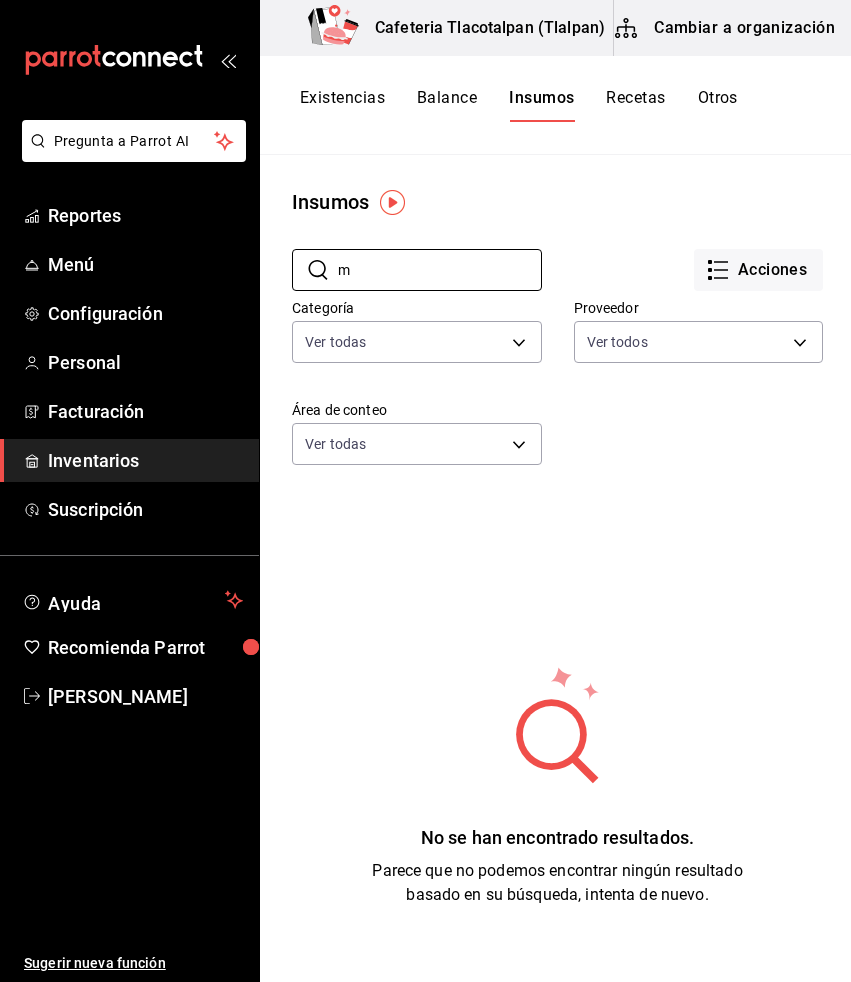 type 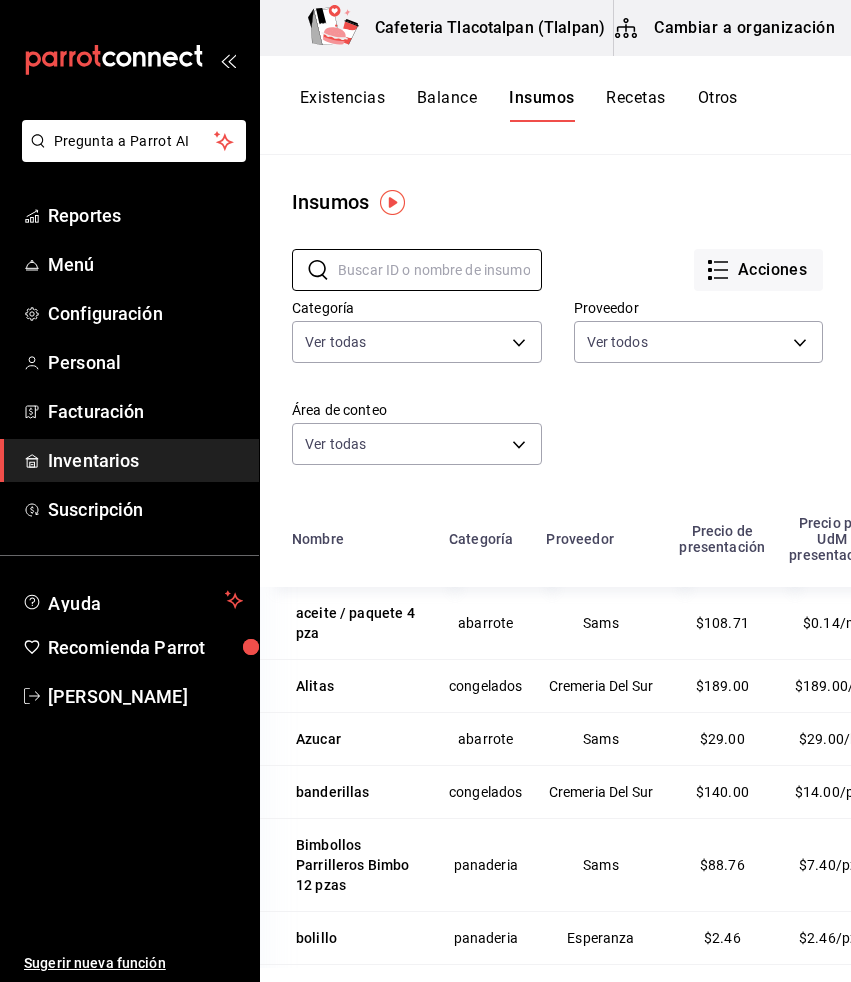 click on "Cambiar a organización" at bounding box center (726, 28) 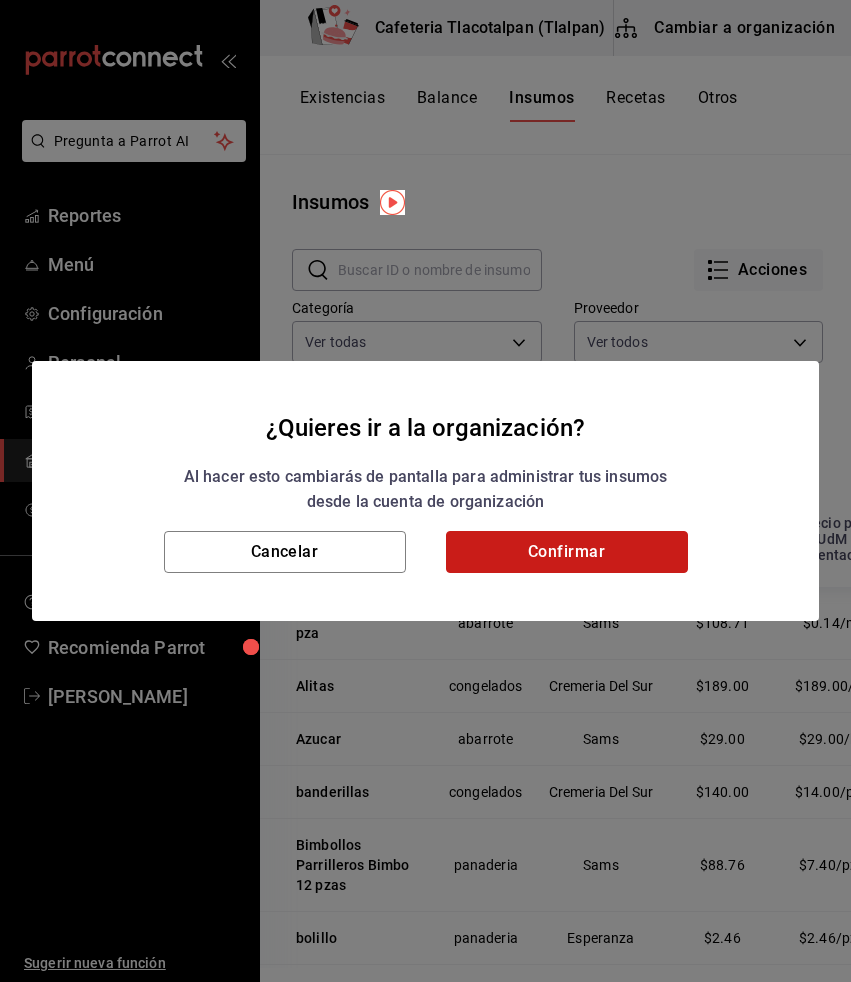 click on "Confirmar" at bounding box center [567, 552] 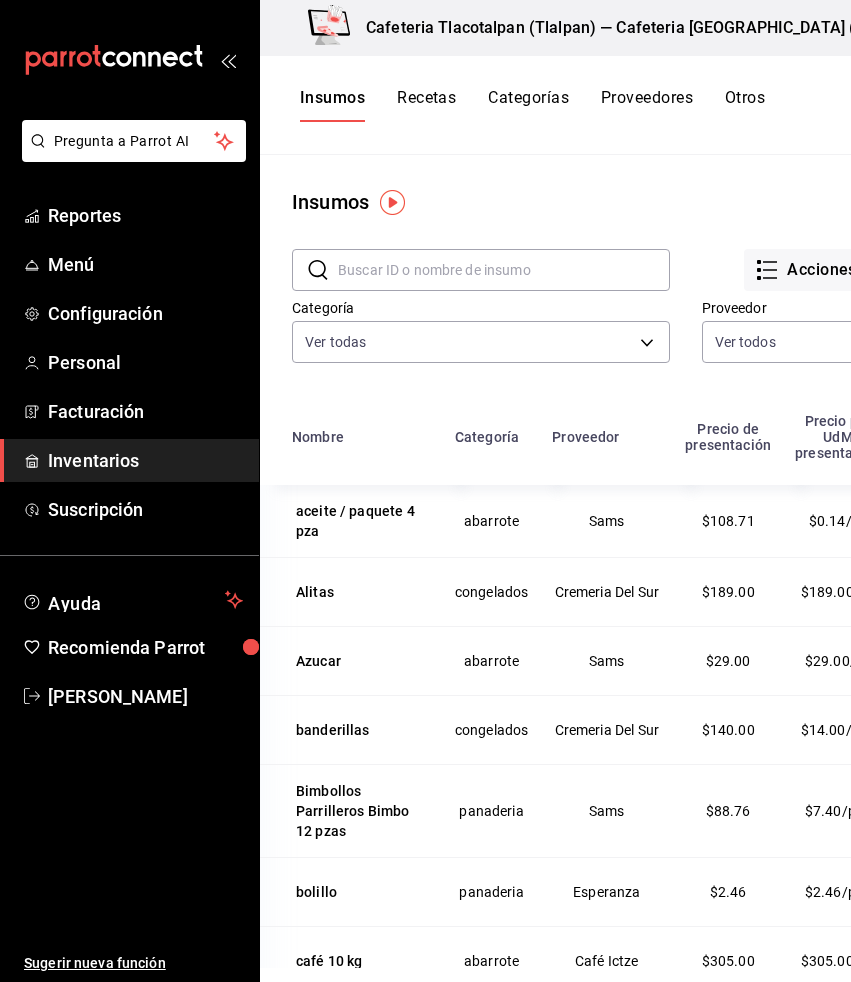 click on "Recetas" at bounding box center (426, 105) 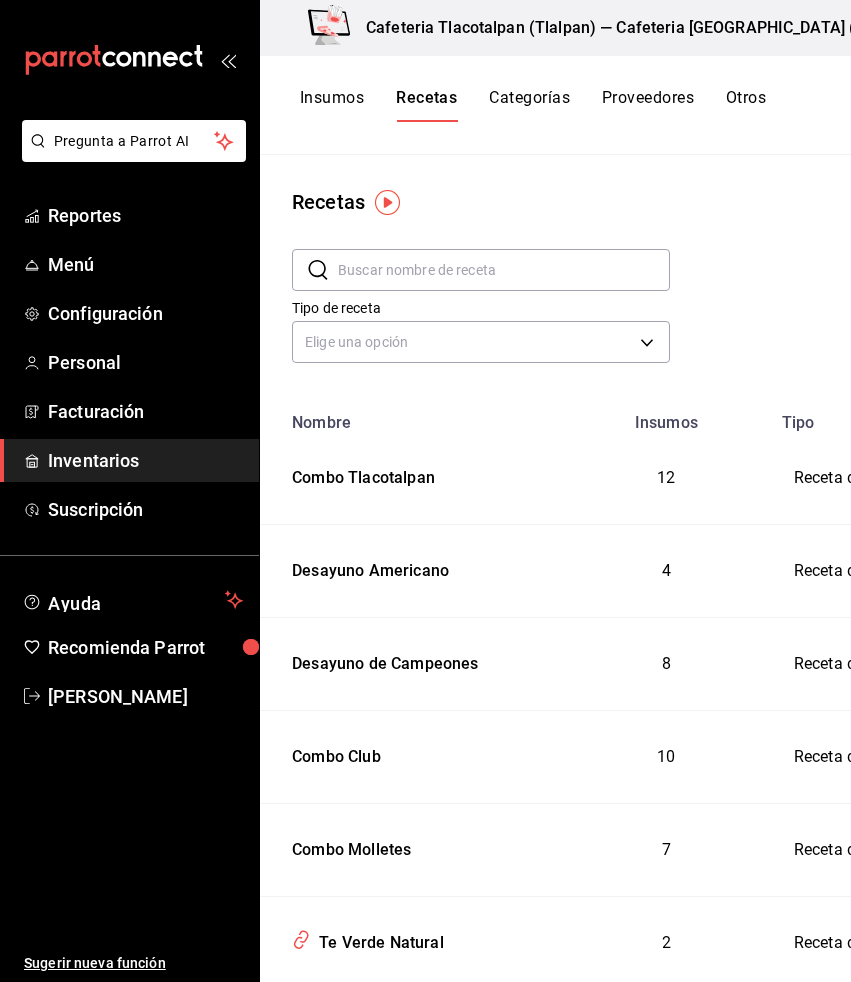 click at bounding box center [504, 270] 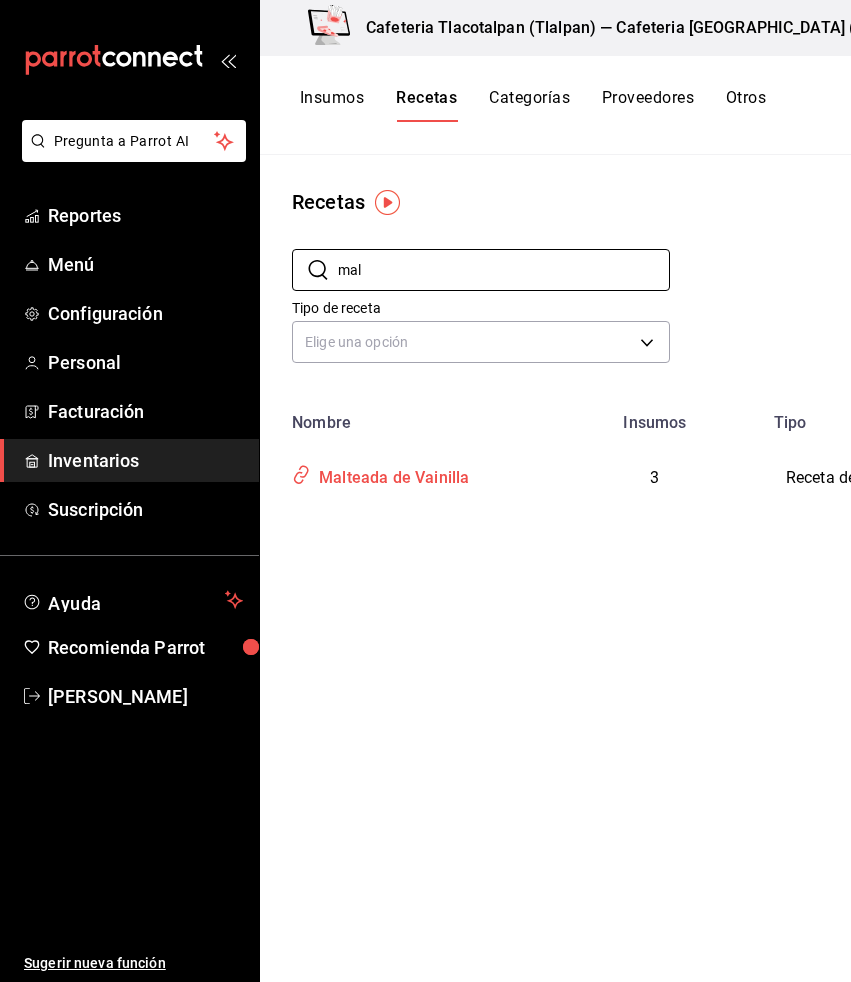type on "mal" 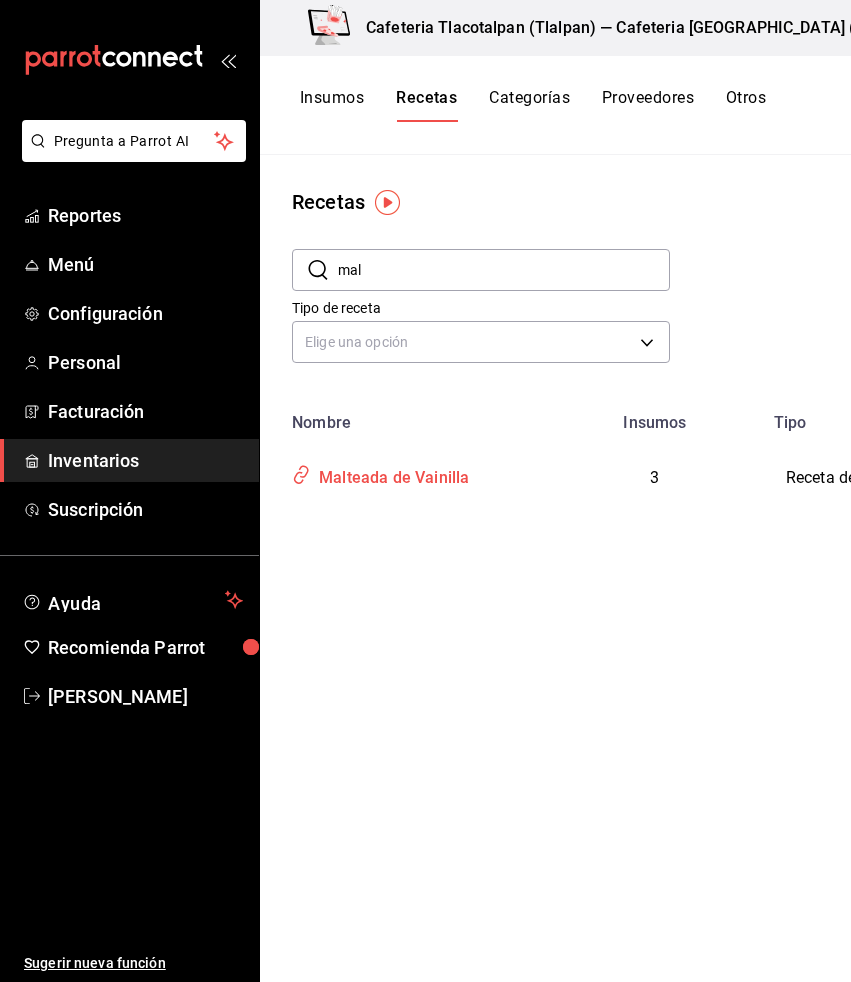type on "Malteada de Vainilla" 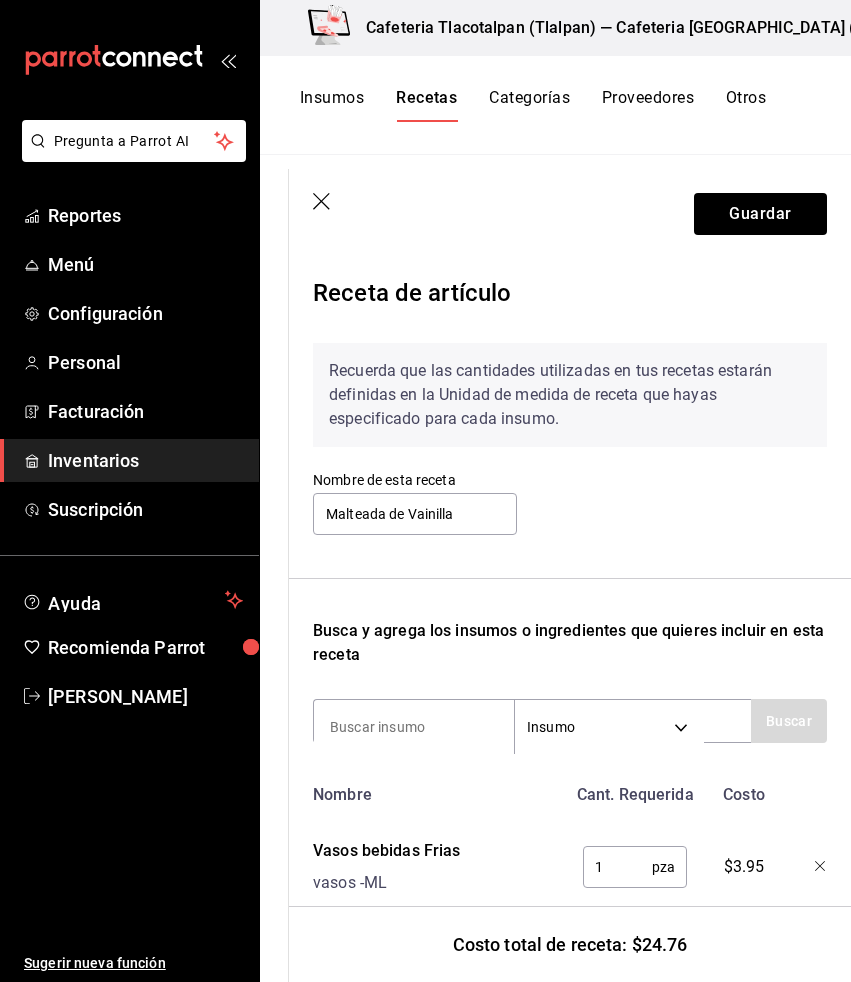scroll, scrollTop: 0, scrollLeft: 0, axis: both 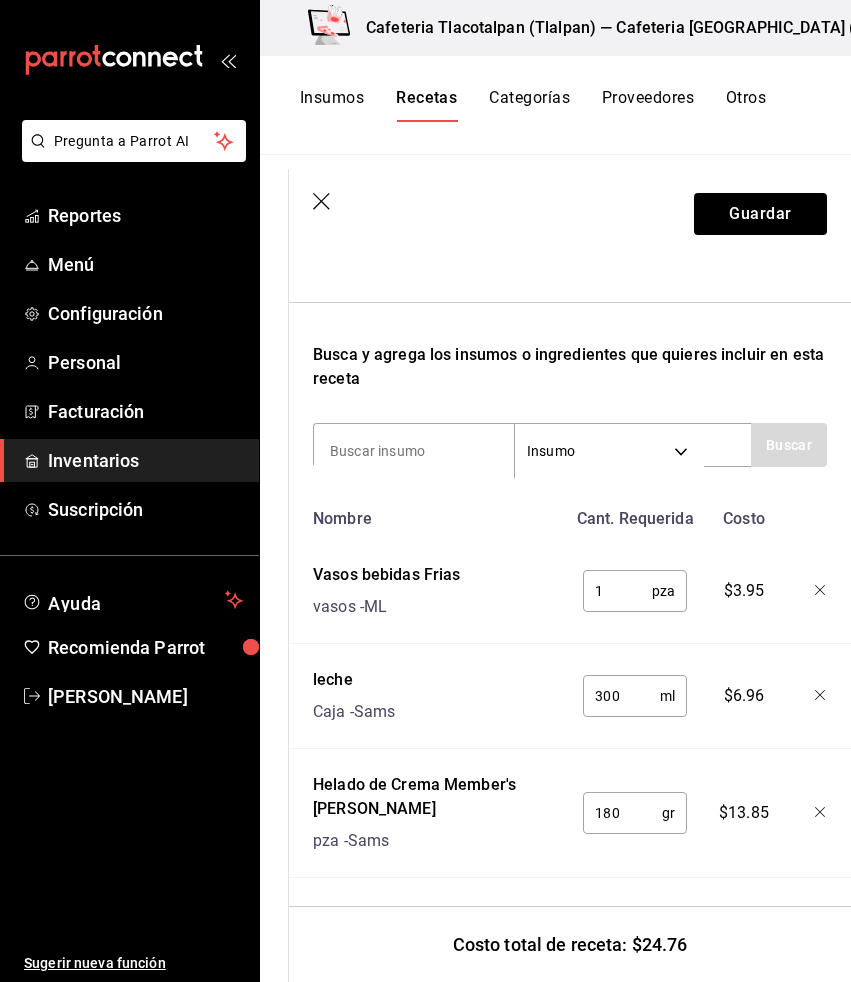 click 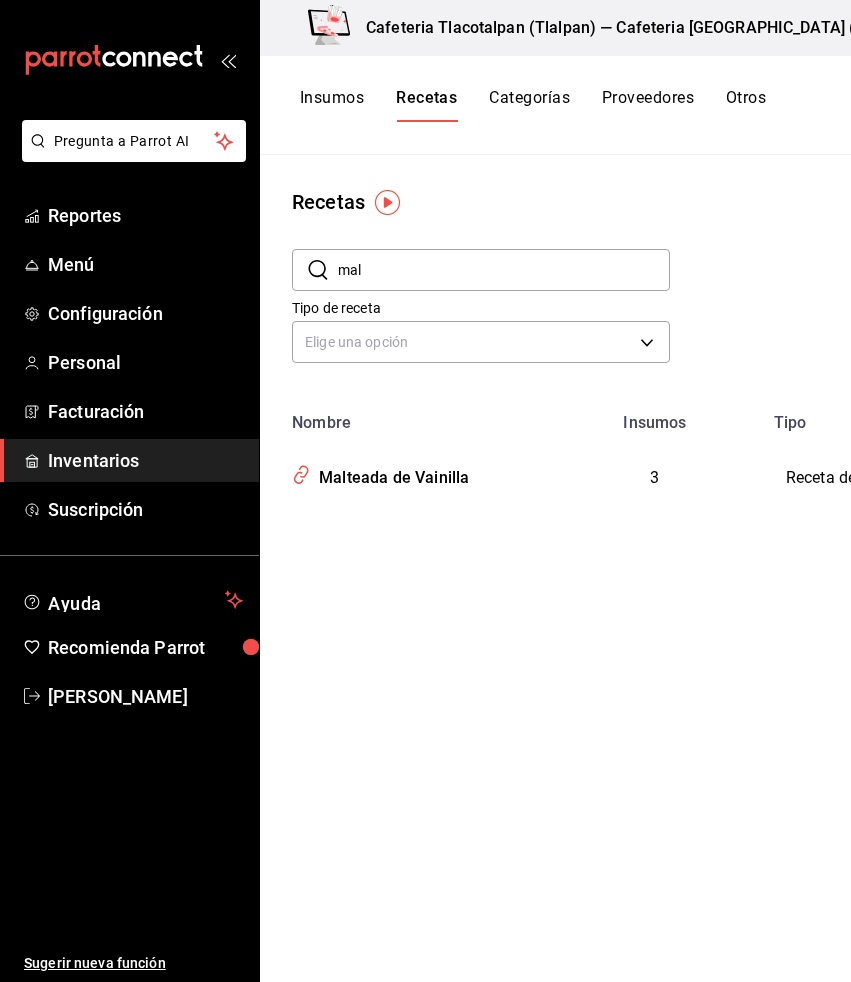 scroll, scrollTop: 0, scrollLeft: 0, axis: both 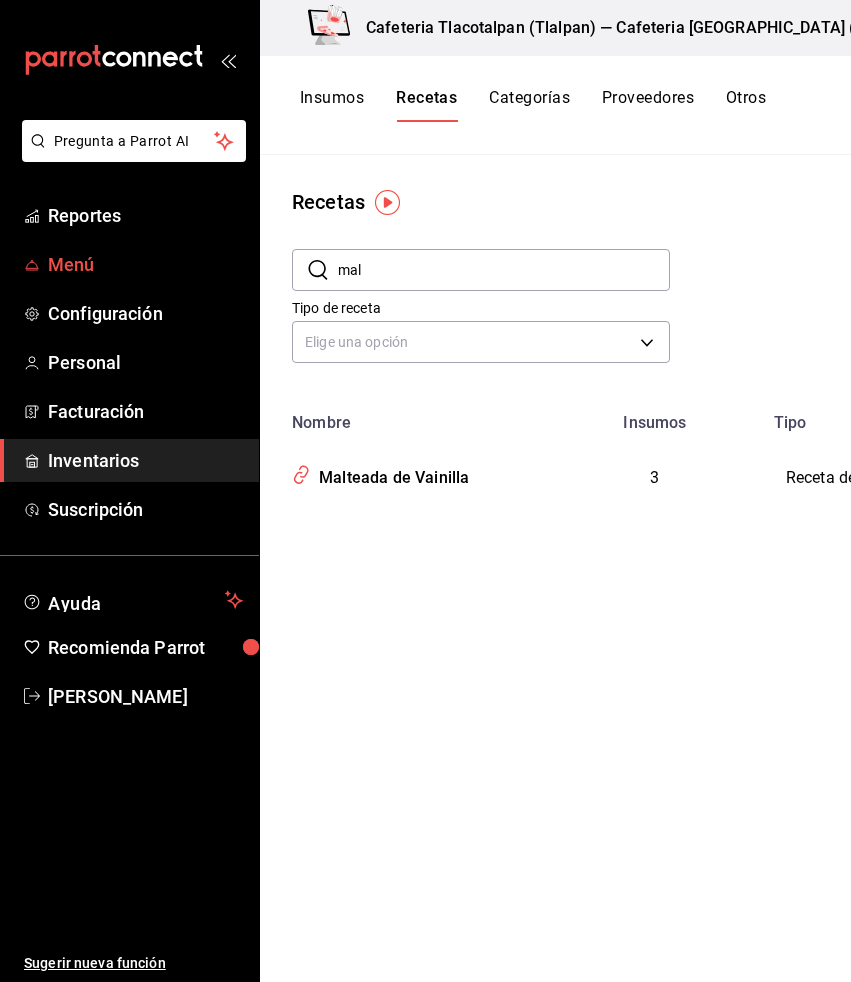 click on "Menú" at bounding box center (145, 264) 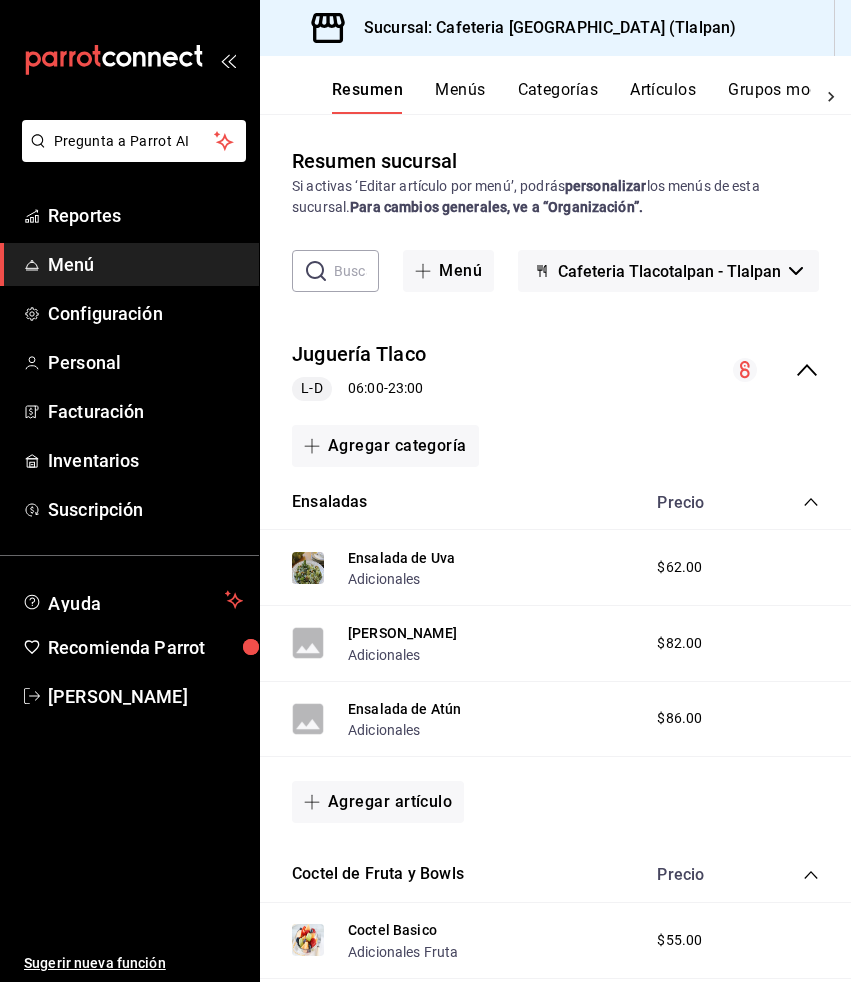 click 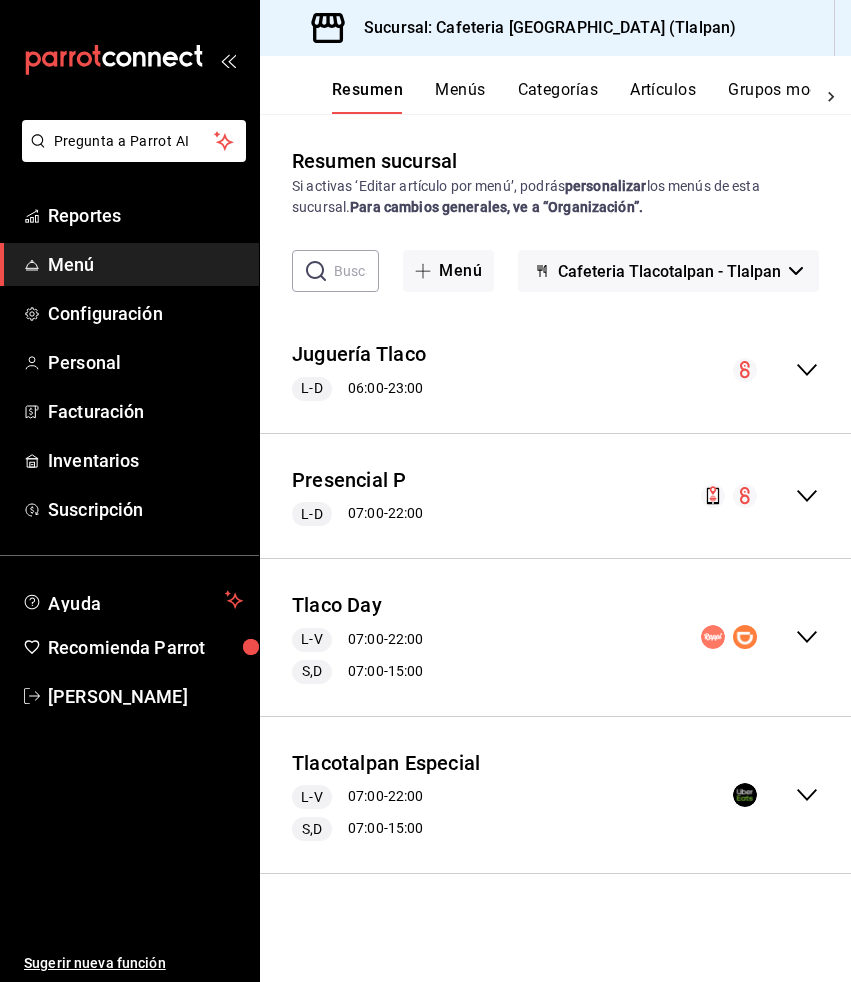 click 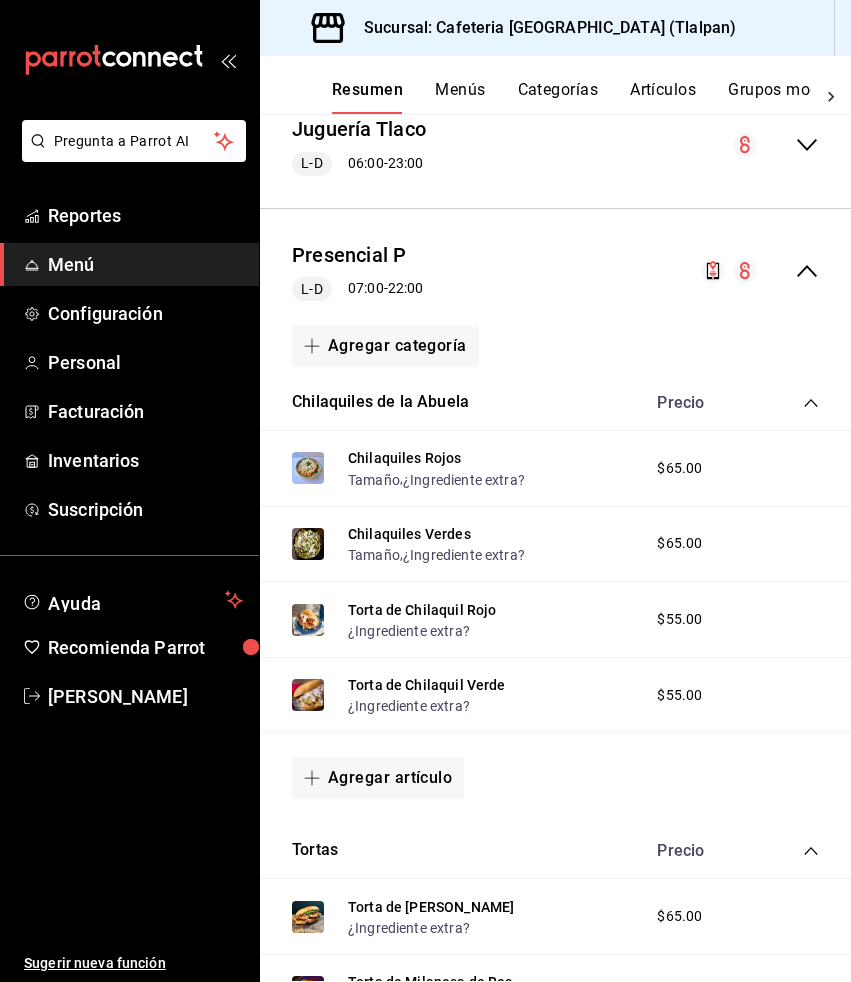 scroll, scrollTop: 233, scrollLeft: 0, axis: vertical 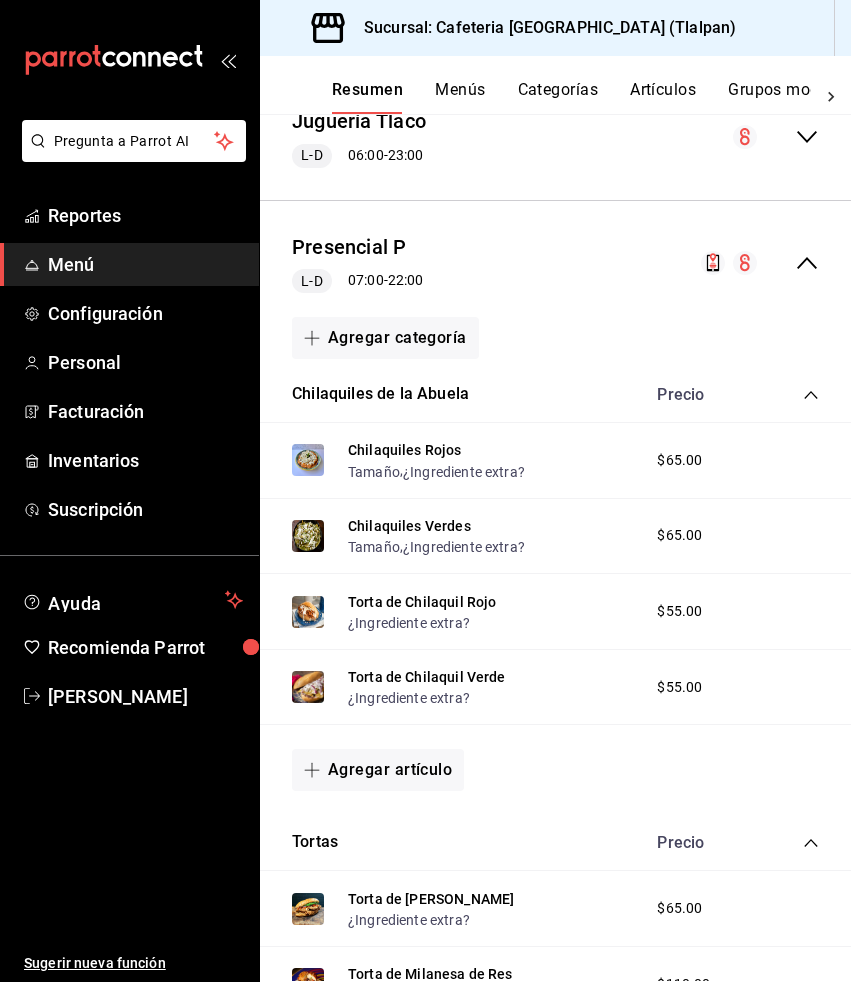 click 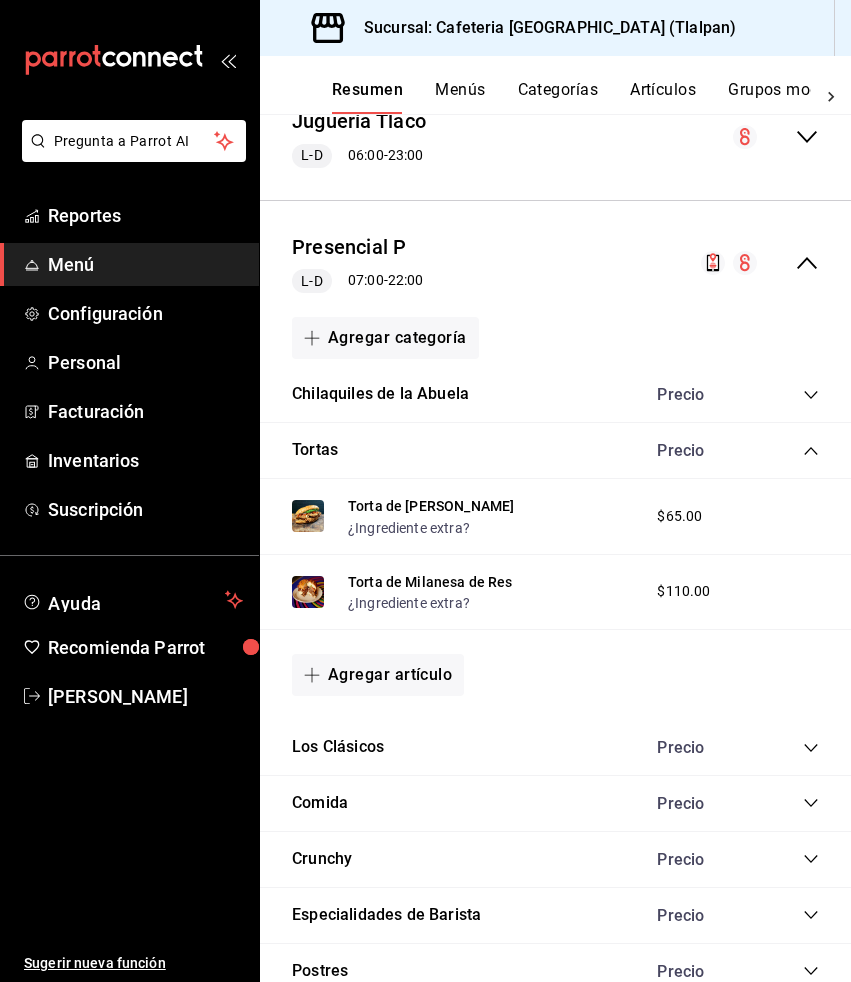 click 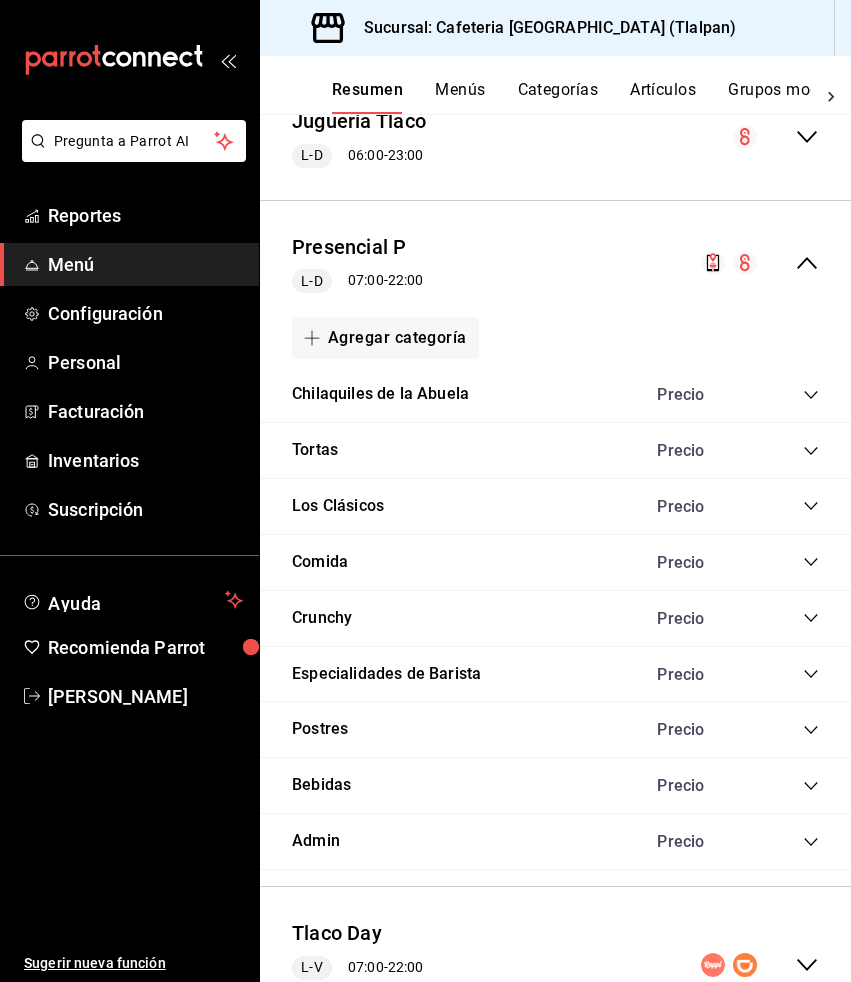 click 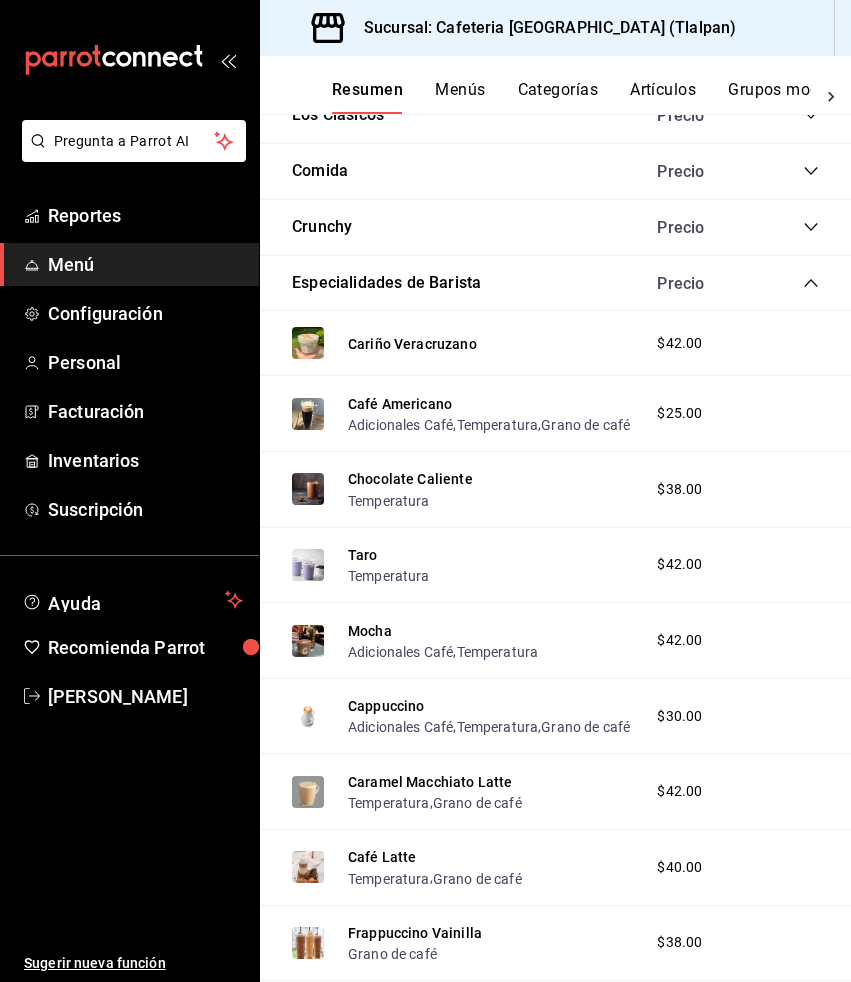 scroll, scrollTop: 630, scrollLeft: 0, axis: vertical 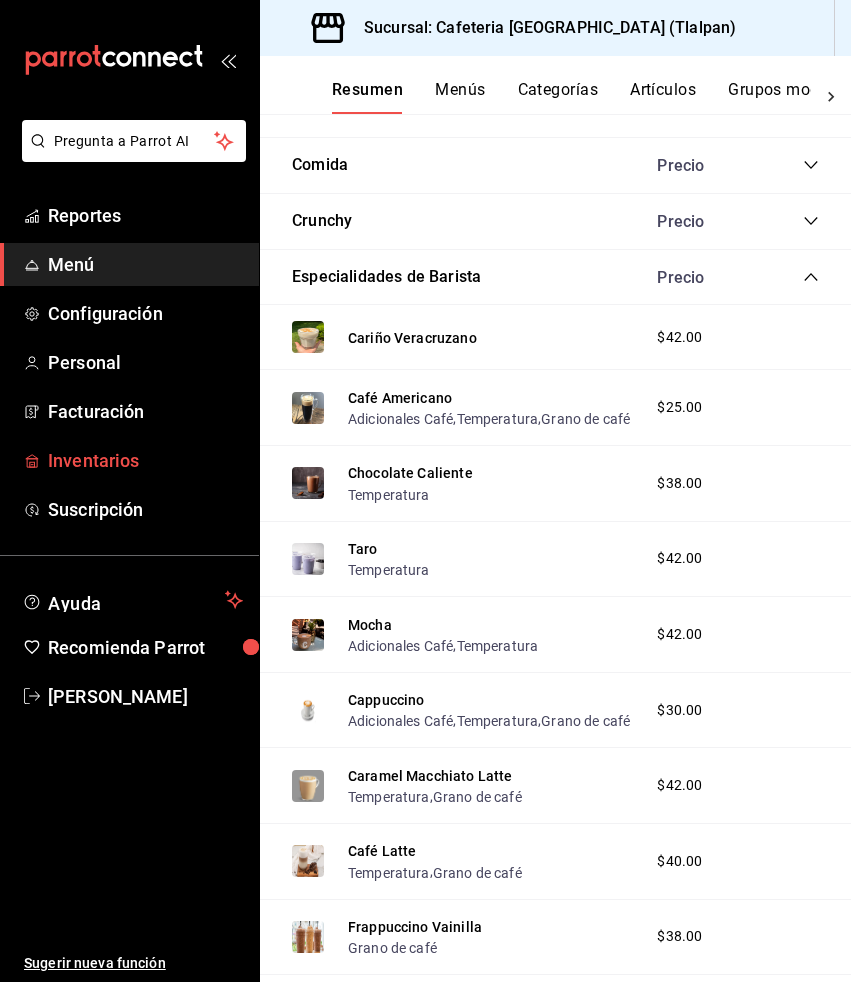 click on "Inventarios" at bounding box center [145, 460] 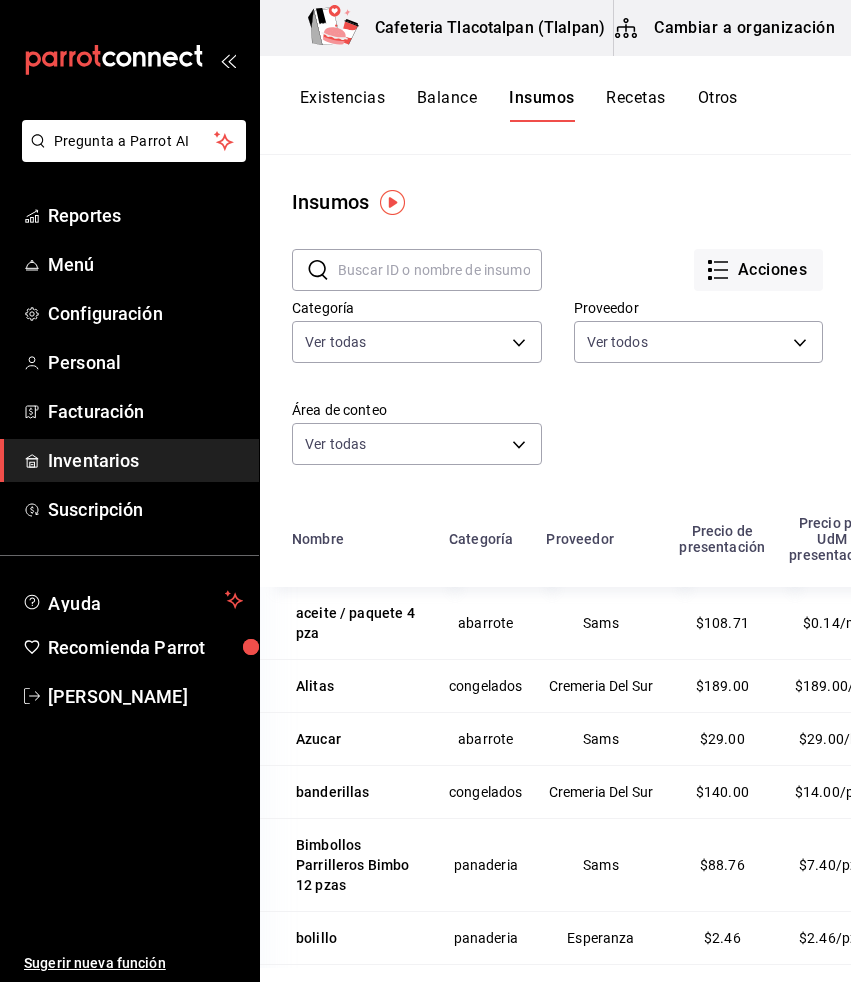click on "Cambiar a organización" at bounding box center [726, 28] 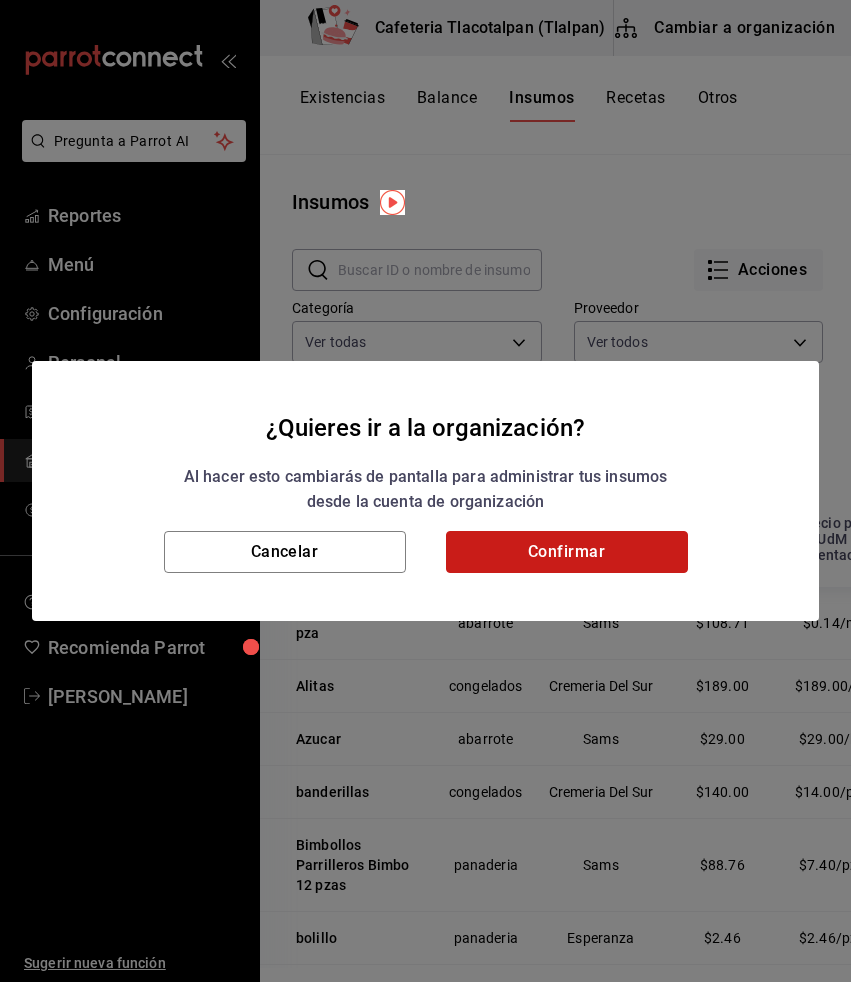 click on "Confirmar" at bounding box center (567, 552) 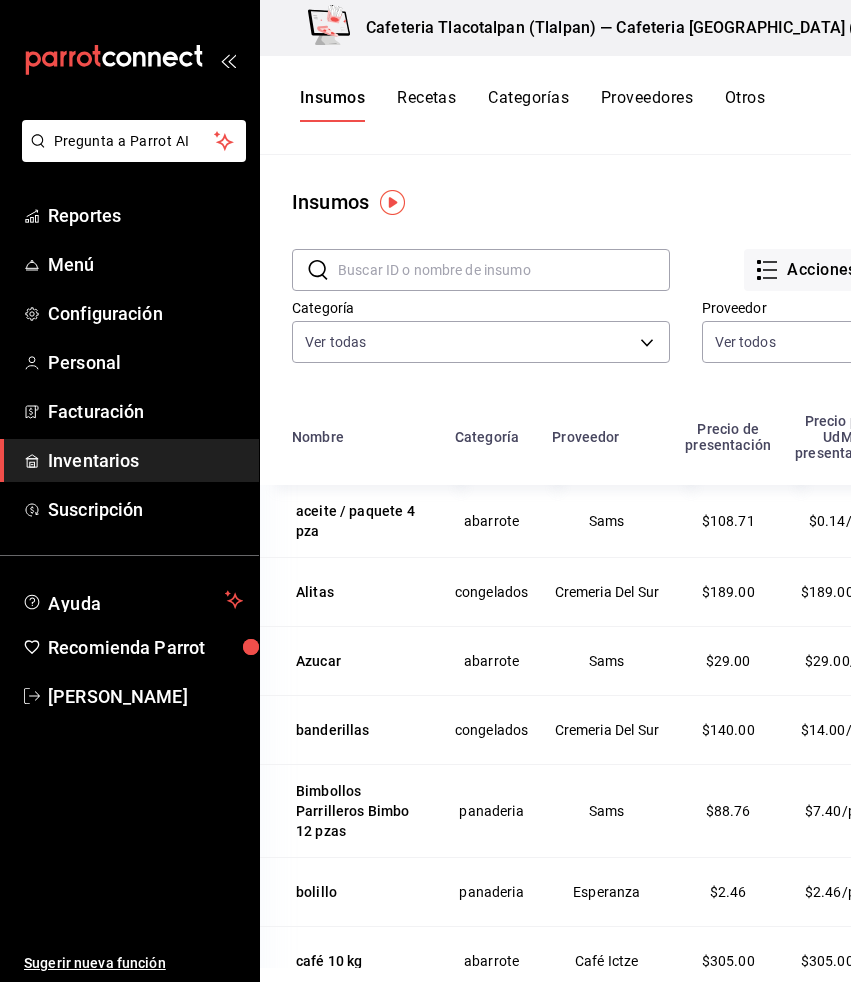 scroll, scrollTop: 79, scrollLeft: 0, axis: vertical 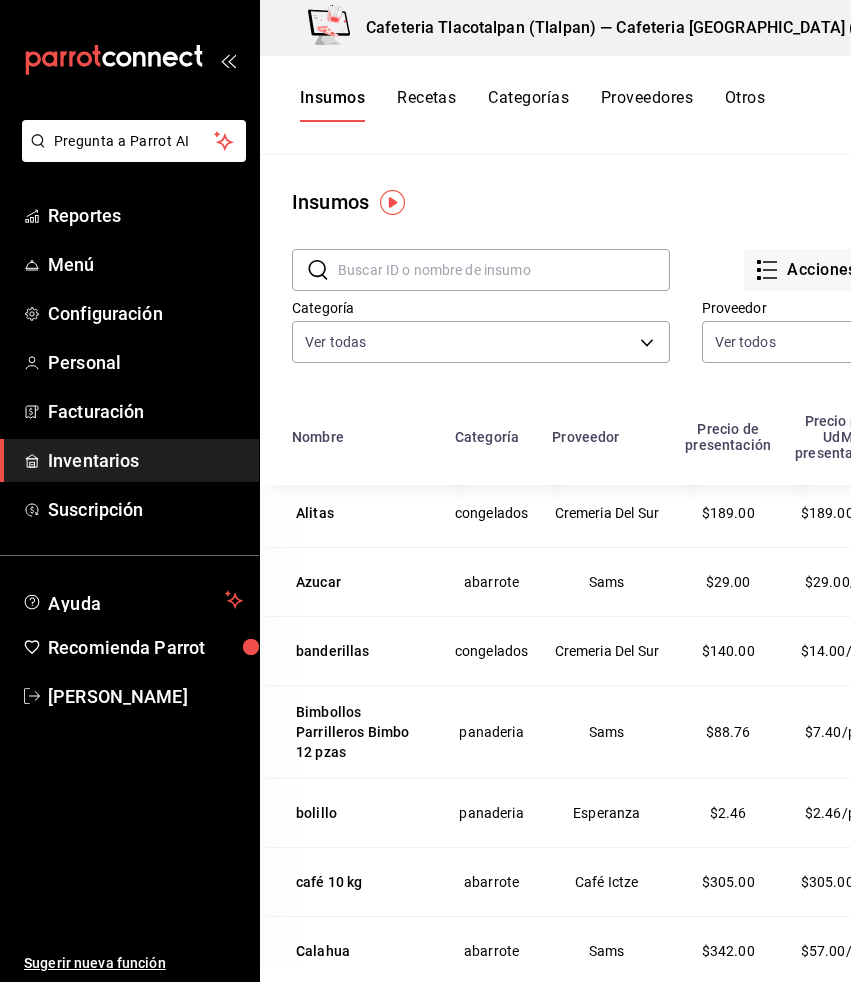 click on "Recetas" at bounding box center (426, 105) 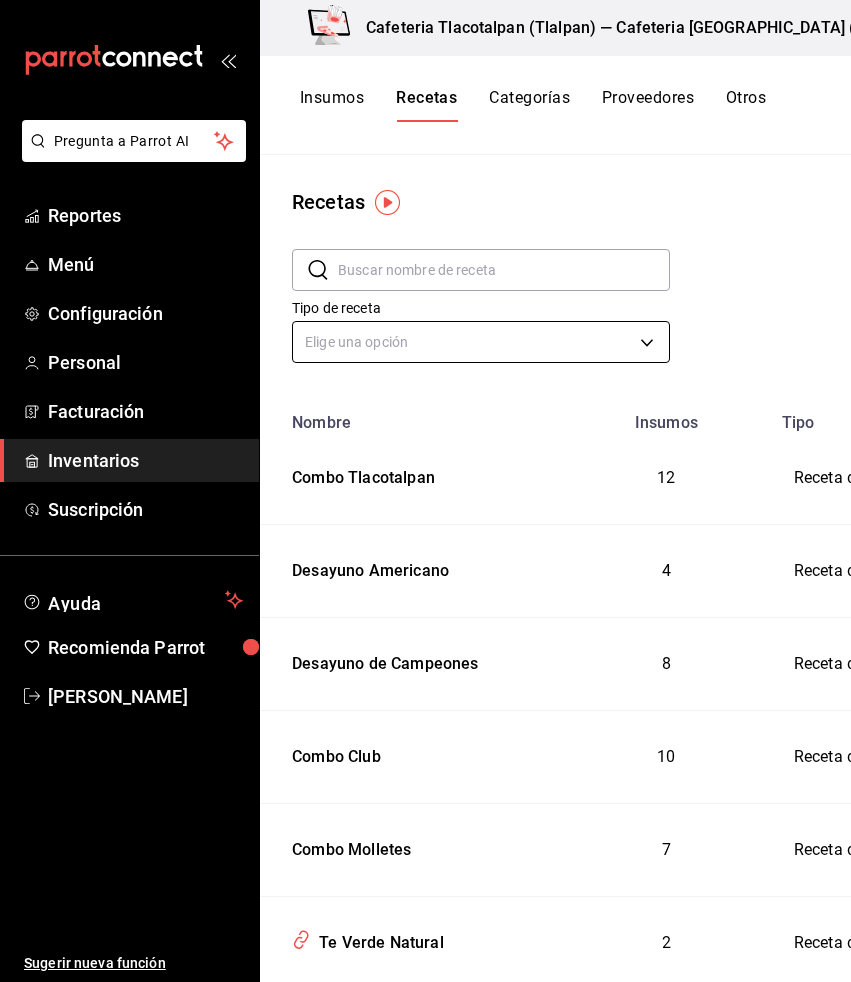click on "Pregunta a Parrot AI Reportes   Menú   Configuración   Personal   Facturación   Inventarios   Suscripción   Ayuda Recomienda Parrot   [PERSON_NAME]   Sugerir nueva función   Cafeteria [GEOGRAPHIC_DATA] (Tlalpan) — Cafeteria Tlacotalpan (Tlalpan) Cambiar a sucursal Insumos Recetas Categorías Proveedores Otros Recetas ​ ​ Tipo de receta Elige una opción default Nombre Insumos Tipo Combo Tlacotalpan  12 Receta de artículo Desayuno Americano  4 Receta de artículo Desayuno de Campeones  8 Receta de artículo Combo Club 10 Receta de artículo Combo Molletes 7 Receta de artículo Te Verde Natural 2 Receta de artículo Limonada [PERSON_NAME] 3 Receta de artículo Hamburguesa Clássica 8 Receta de artículo Enmoladas 7 Receta de artículo Bolillo 1 Receta de artículo Torta de Milanesa de Res 7 Receta de artículo Alitas 5 Receta de artículo Malteada de Vainilla 3 Receta de artículo Frappuccino Mocha 4 Receta de artículo Chocolate Caliente 3 Receta de artículo Té Matcha Latte 3 Receta de artículo 4 4 3 5 4" at bounding box center (425, 484) 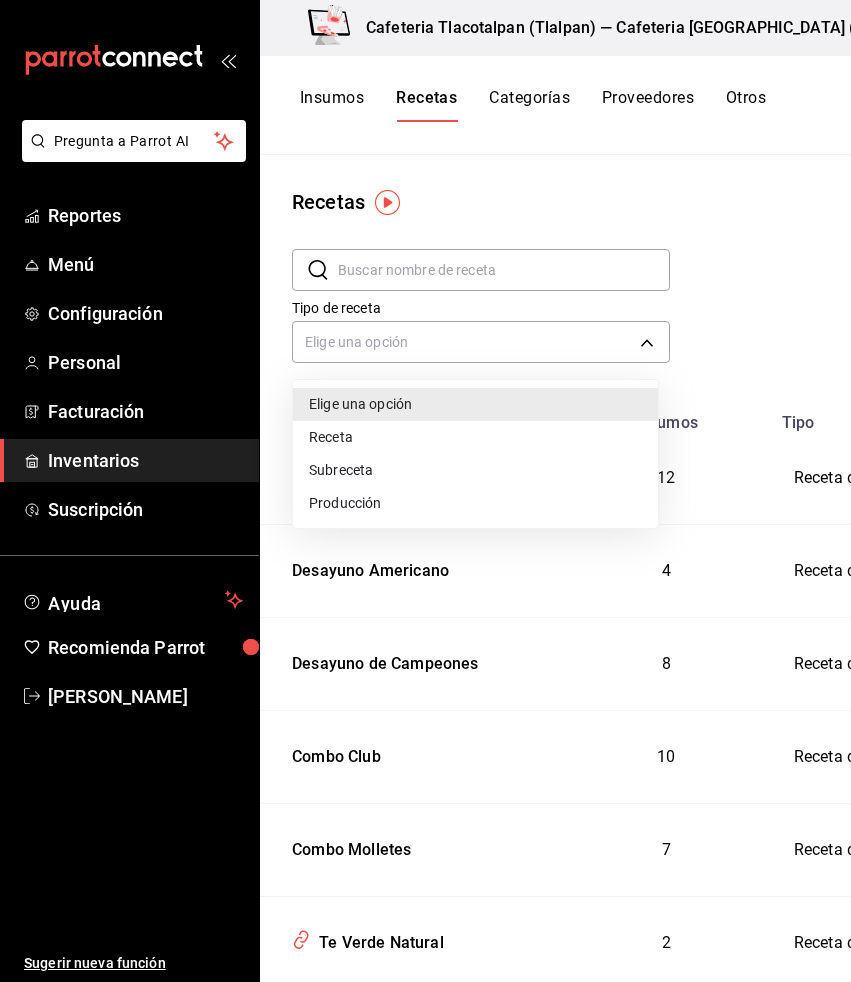 click at bounding box center (425, 491) 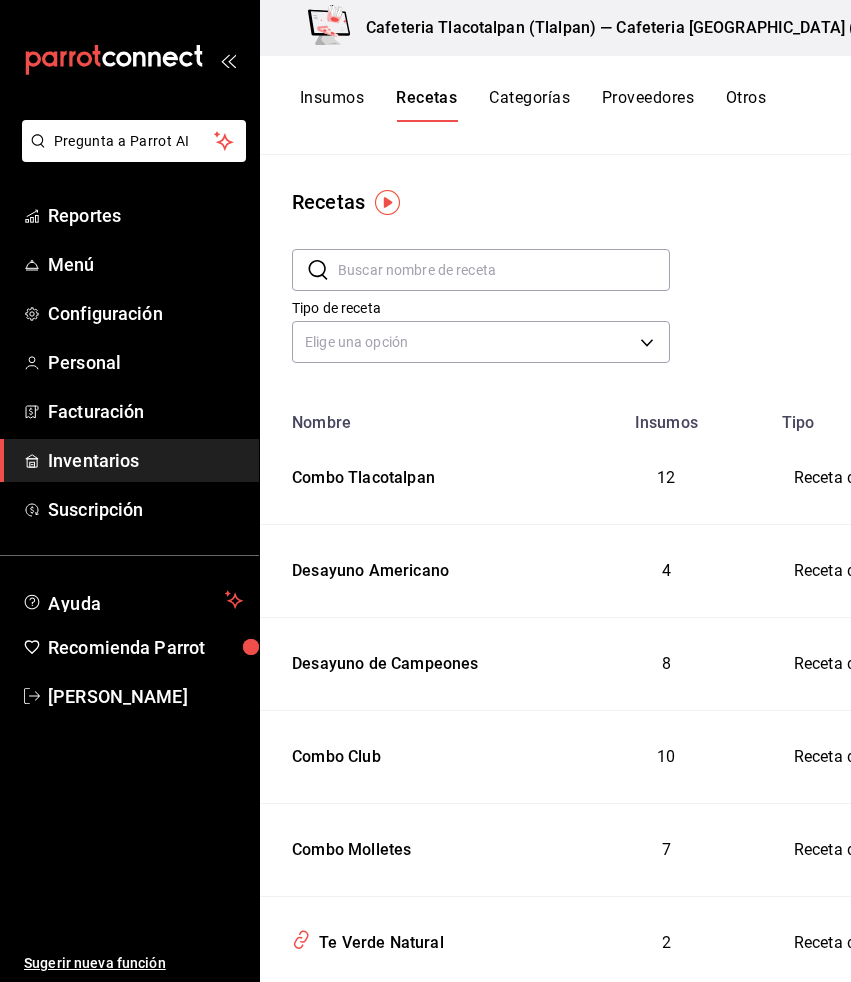 click at bounding box center [504, 270] 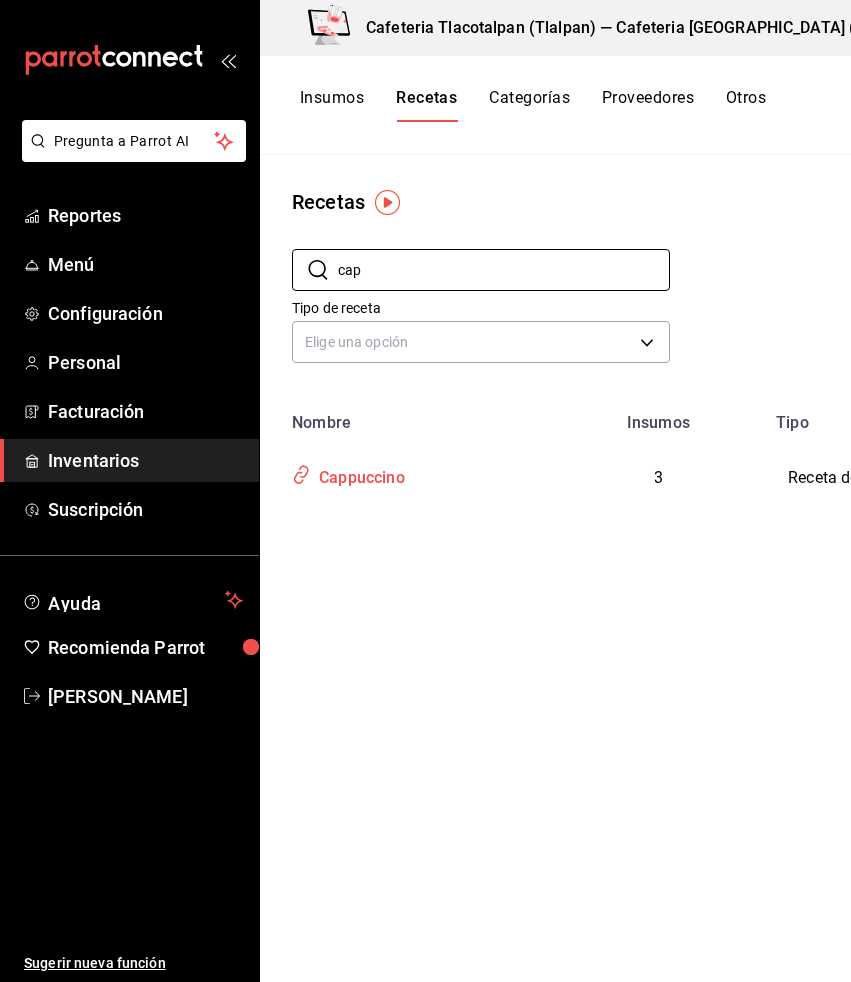 type on "cap" 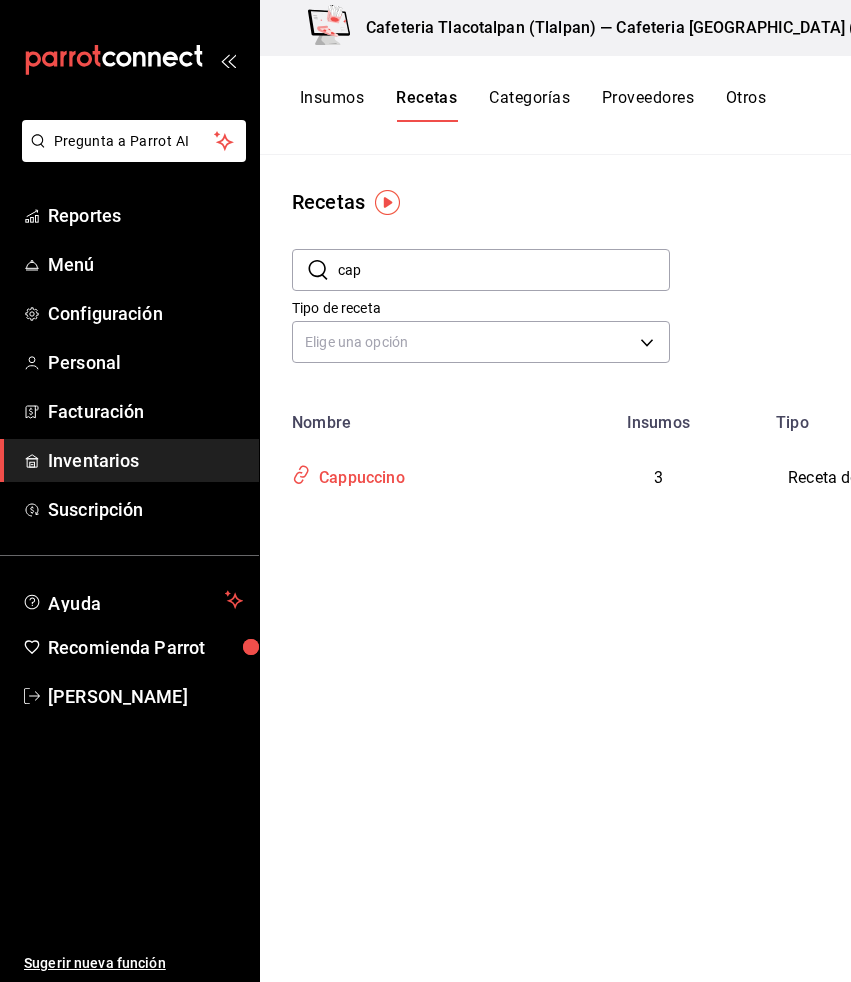 type on "Cappuccino" 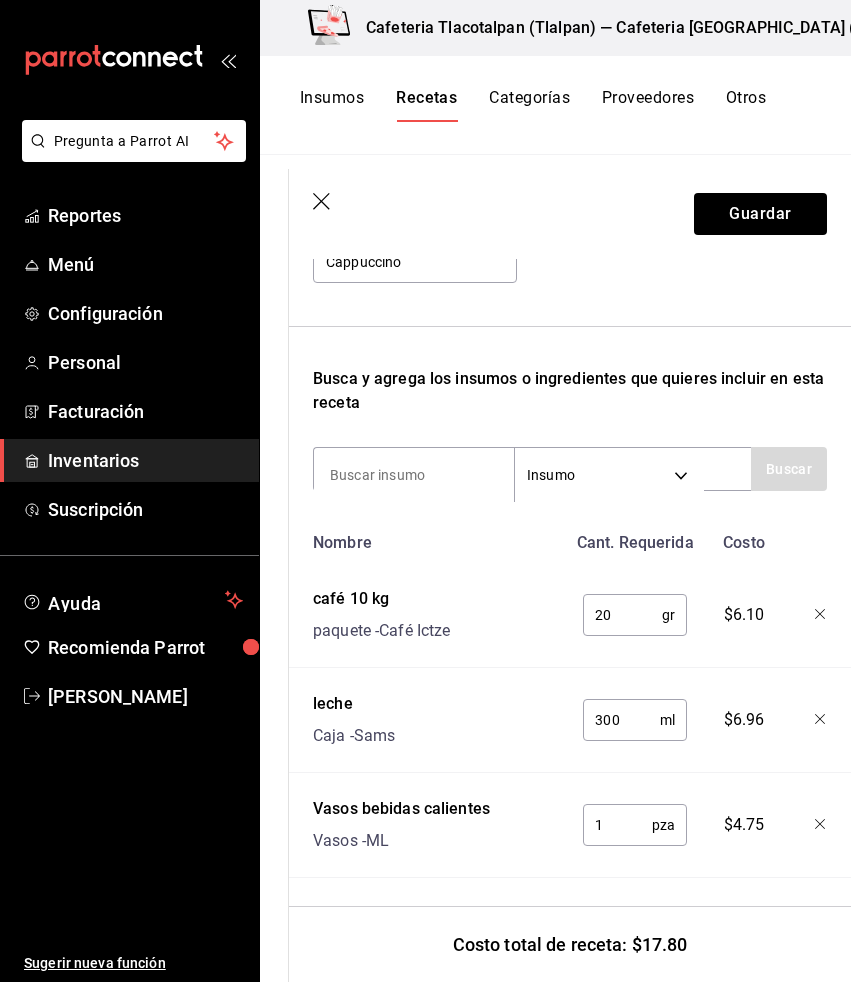 scroll, scrollTop: 252, scrollLeft: 0, axis: vertical 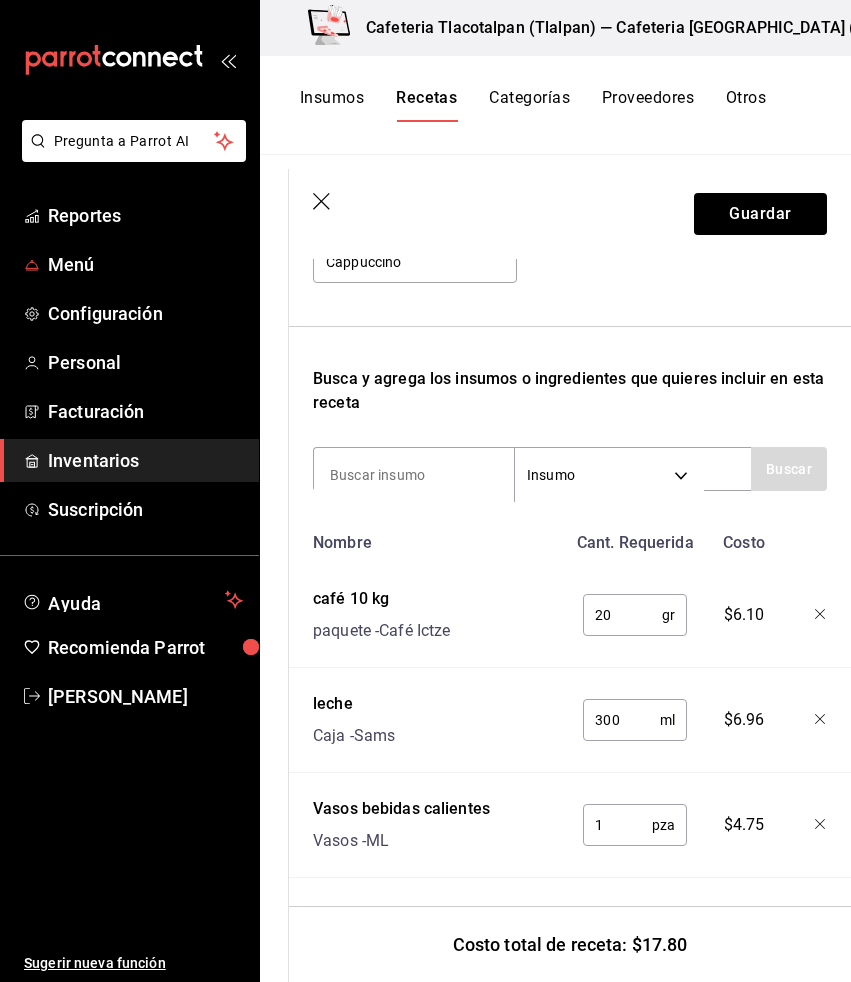 click on "Menú" at bounding box center (145, 264) 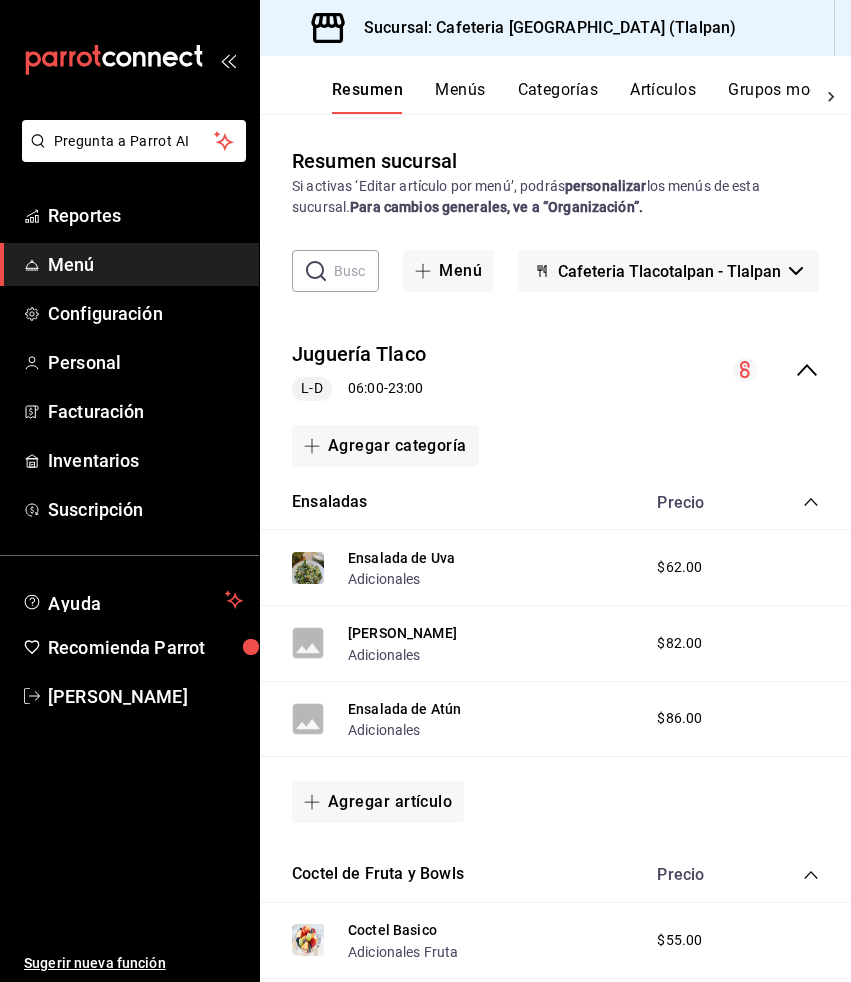 click 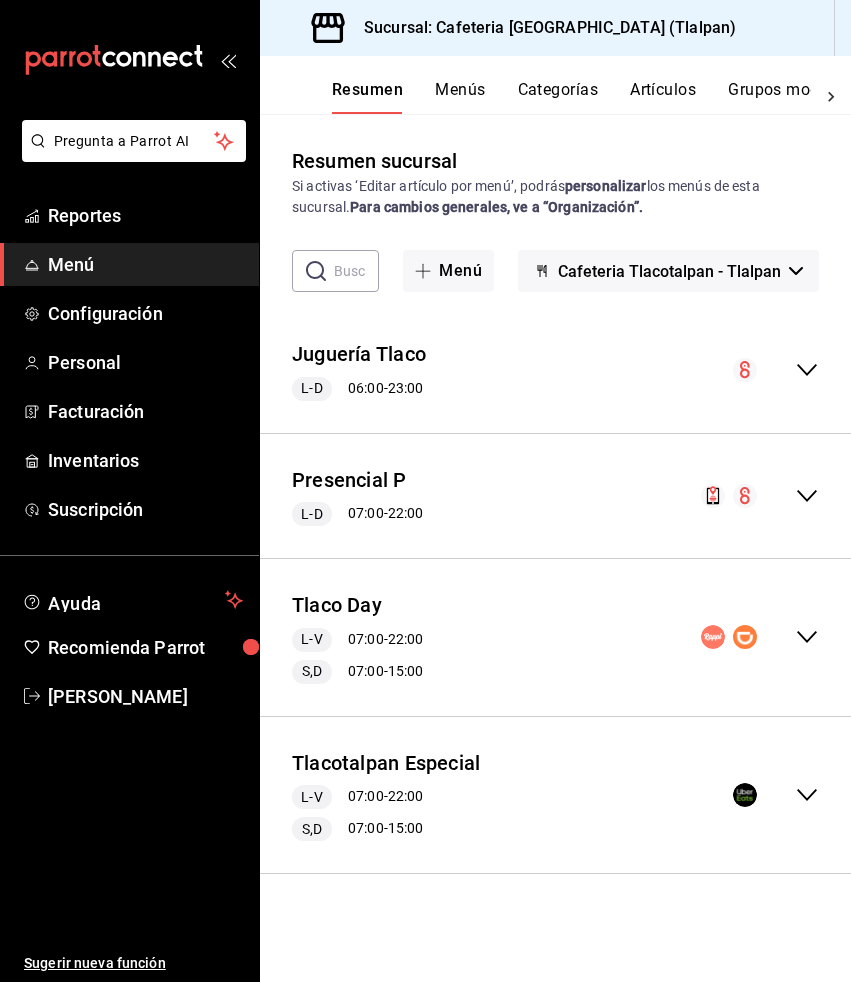 click 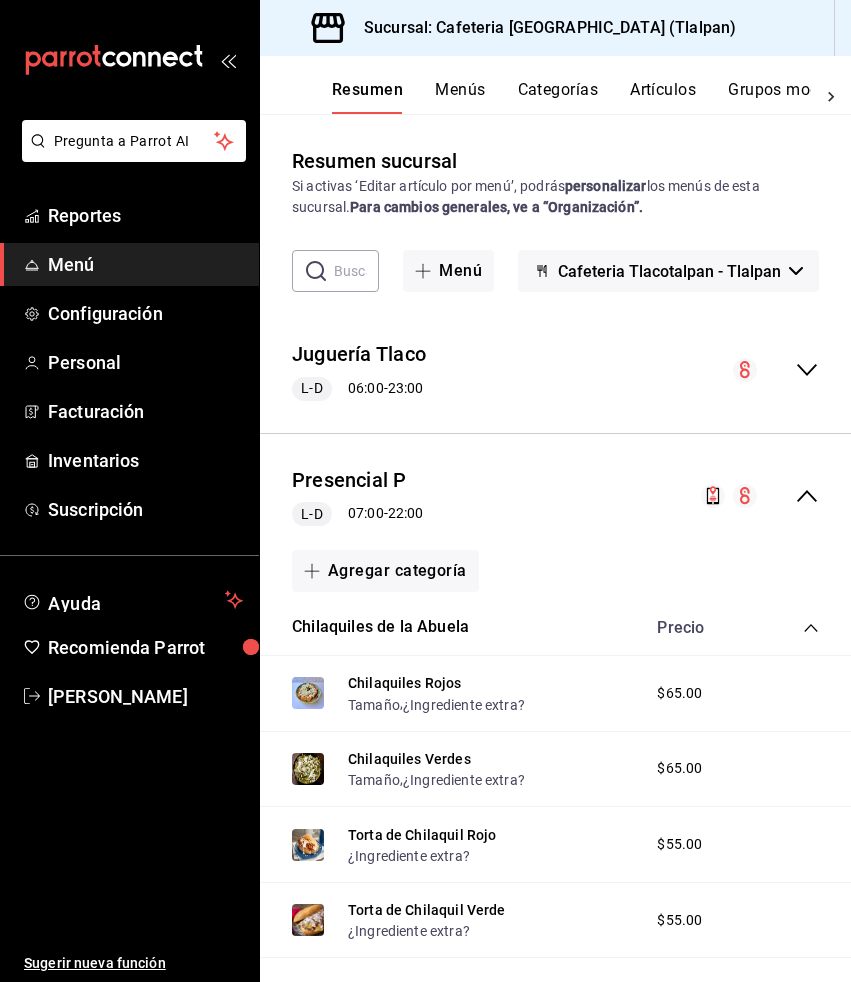 click 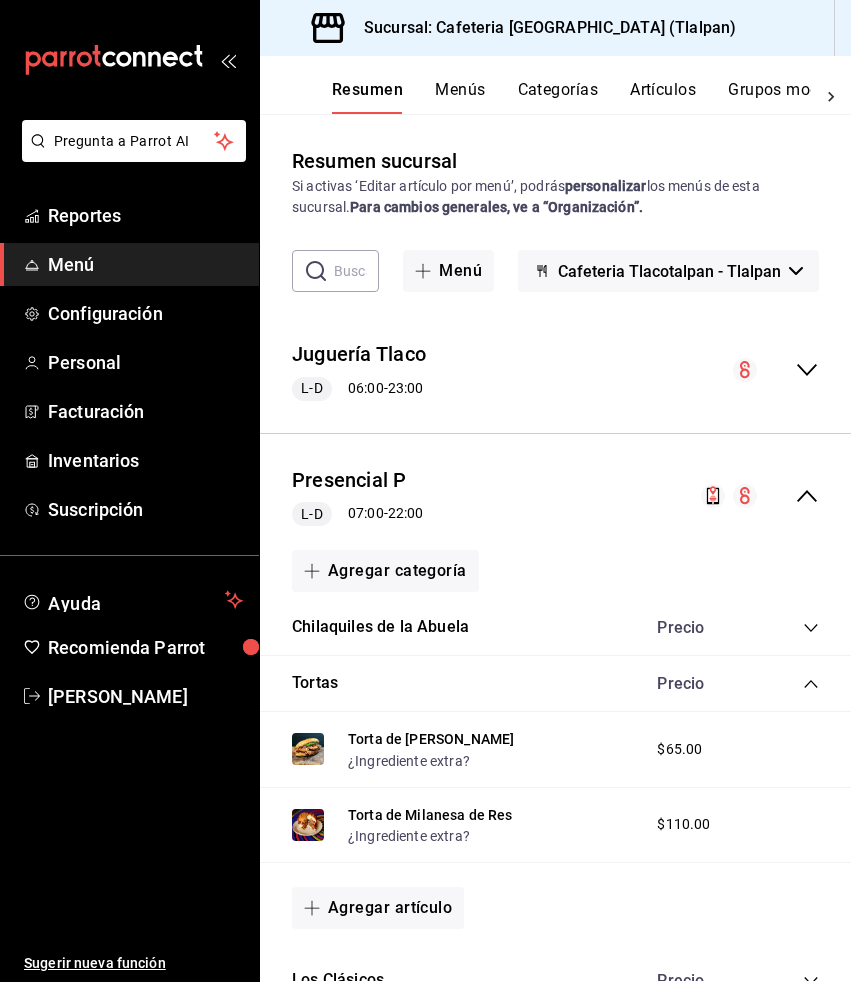 click 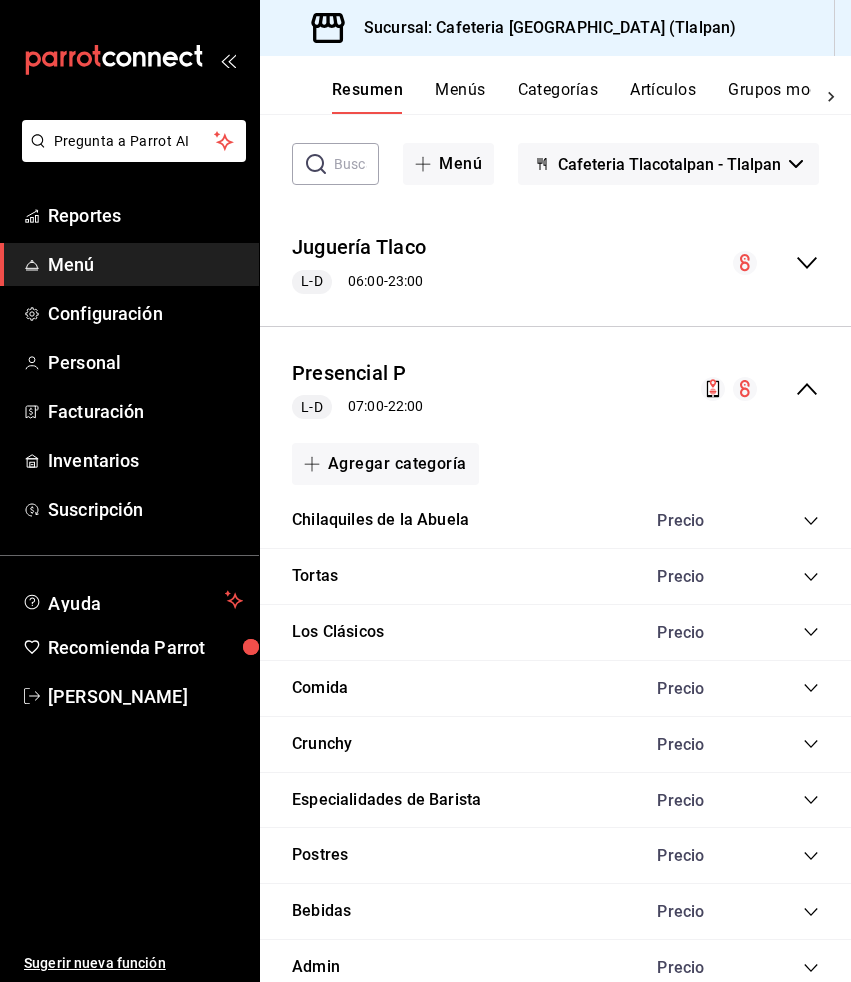 scroll, scrollTop: 137, scrollLeft: 0, axis: vertical 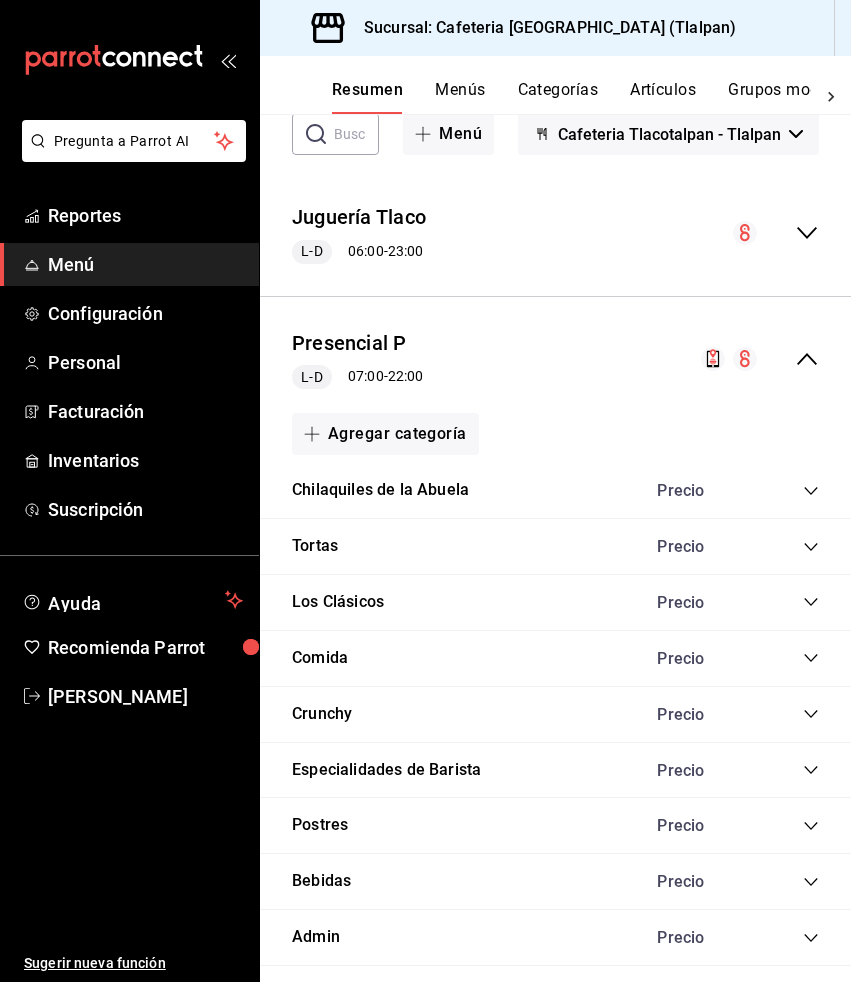 click 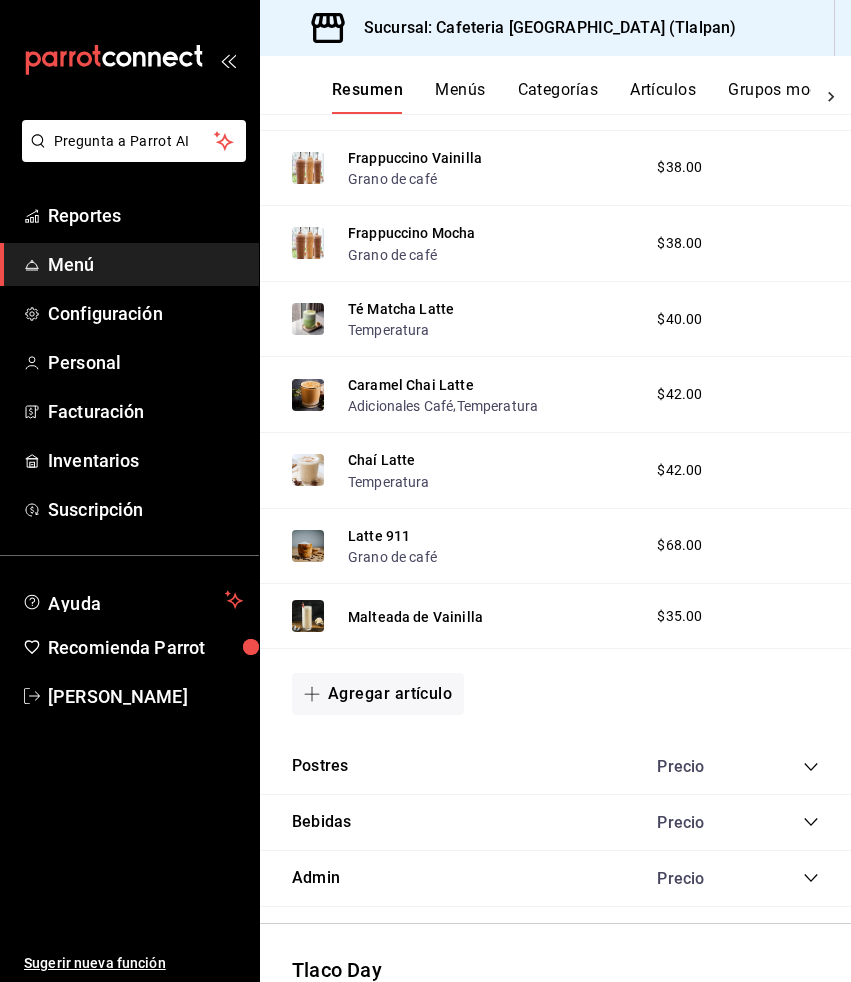 scroll, scrollTop: 1403, scrollLeft: 0, axis: vertical 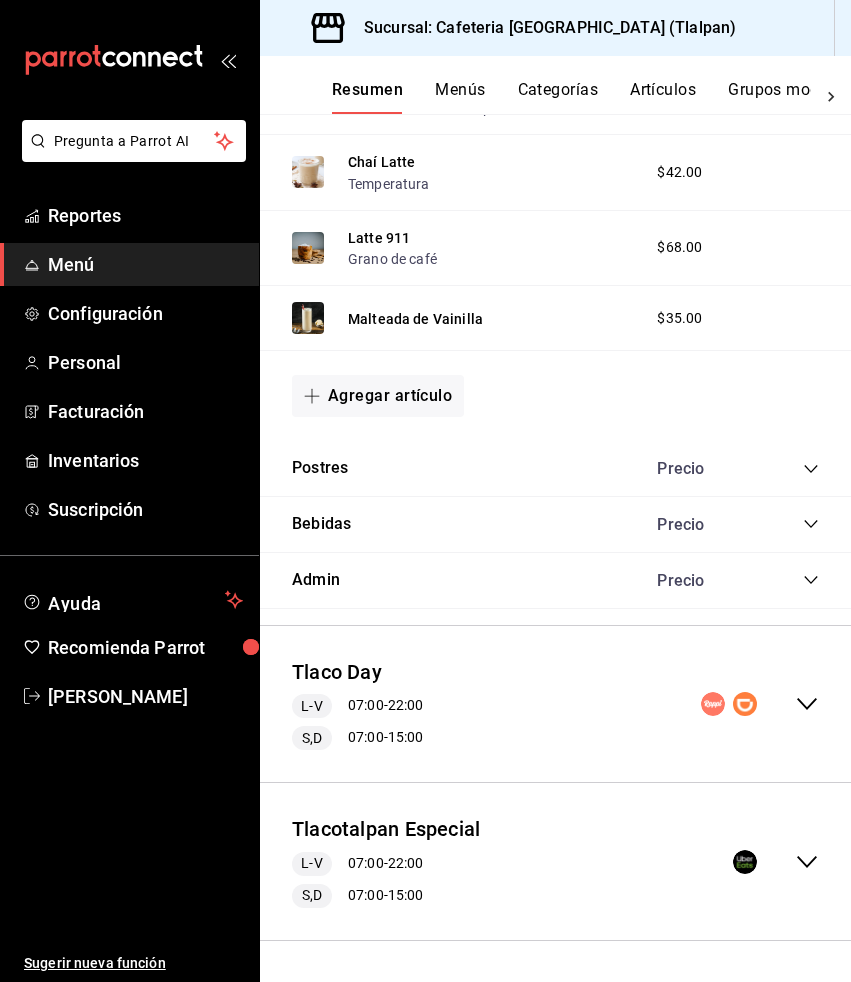 click 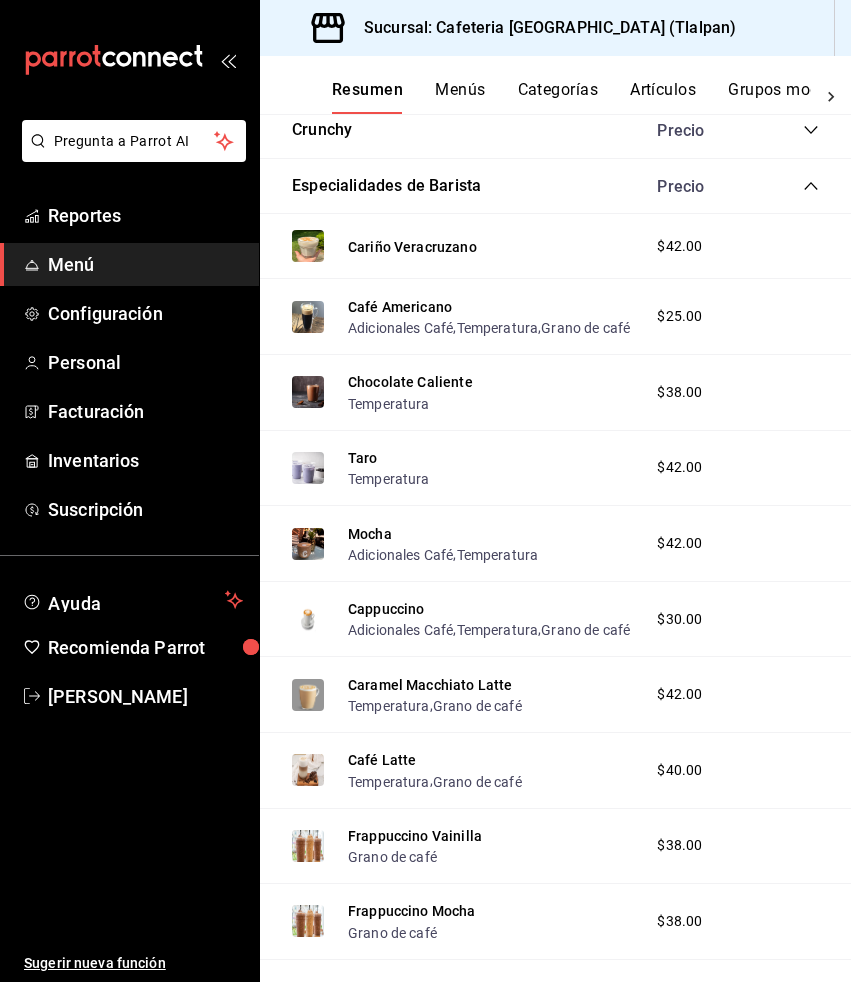 scroll, scrollTop: 708, scrollLeft: 0, axis: vertical 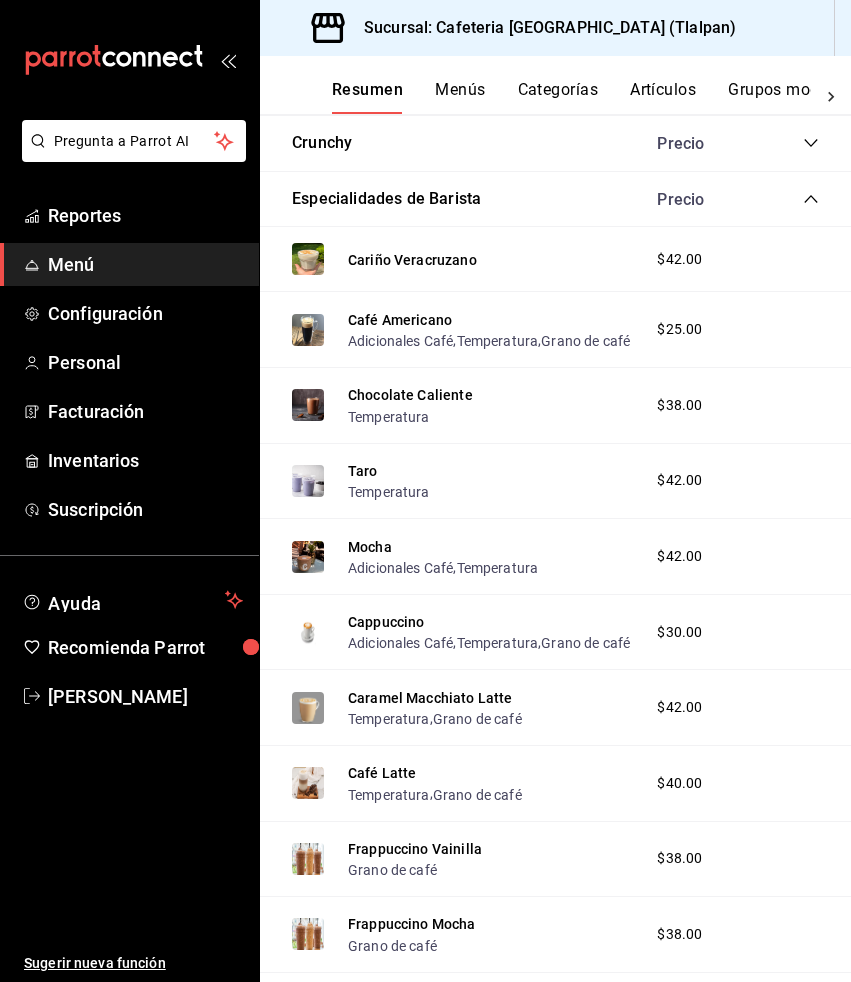 click 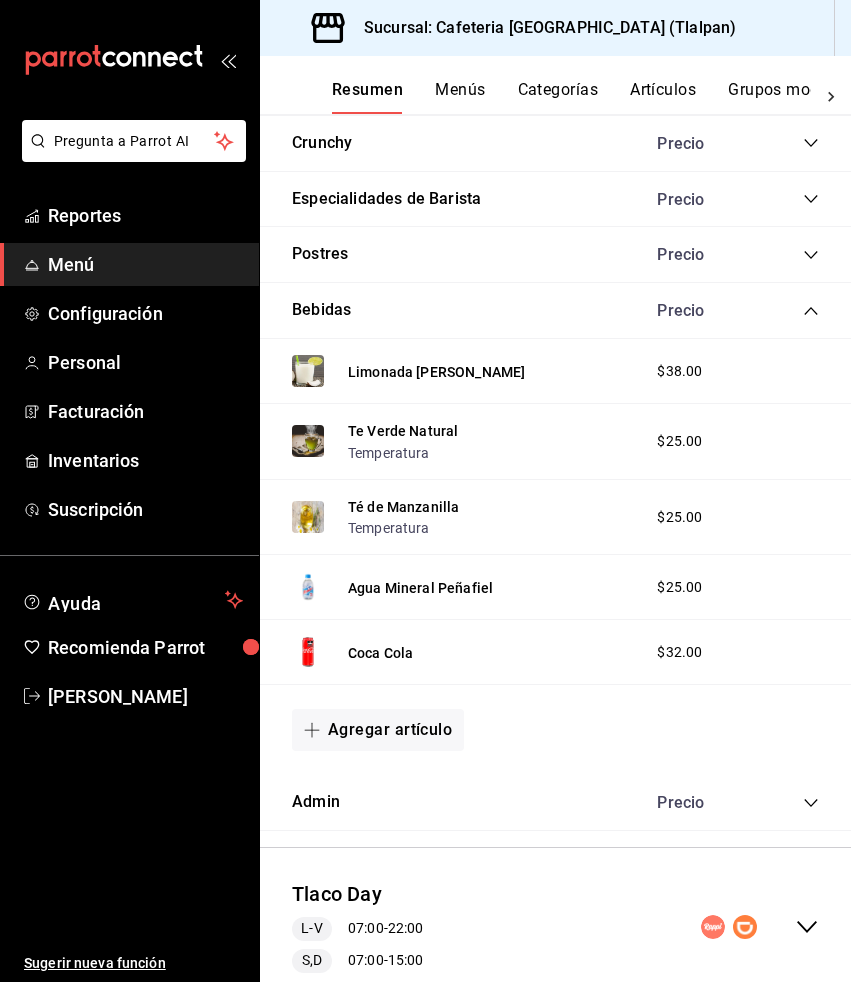 click 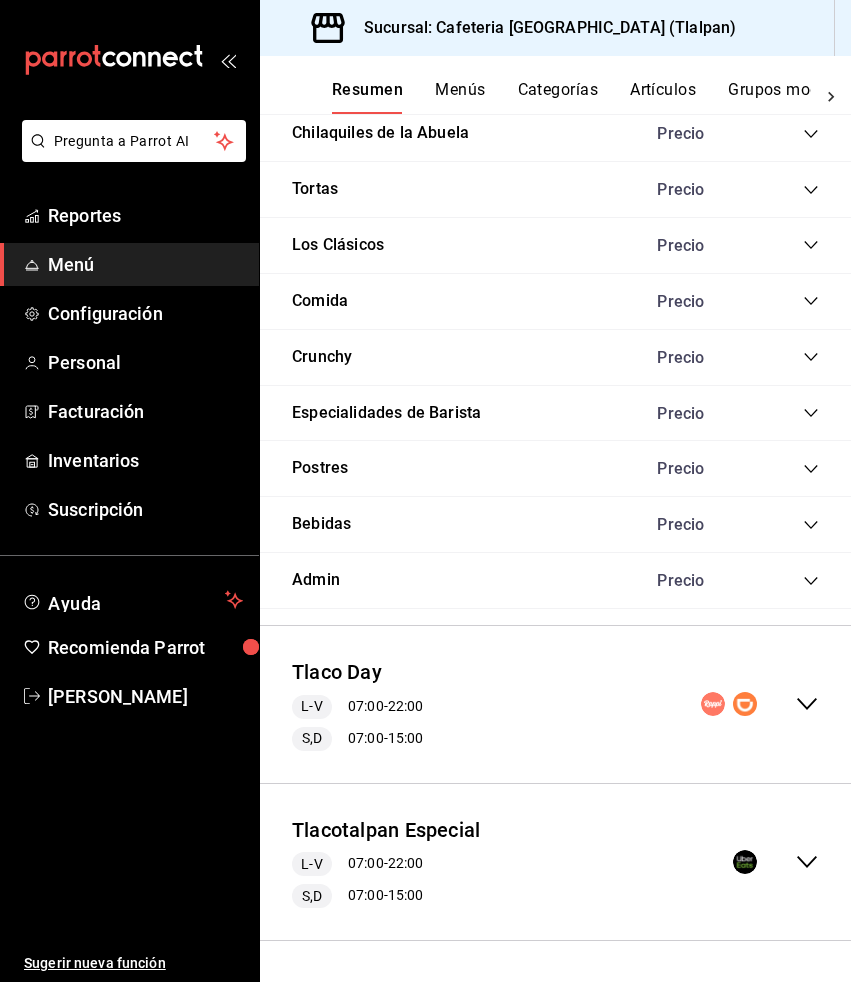 scroll, scrollTop: 484, scrollLeft: 0, axis: vertical 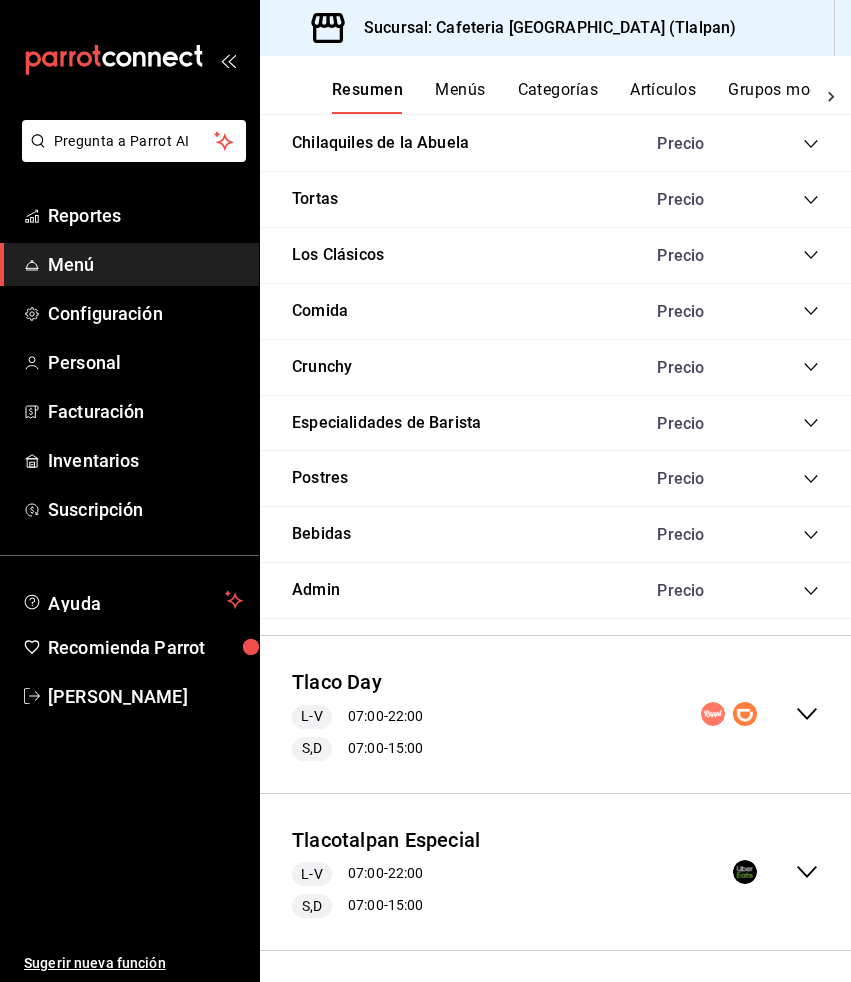 click 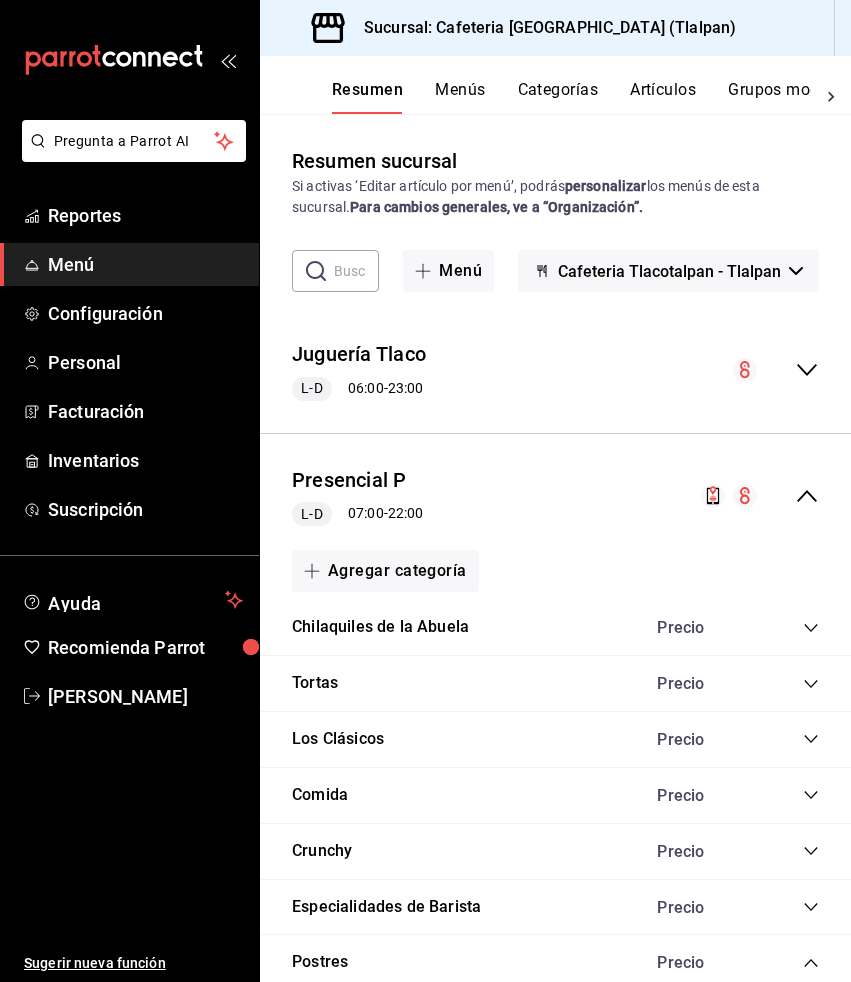 scroll, scrollTop: 0, scrollLeft: 0, axis: both 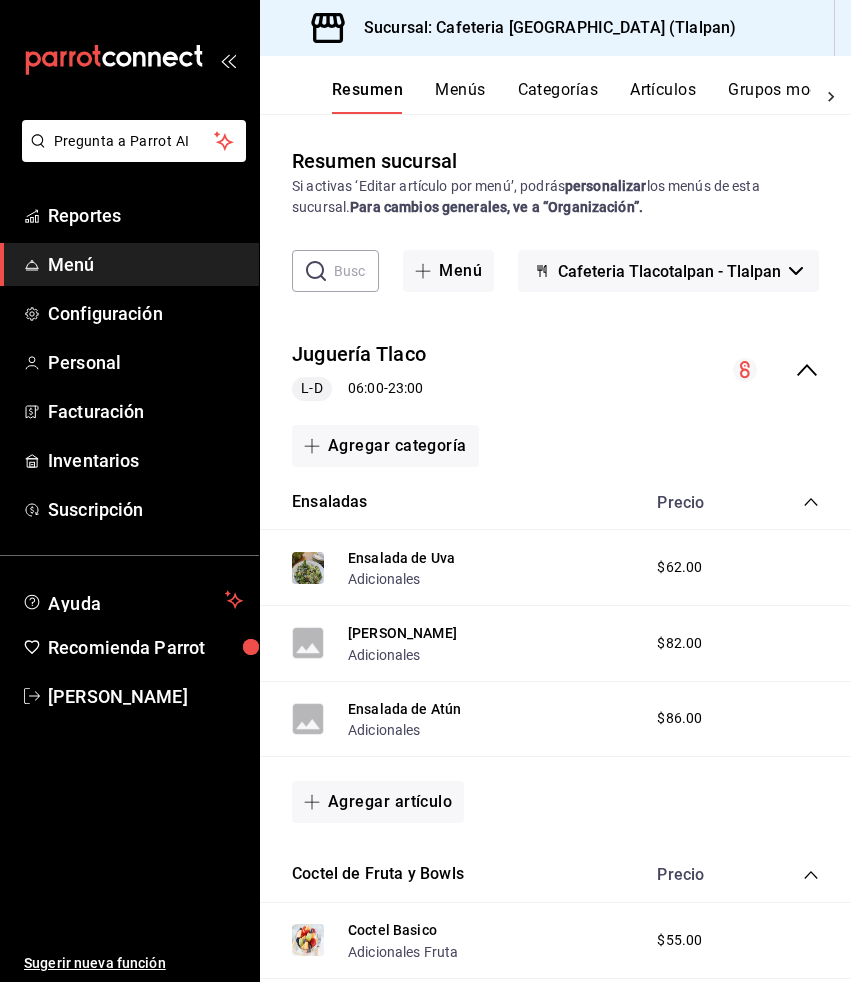 click 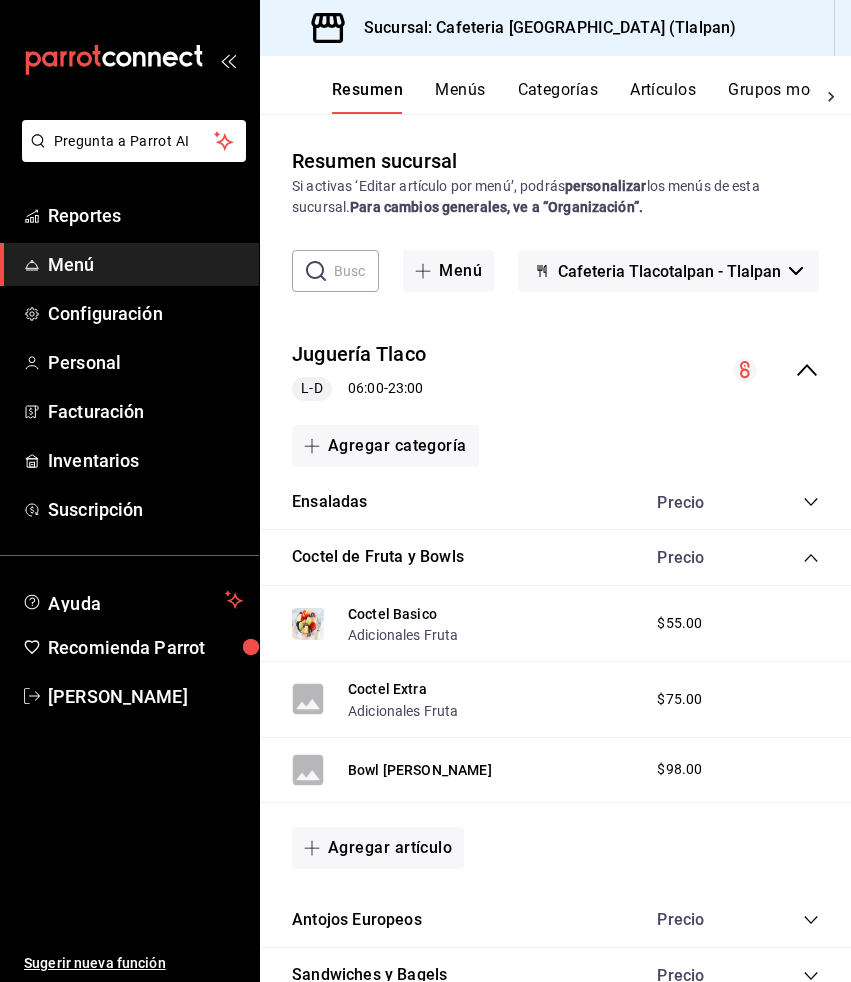 click 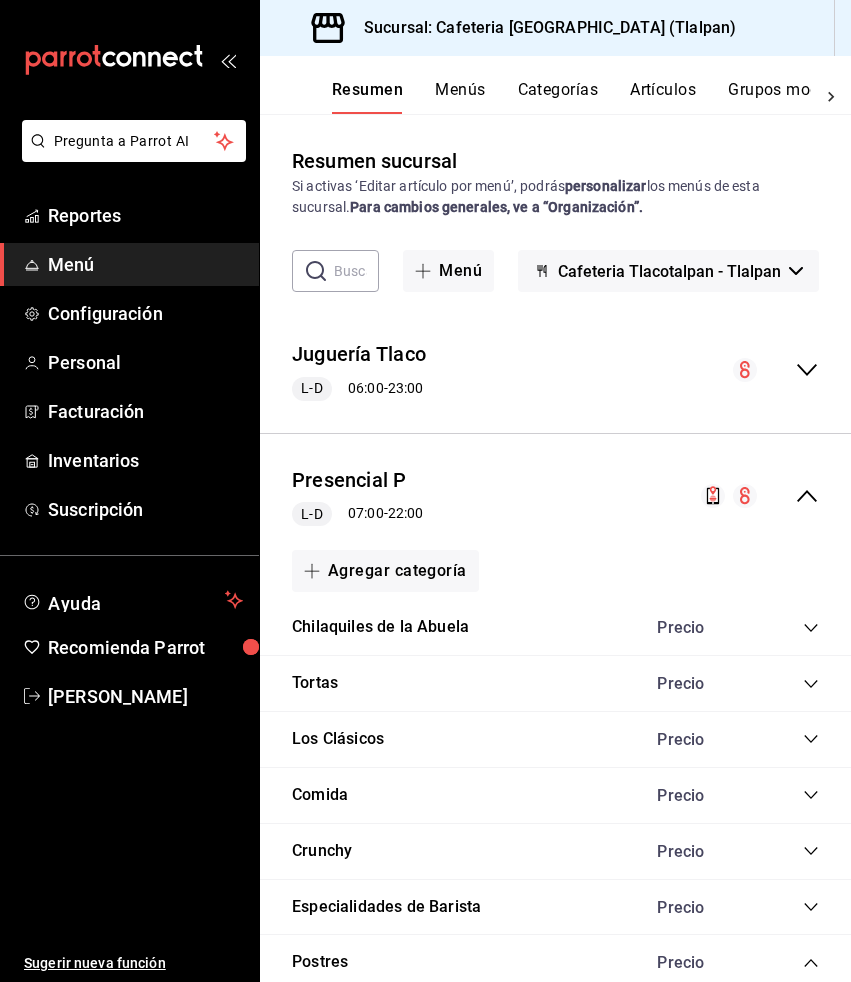 click 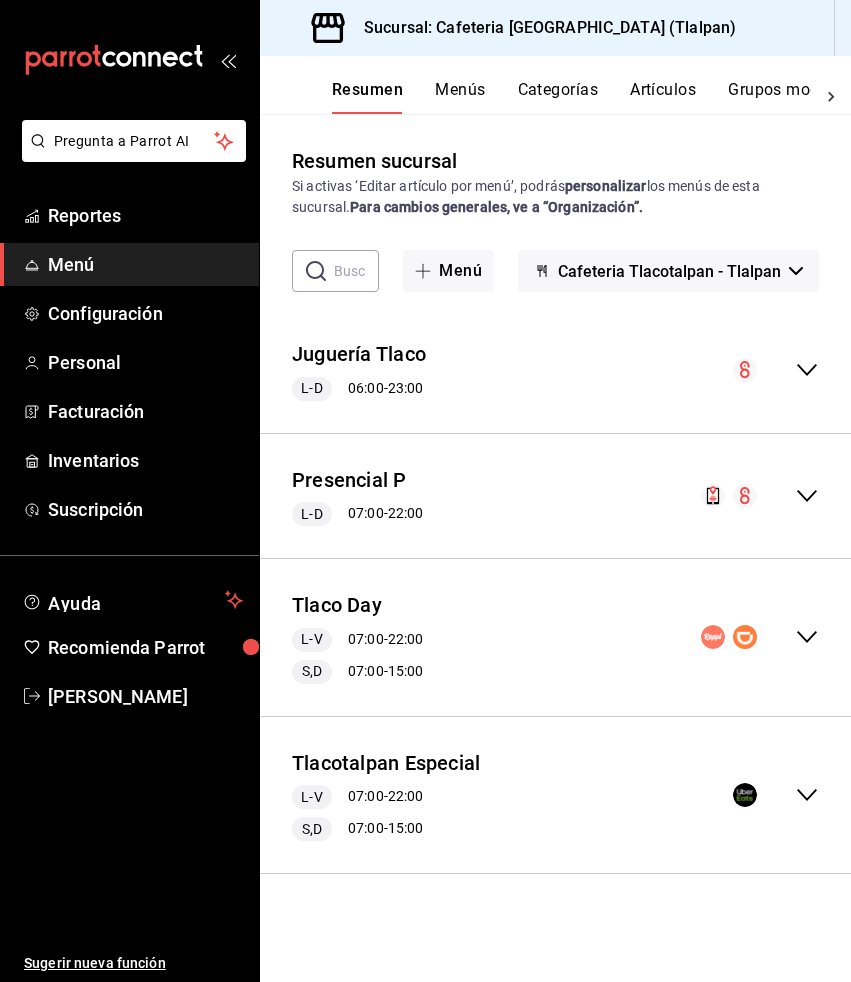 click 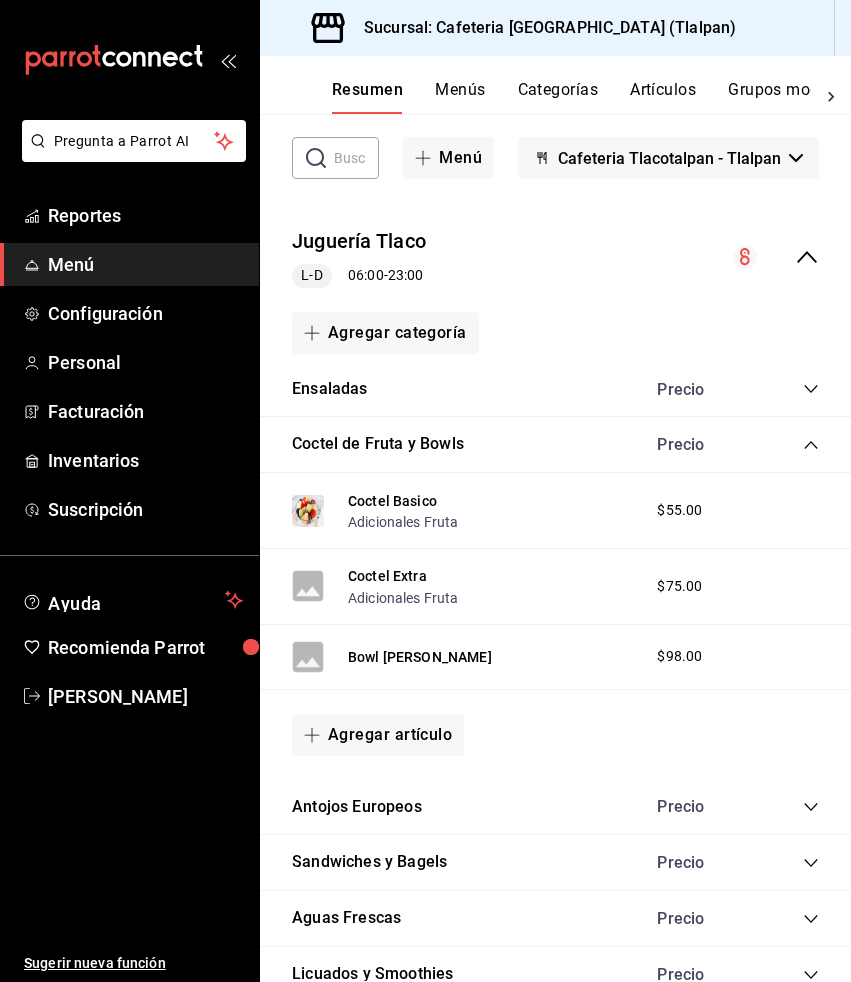 scroll, scrollTop: 118, scrollLeft: 0, axis: vertical 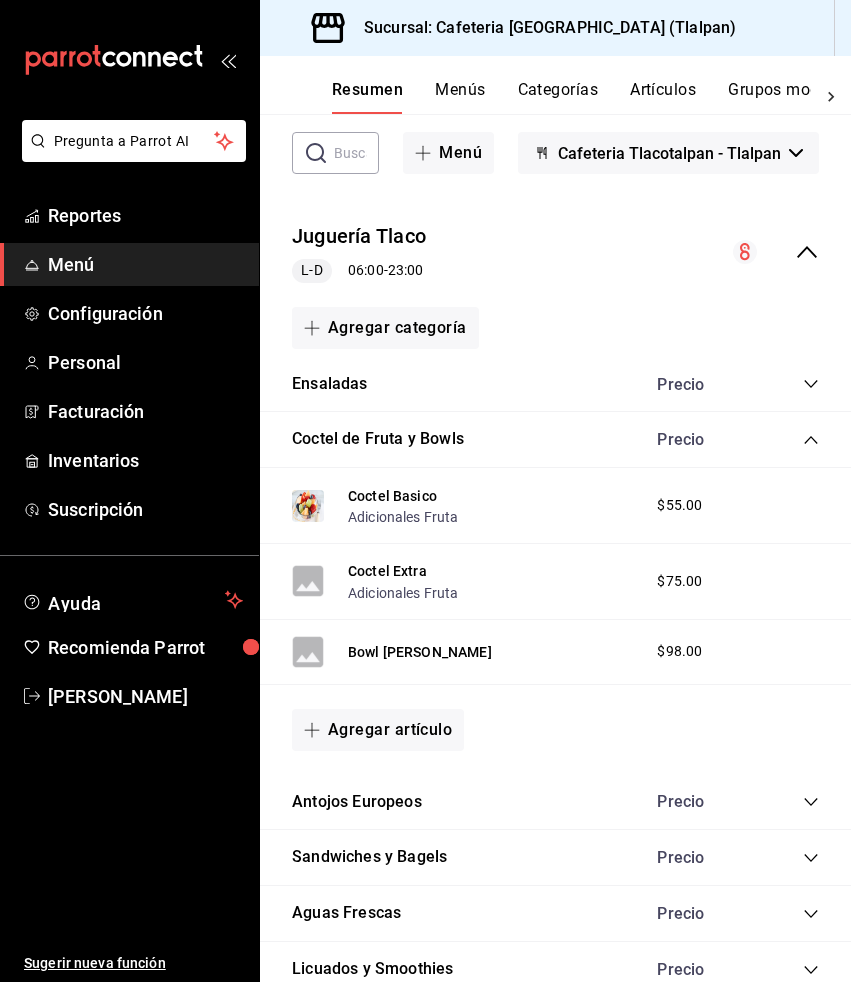 click on "Precio" at bounding box center [728, 439] 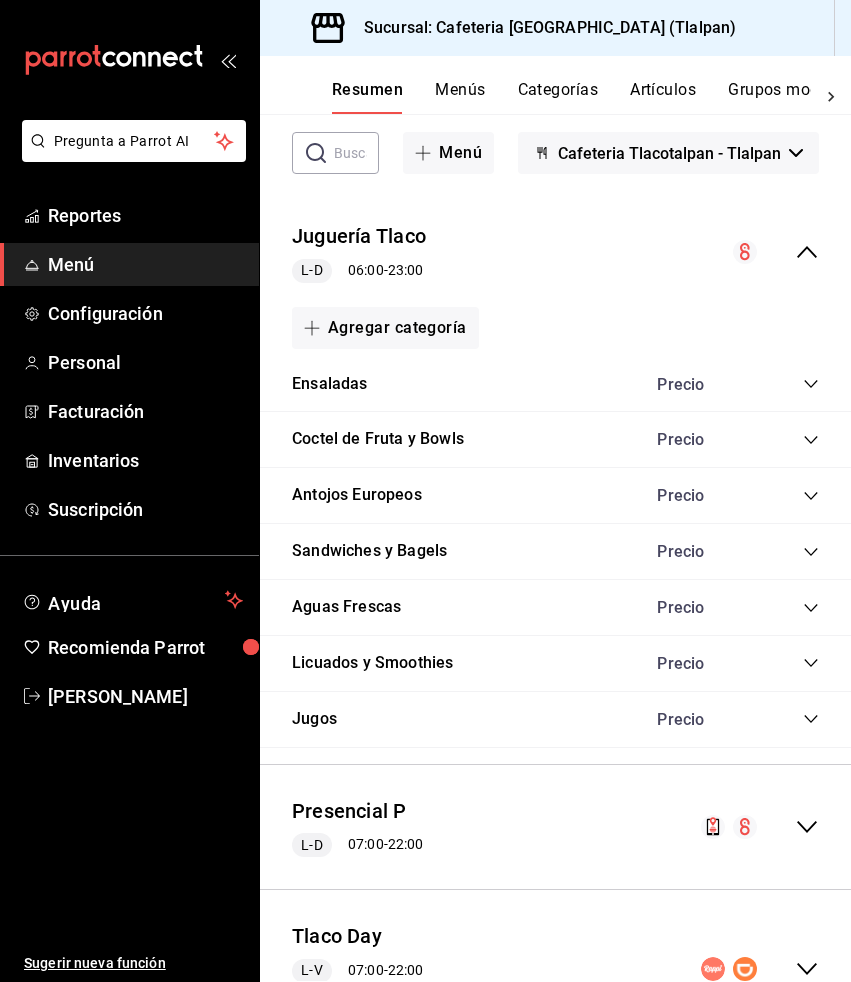 click on "Menús" at bounding box center [460, 97] 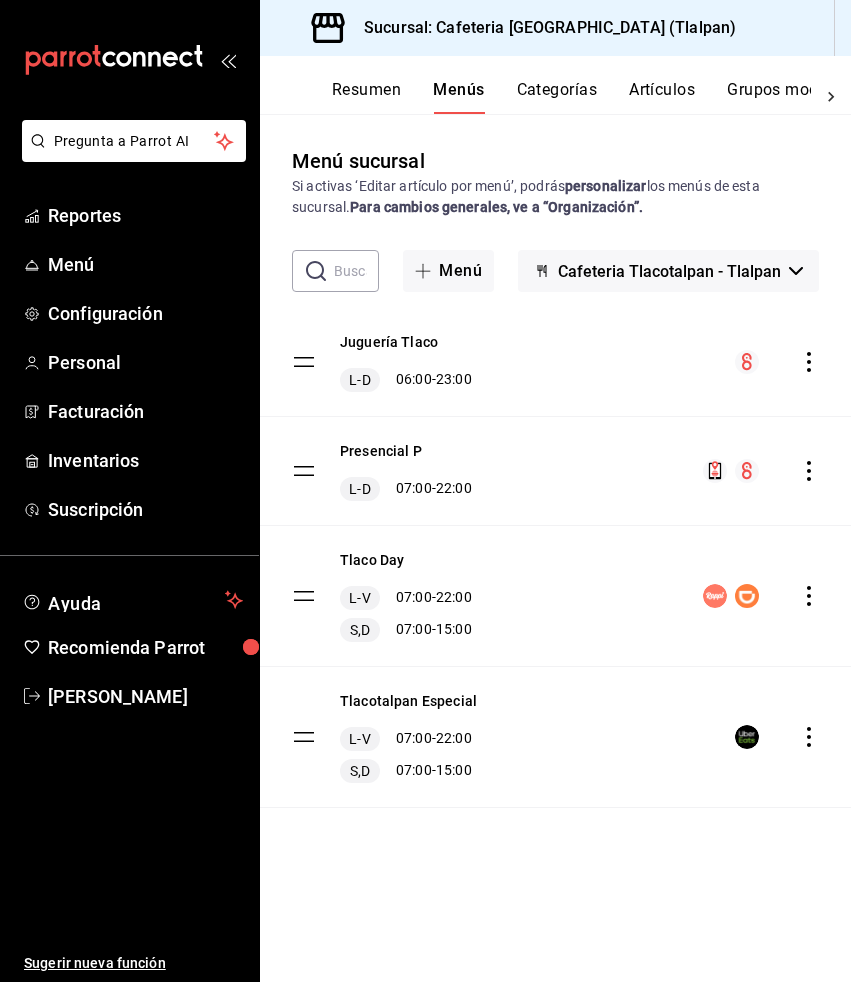 click 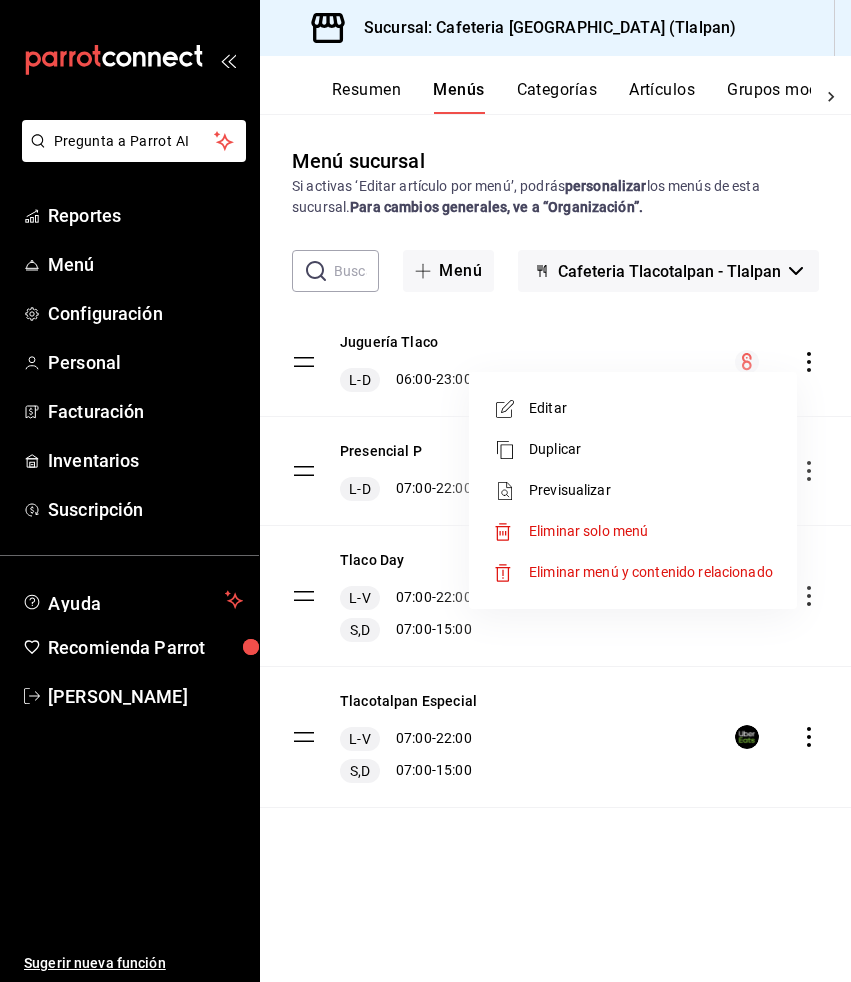 click at bounding box center (425, 491) 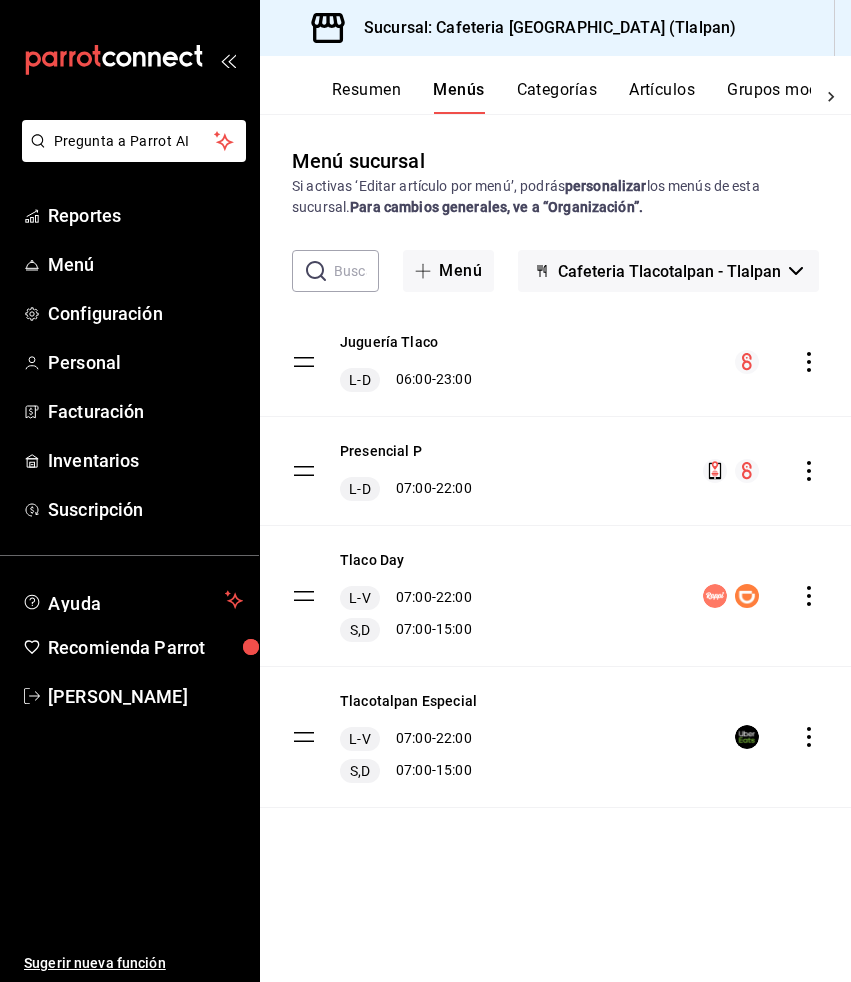 click on "Juguería Tlaco L-D 06:00  -  23:00 Presencial P L-D 07:00  -  22:00 Tlaco Day L-V 07:00  -  22:00 S,D 07:00  -  15:00 Tlacotalpan Especial L-V 07:00  -  22:00 S,D 07:00  -  15:00" at bounding box center (555, 558) 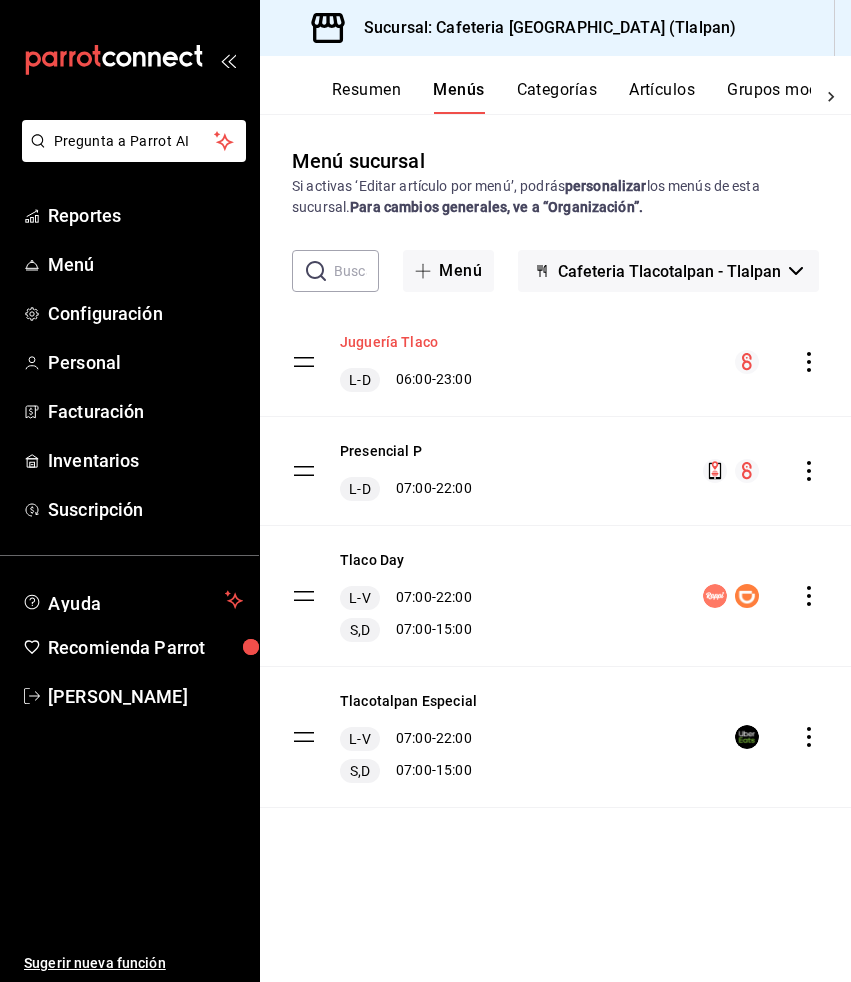 click on "Juguería Tlaco" at bounding box center (389, 342) 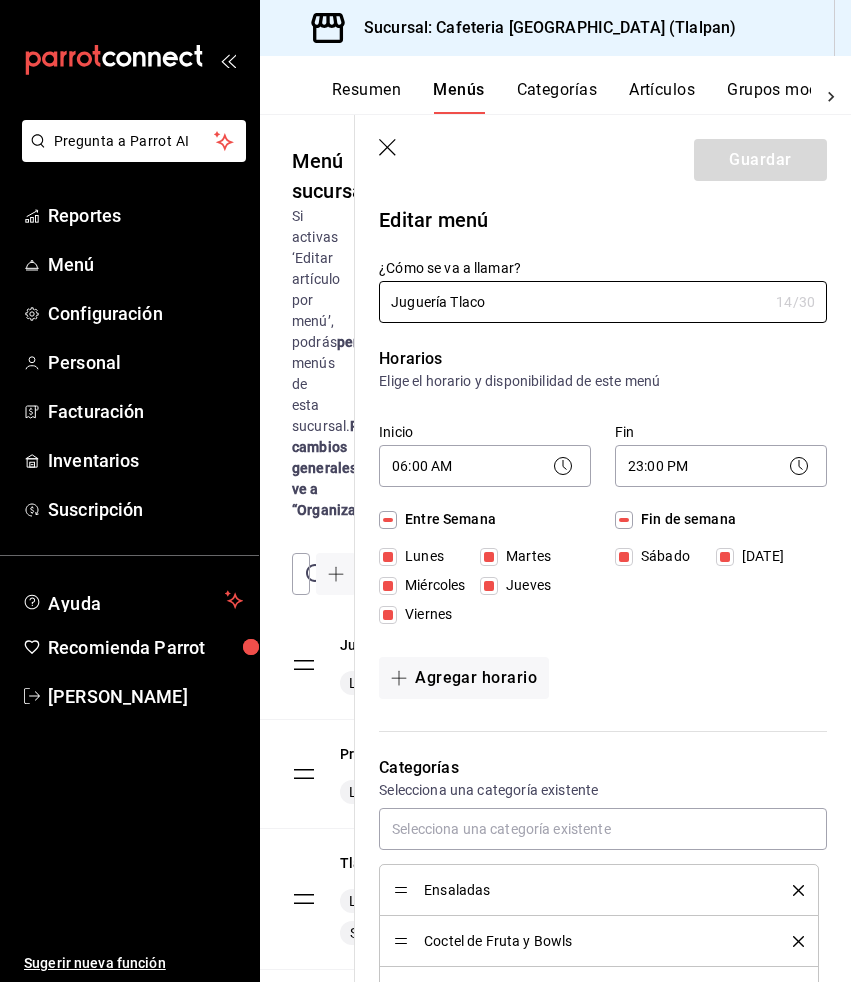 click on "Guardar" at bounding box center (603, 156) 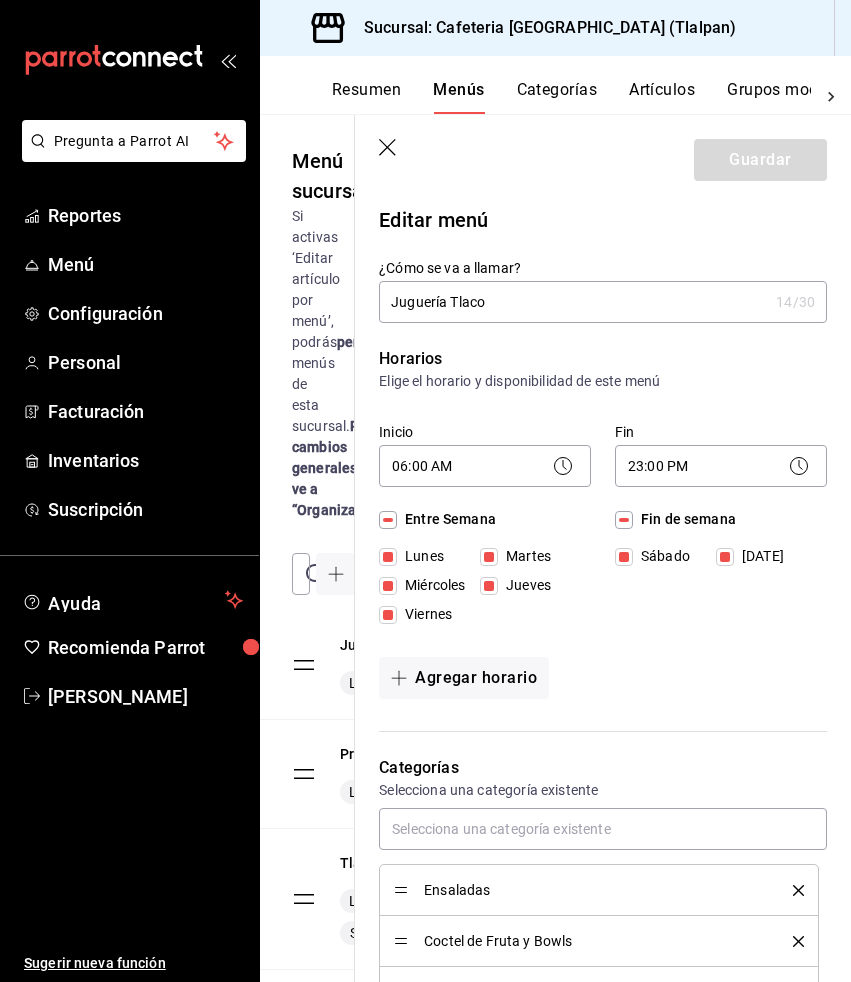 click on "Artículos" at bounding box center [662, 97] 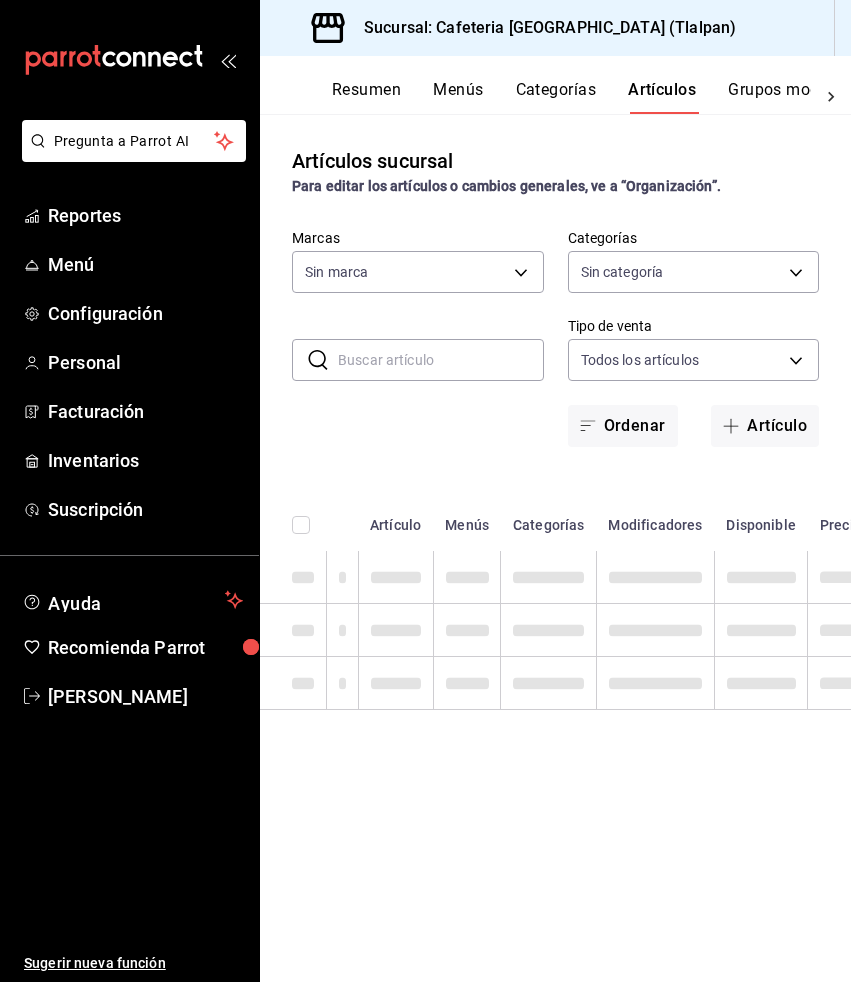 type on "ec576109-29d1-42df-b2ca-5becddbd2efe,3dfd9669-9911-4f47-a36d-8fb2dcc6eb36" 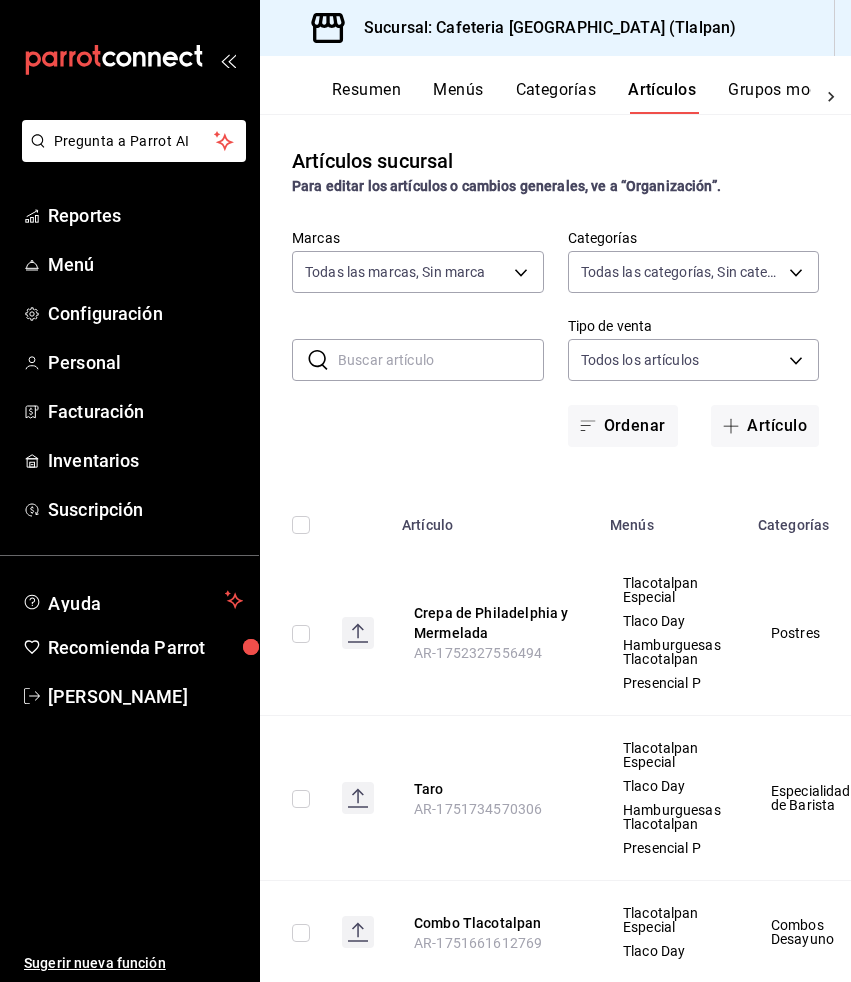 type on "36d1b806-7385-4c12-996b-e719420d6c0e,ed0cf95d-e247-4bee-ad45-fbe5a3c99d60,e011a2ea-179b-466c-ad98-64ca230c9594,c73c9db6-4bb0-4e06-8b5e-8e898099d52d,e9e68465-86e8-450d-9bb3-72899039c4d5,6ad8335a-cbf8-4b52-ae65-0fb07a46dafe,e88413e1-6da3-4a64-92dd-9f919d1268fe,e79167cc-f0d6-4ec4-81e2-b378f870024c,d385512f-46c5-4633-b21f-439923cc67d7,7baa7ae9-57f3-4719-a53f-8e808bc8d0b3,adfab49d-05db-4b6d-ad56-7b555b8a4834,db1db806-b5b7-4869-8aed-44ac641371a3,8043524e-7cf5-4b1a-a3fb-b664a9317c0f,f23bcbb9-25dd-45cc-81c8-2ed23b1189b1,eaf702ef-9399-49aa-89a5-7dc62cfe760a,4c613442-8b27-4ae7-9549-0986bf9cee0e,20647901-5613-4fad-af1b-0be5813a97d1,3df3a5e7-44db-45ec-895d-12ef83035775,df3e9e1a-3ecc-4601-a08d-aaaab84c63ce,0948c94a-126e-493e-a633-7617dde97771" 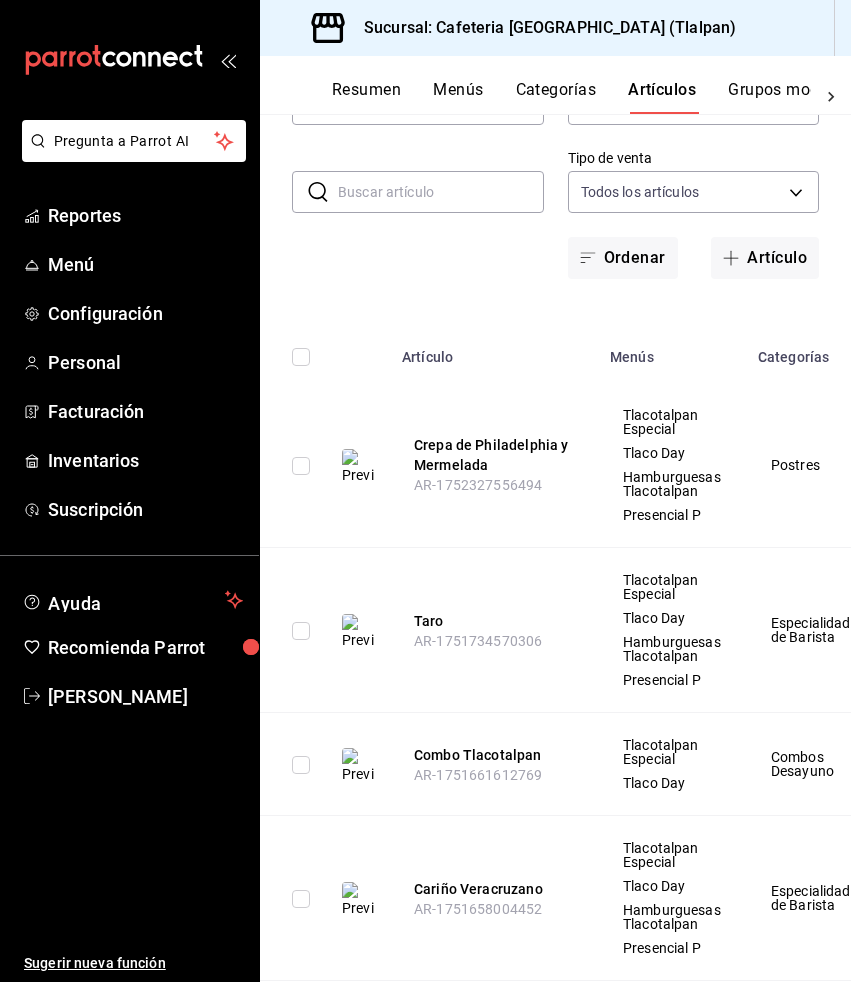 scroll, scrollTop: 175, scrollLeft: 0, axis: vertical 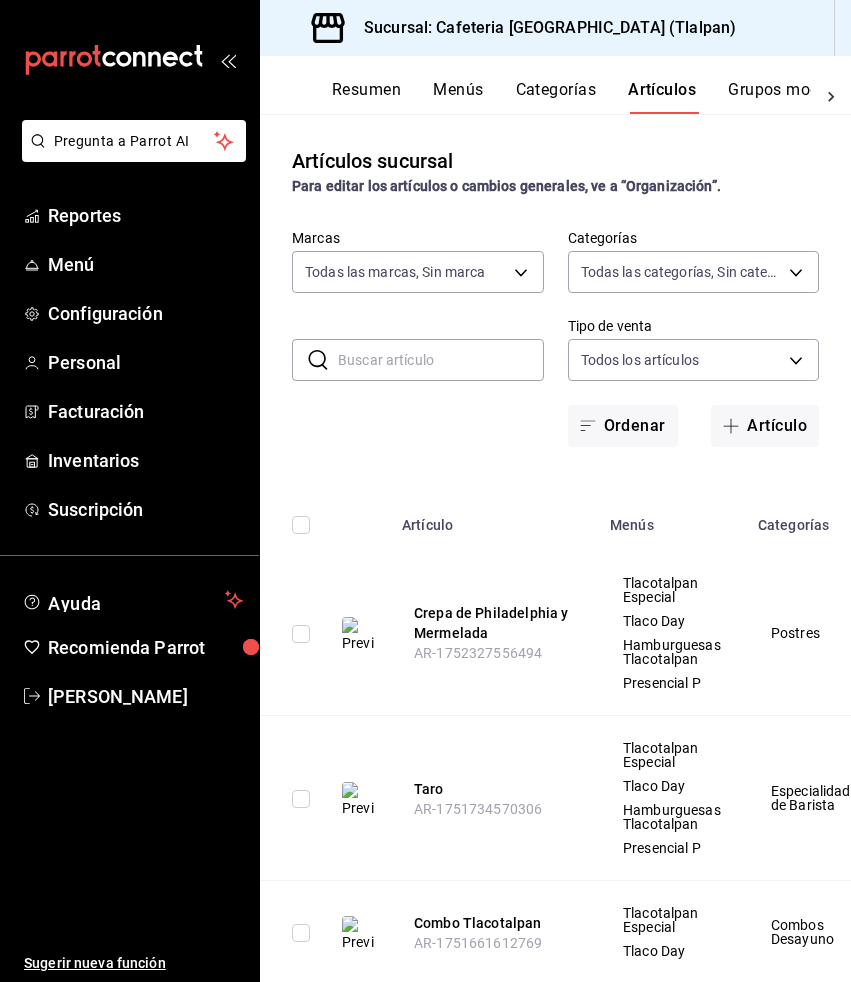 click at bounding box center (441, 360) 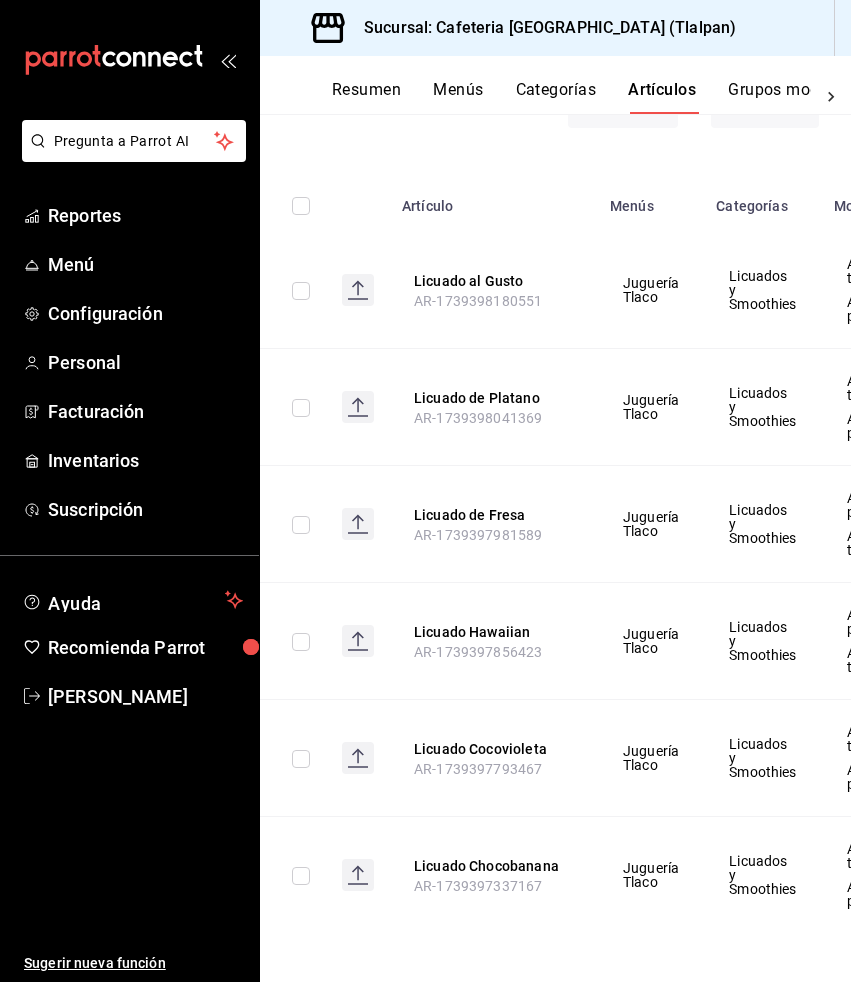 scroll, scrollTop: 319, scrollLeft: 0, axis: vertical 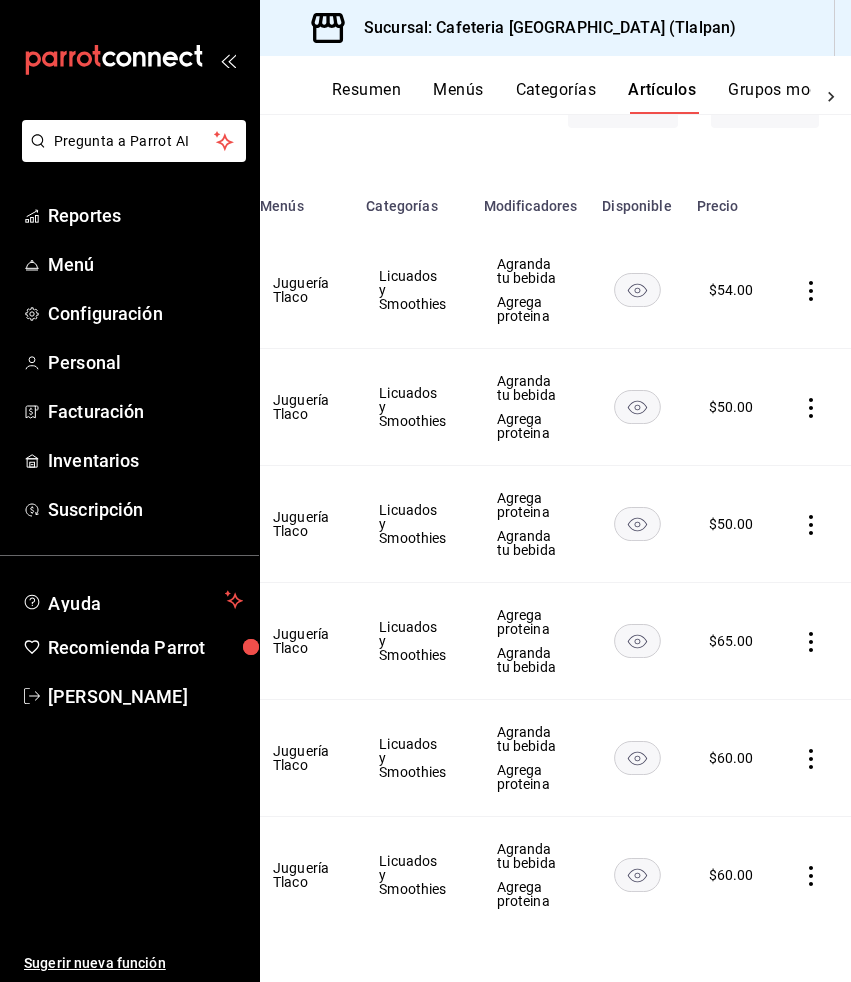 type on "licuado" 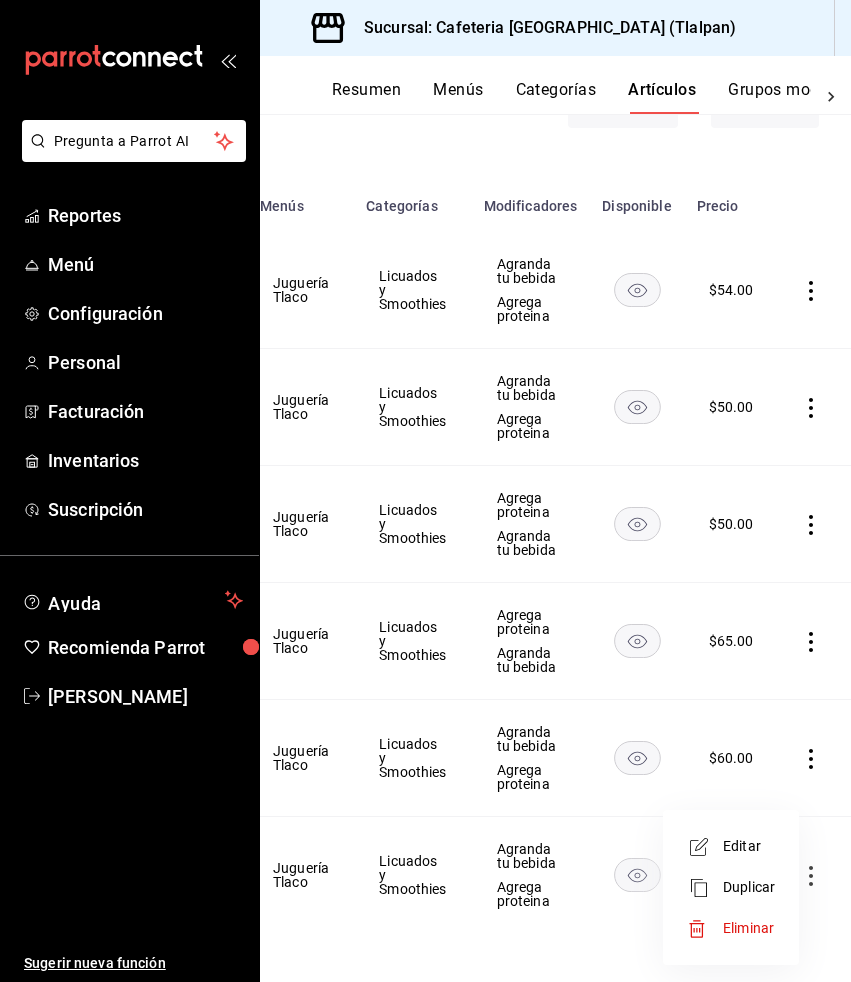 click on "Editar" at bounding box center [749, 846] 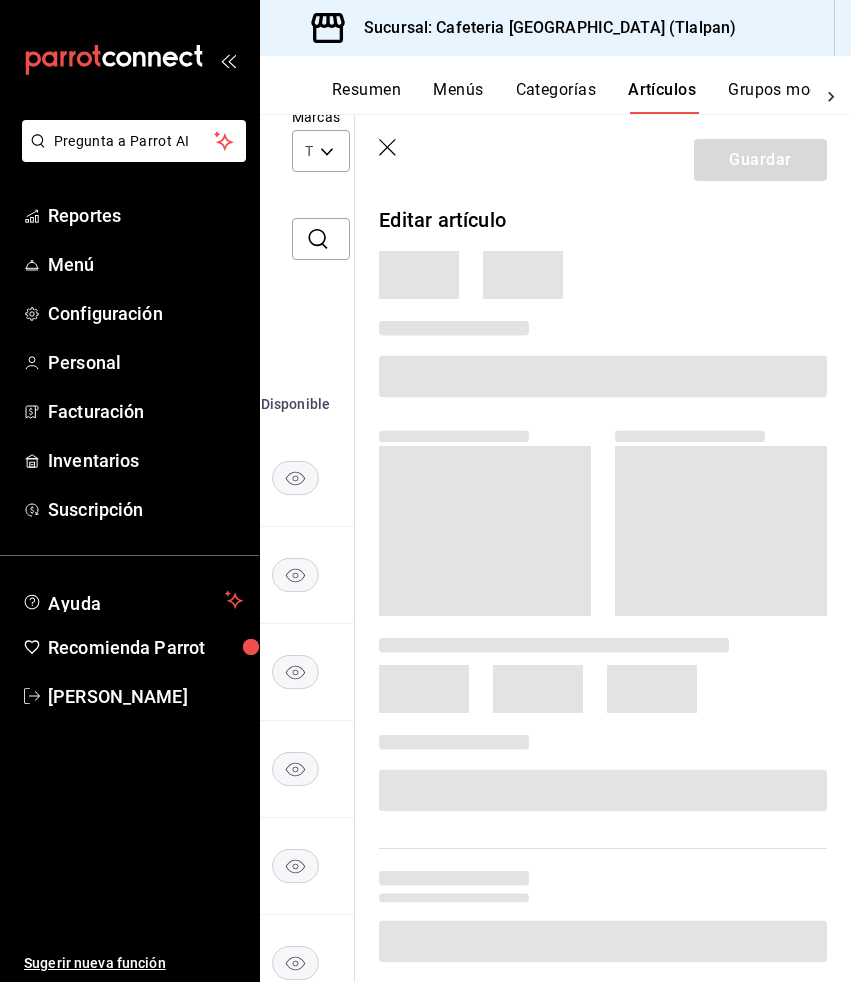 scroll, scrollTop: 199, scrollLeft: 0, axis: vertical 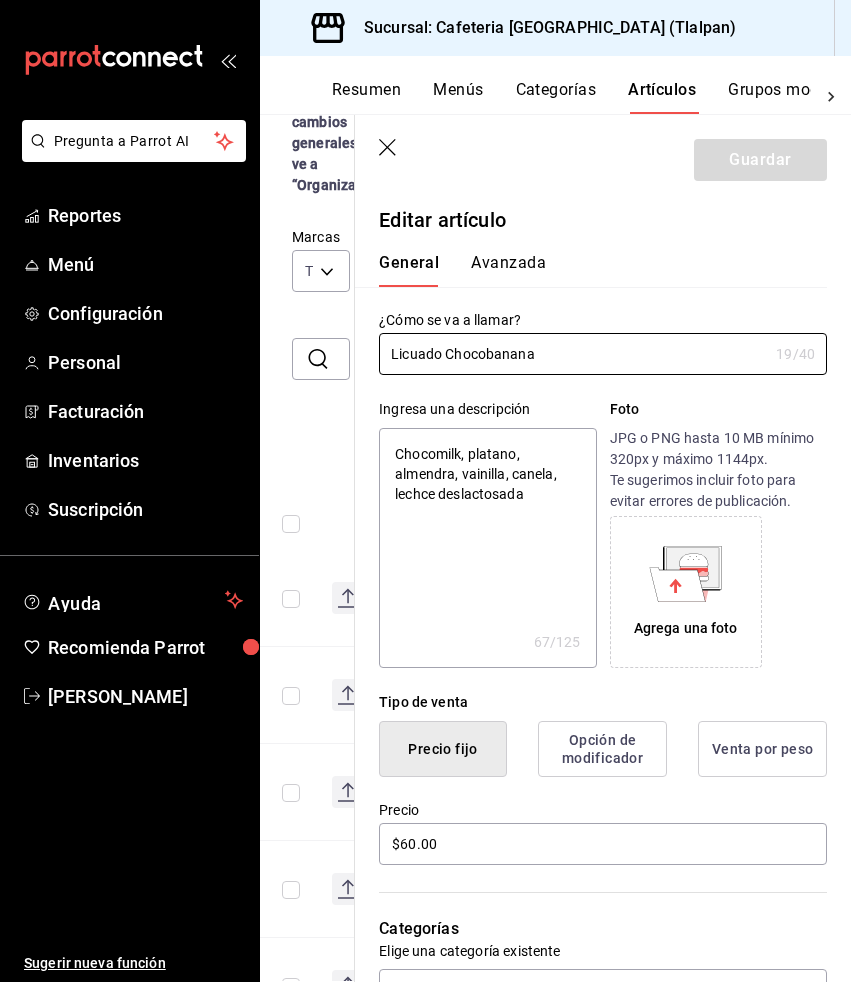 click 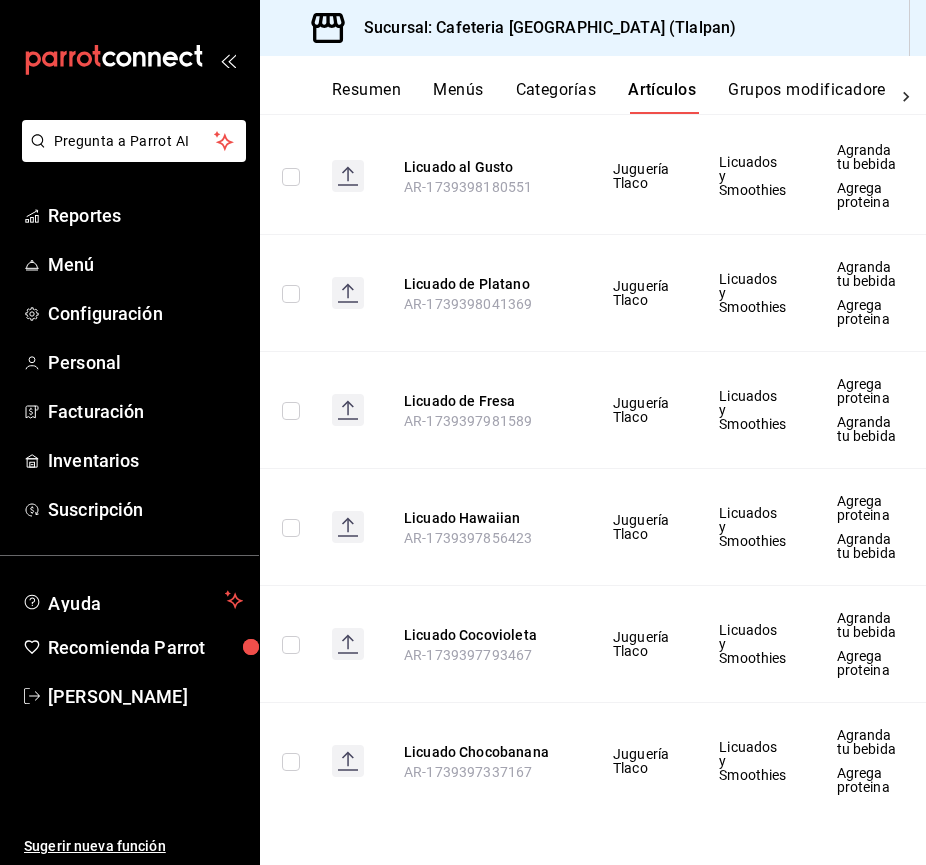 scroll, scrollTop: 349, scrollLeft: 0, axis: vertical 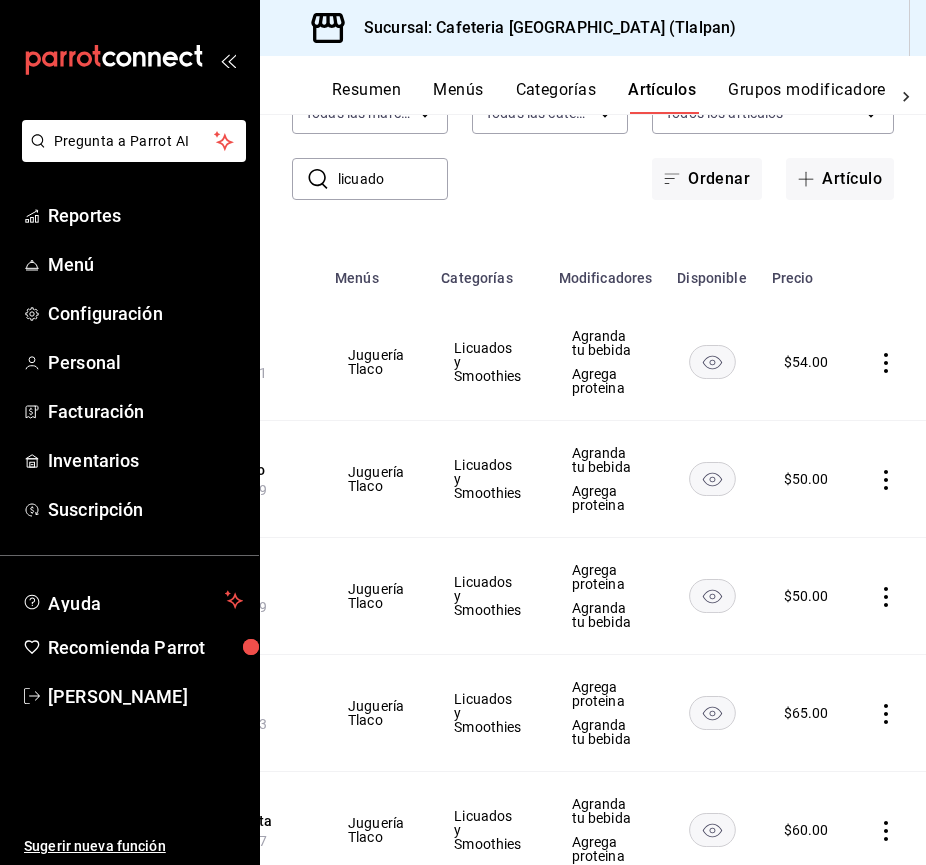 click on "$ 54.00" at bounding box center (806, 362) 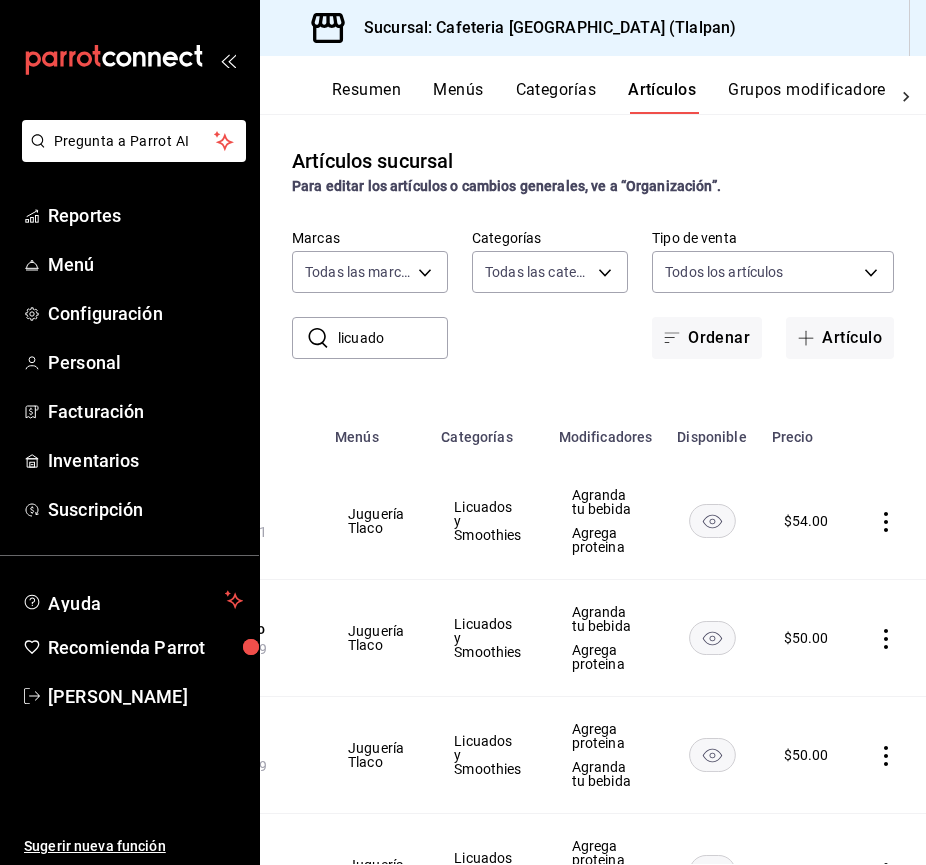 scroll, scrollTop: 0, scrollLeft: 0, axis: both 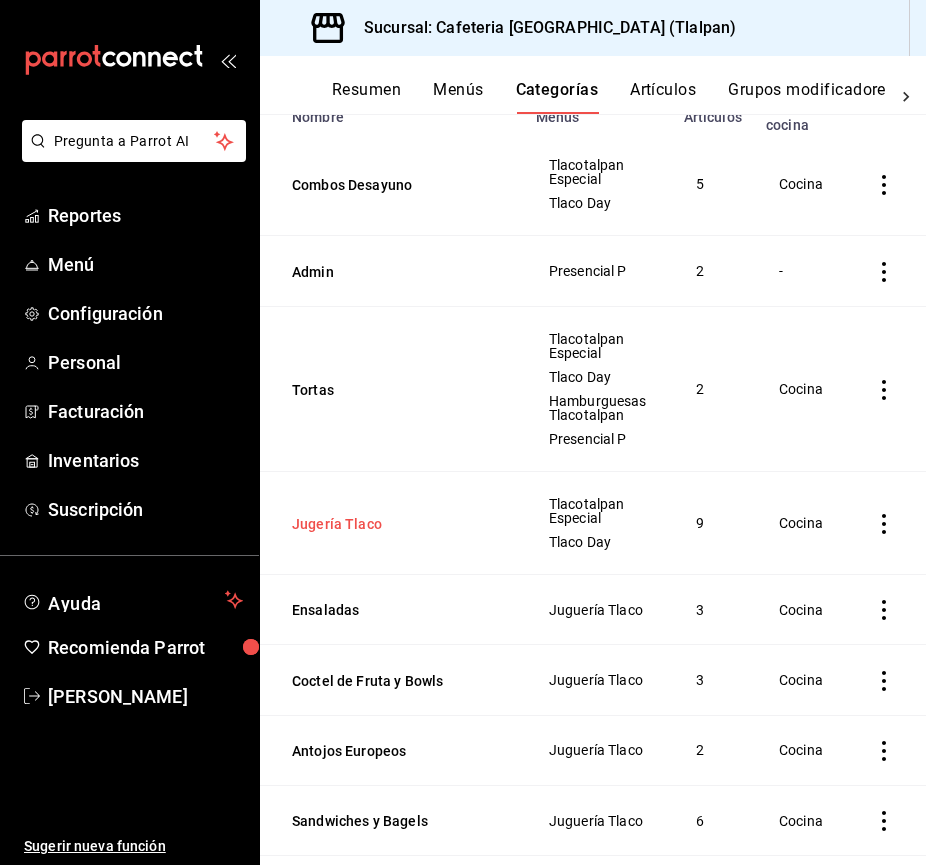 click on "Jugería Tlaco" at bounding box center (392, 524) 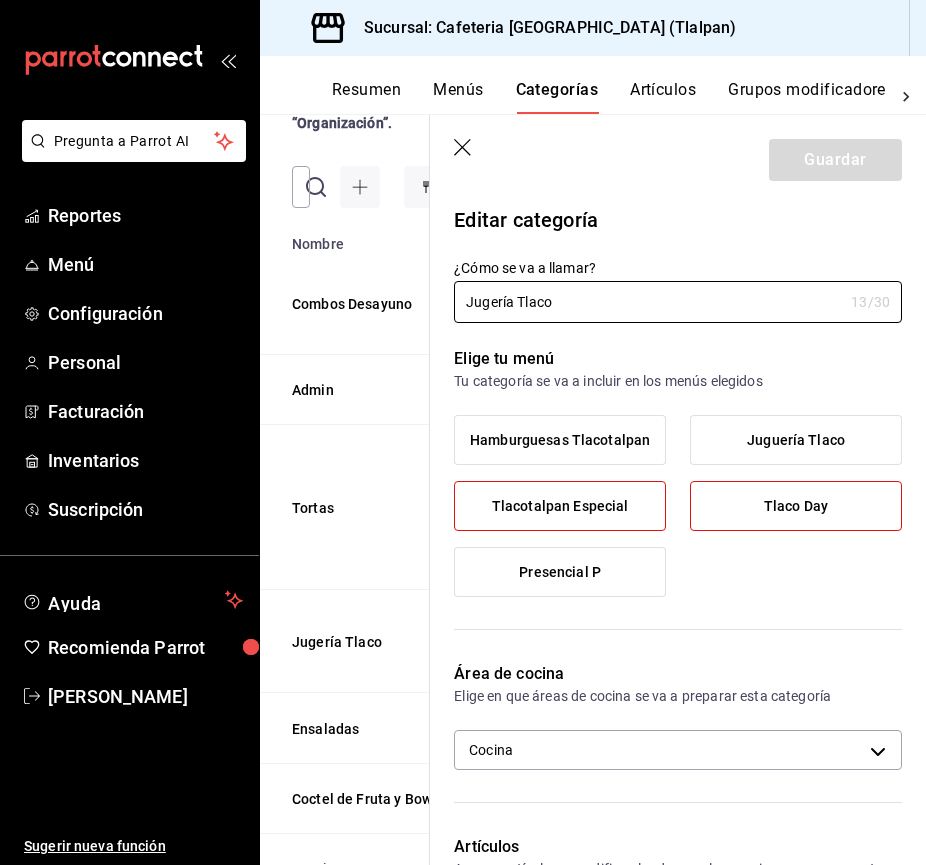 click 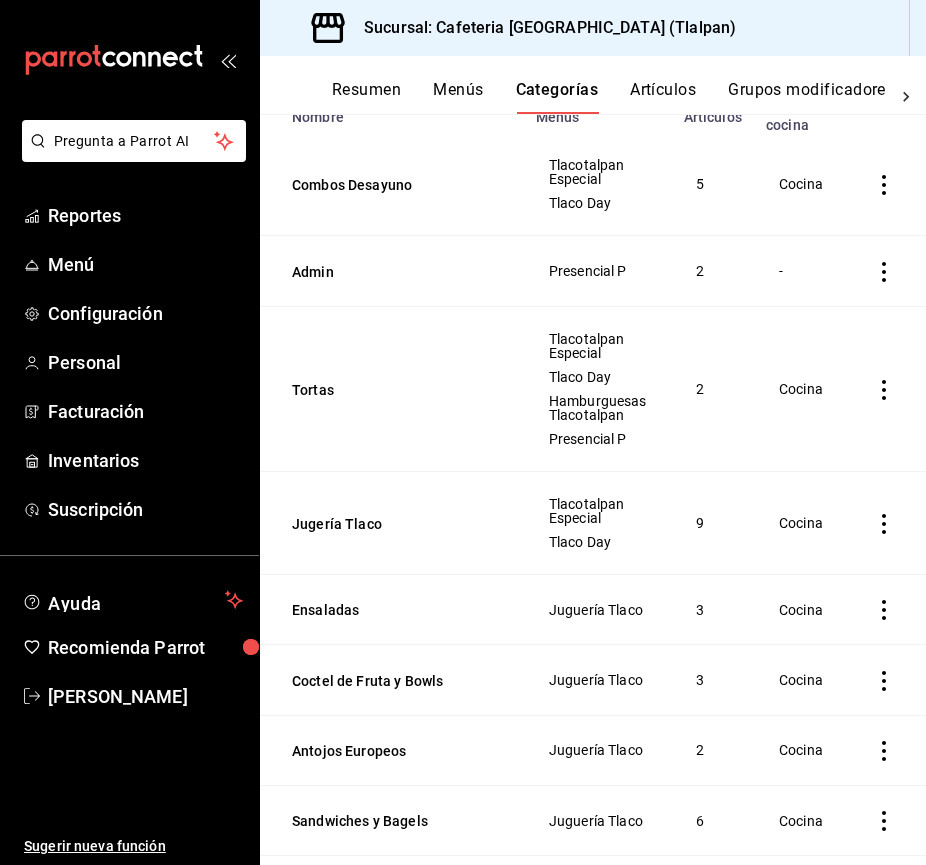 click on "Artículos" at bounding box center [663, 97] 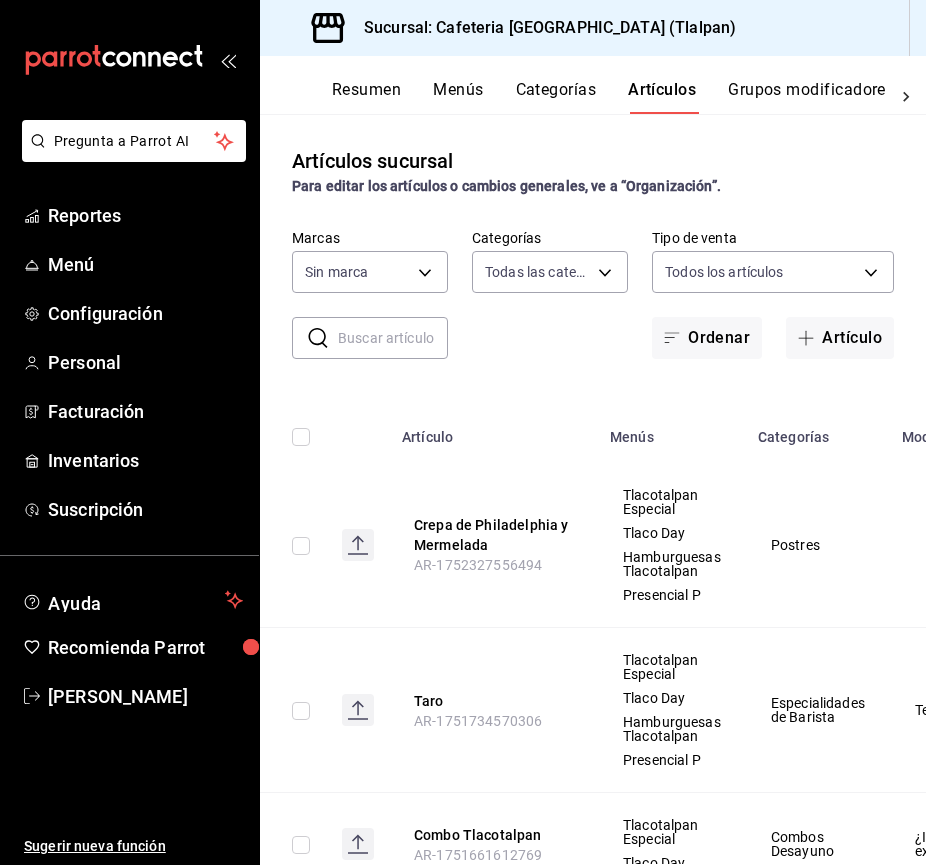 type on "36d1b806-7385-4c12-996b-e719420d6c0e,ed0cf95d-e247-4bee-ad45-fbe5a3c99d60,e011a2ea-179b-466c-ad98-64ca230c9594,c73c9db6-4bb0-4e06-8b5e-8e898099d52d,e9e68465-86e8-450d-9bb3-72899039c4d5,6ad8335a-cbf8-4b52-ae65-0fb07a46dafe,e88413e1-6da3-4a64-92dd-9f919d1268fe,e79167cc-f0d6-4ec4-81e2-b378f870024c,d385512f-46c5-4633-b21f-439923cc67d7,7baa7ae9-57f3-4719-a53f-8e808bc8d0b3,adfab49d-05db-4b6d-ad56-7b555b8a4834,db1db806-b5b7-4869-8aed-44ac641371a3,8043524e-7cf5-4b1a-a3fb-b664a9317c0f,f23bcbb9-25dd-45cc-81c8-2ed23b1189b1,eaf702ef-9399-49aa-89a5-7dc62cfe760a,4c613442-8b27-4ae7-9549-0986bf9cee0e,20647901-5613-4fad-af1b-0be5813a97d1,3df3a5e7-44db-45ec-895d-12ef83035775,df3e9e1a-3ecc-4601-a08d-aaaab84c63ce,0948c94a-126e-493e-a633-7617dde97771" 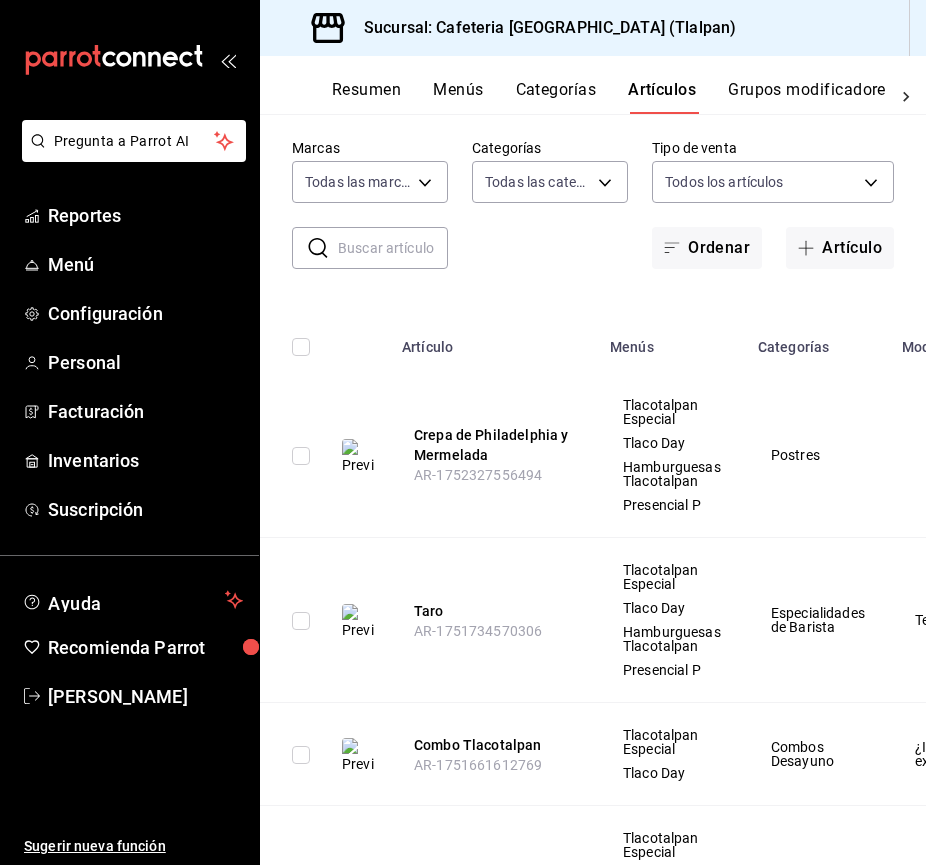 scroll, scrollTop: 96, scrollLeft: 0, axis: vertical 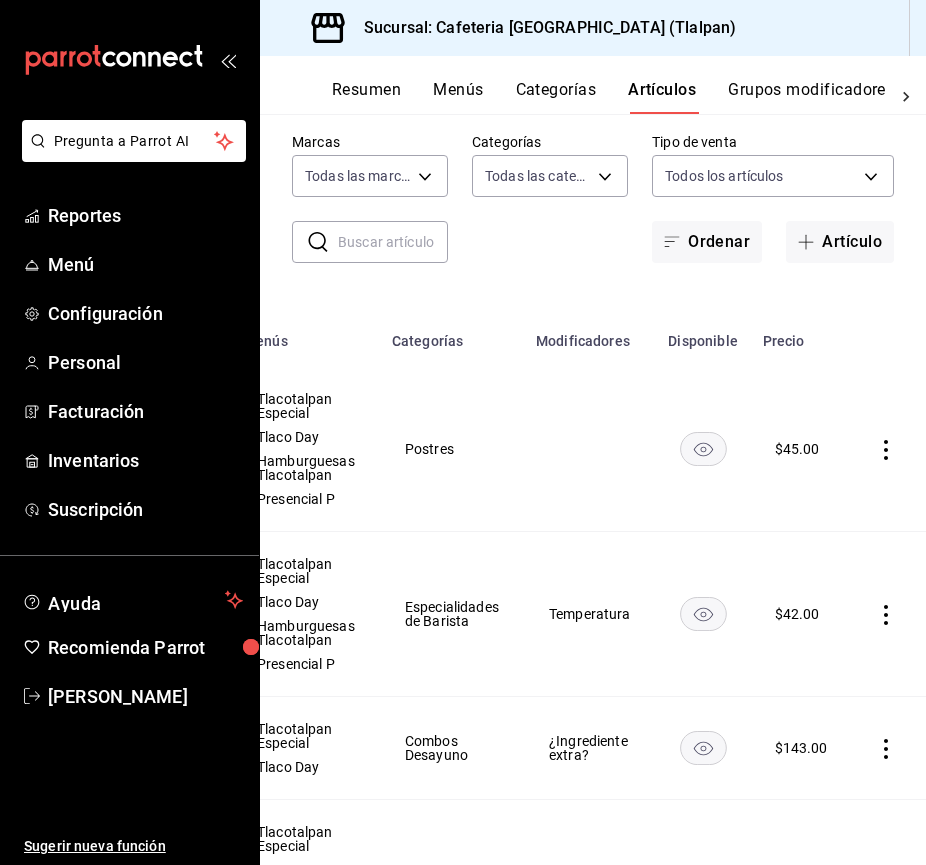 click 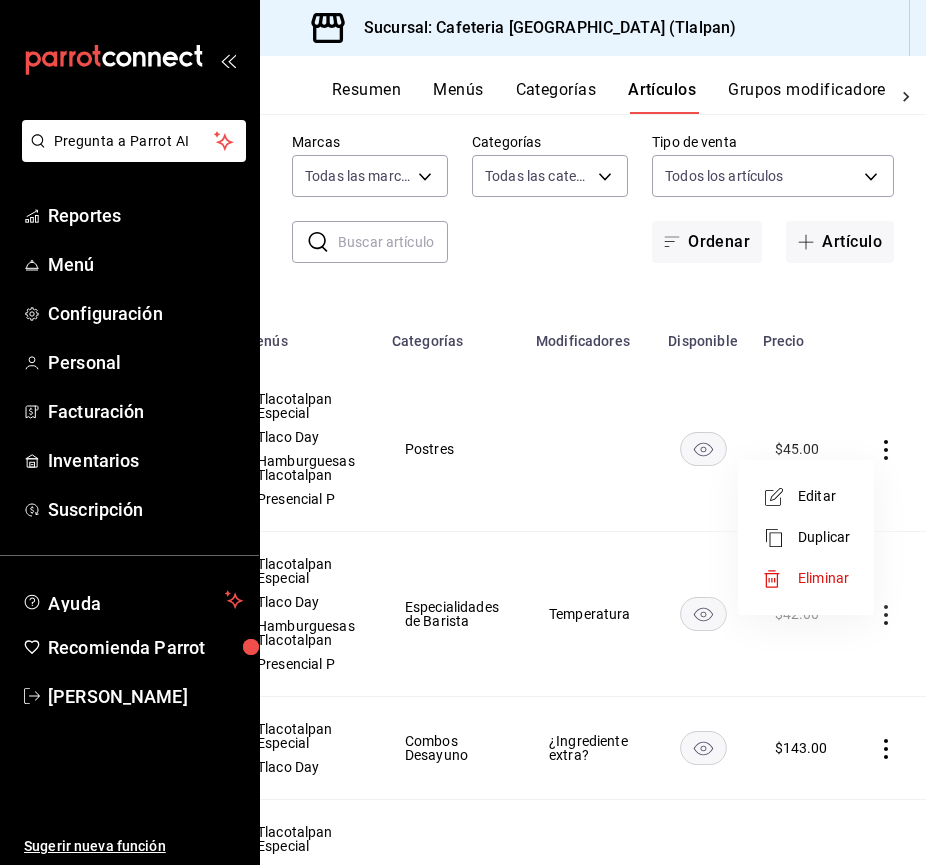 click on "Editar" at bounding box center (824, 496) 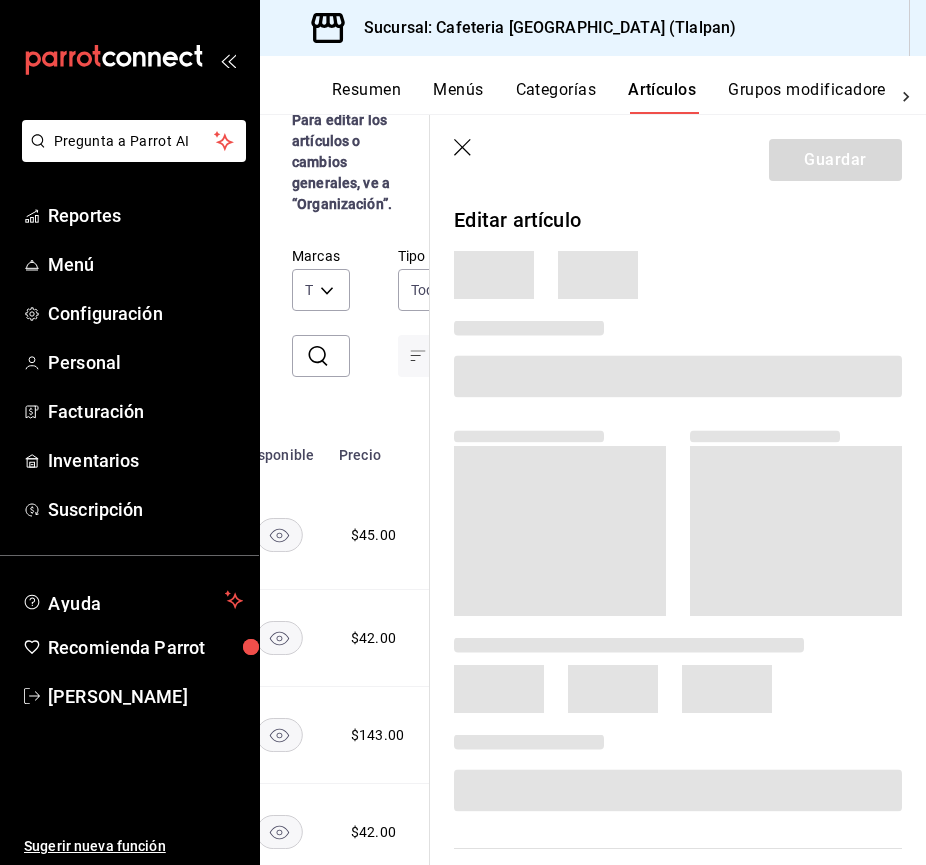 scroll, scrollTop: 0, scrollLeft: 0, axis: both 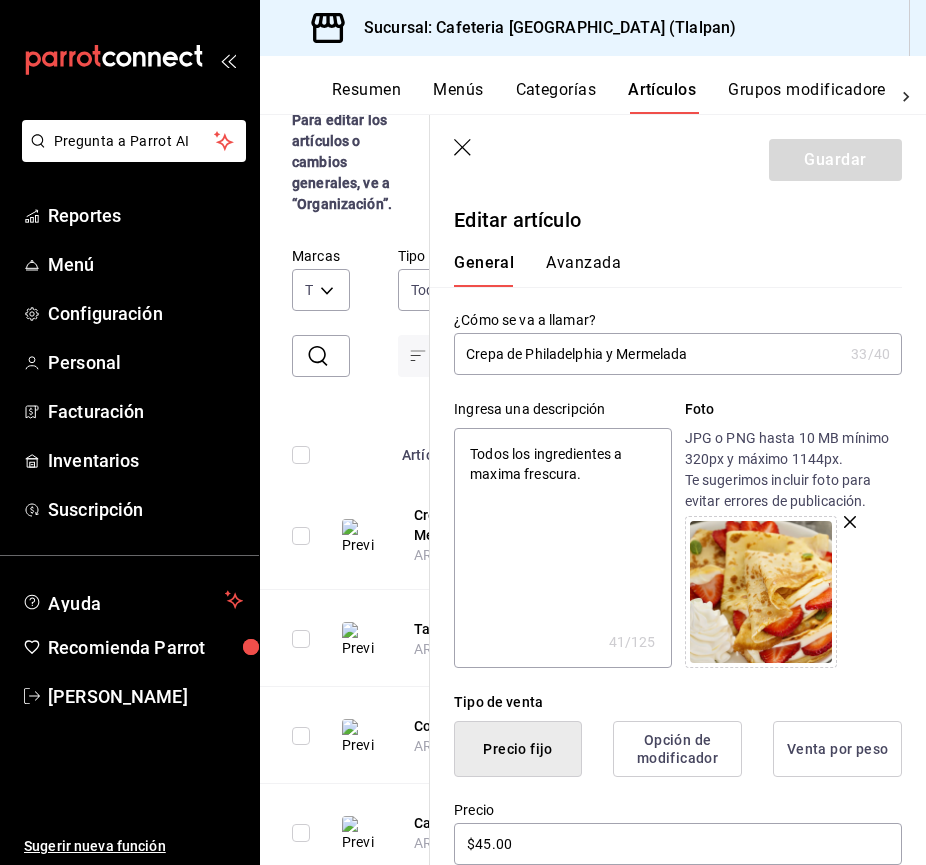 click 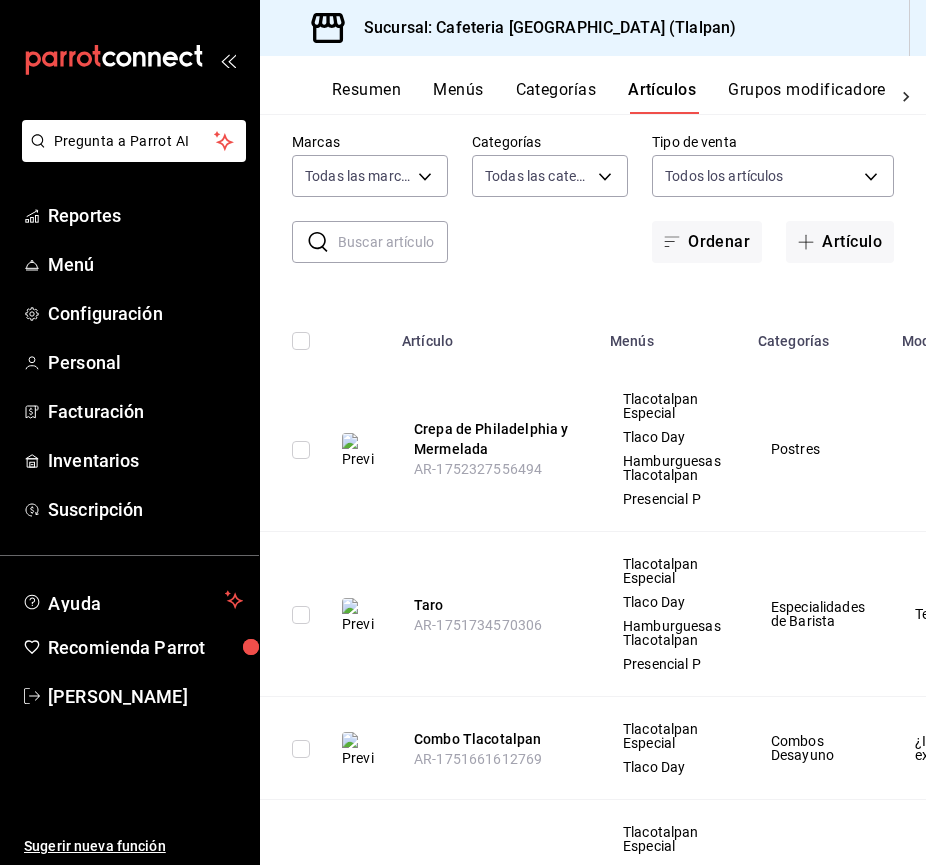 click on "Resumen" at bounding box center (366, 97) 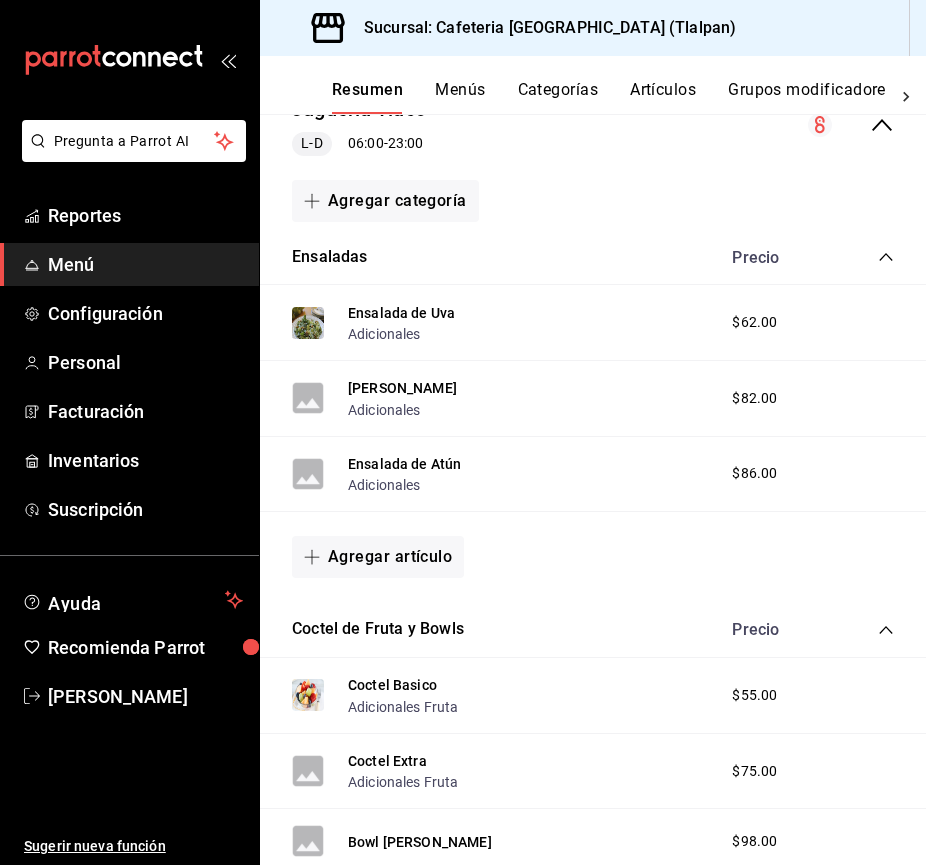 scroll, scrollTop: 225, scrollLeft: 0, axis: vertical 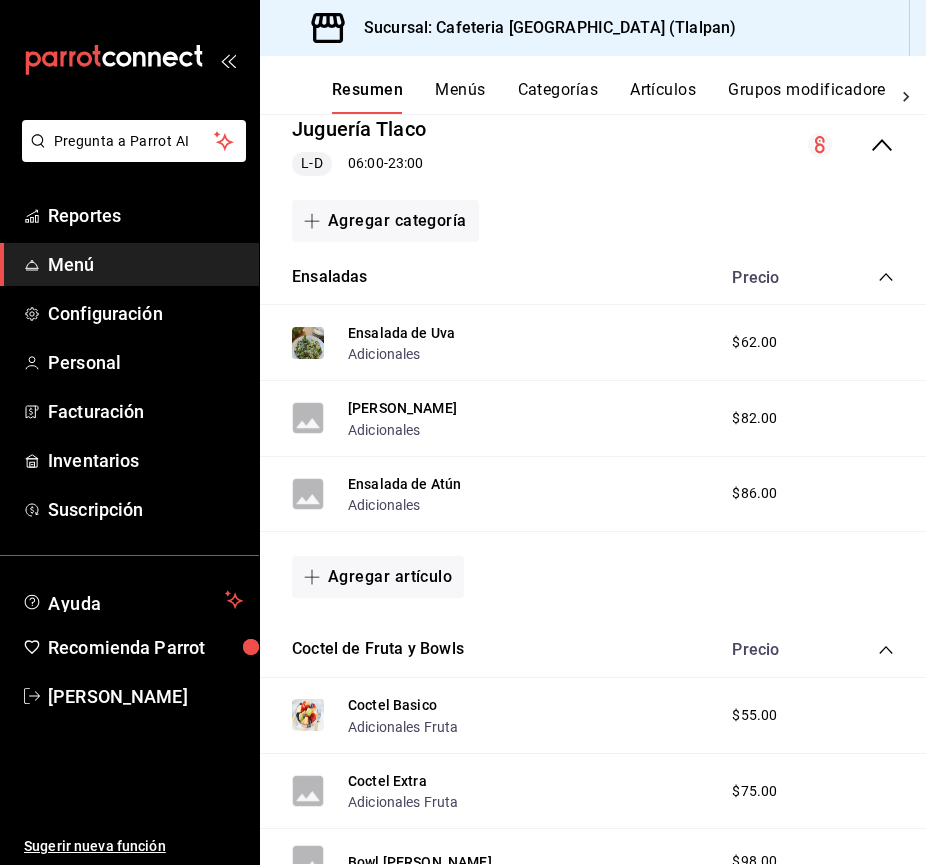click 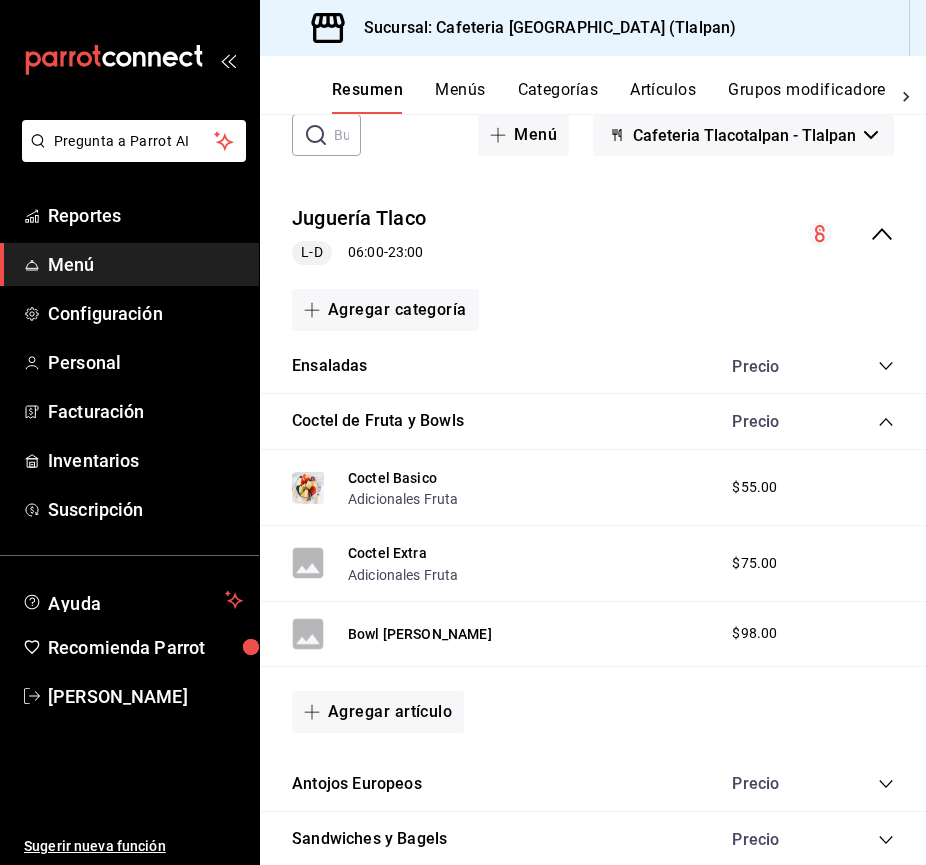 scroll, scrollTop: 142, scrollLeft: 0, axis: vertical 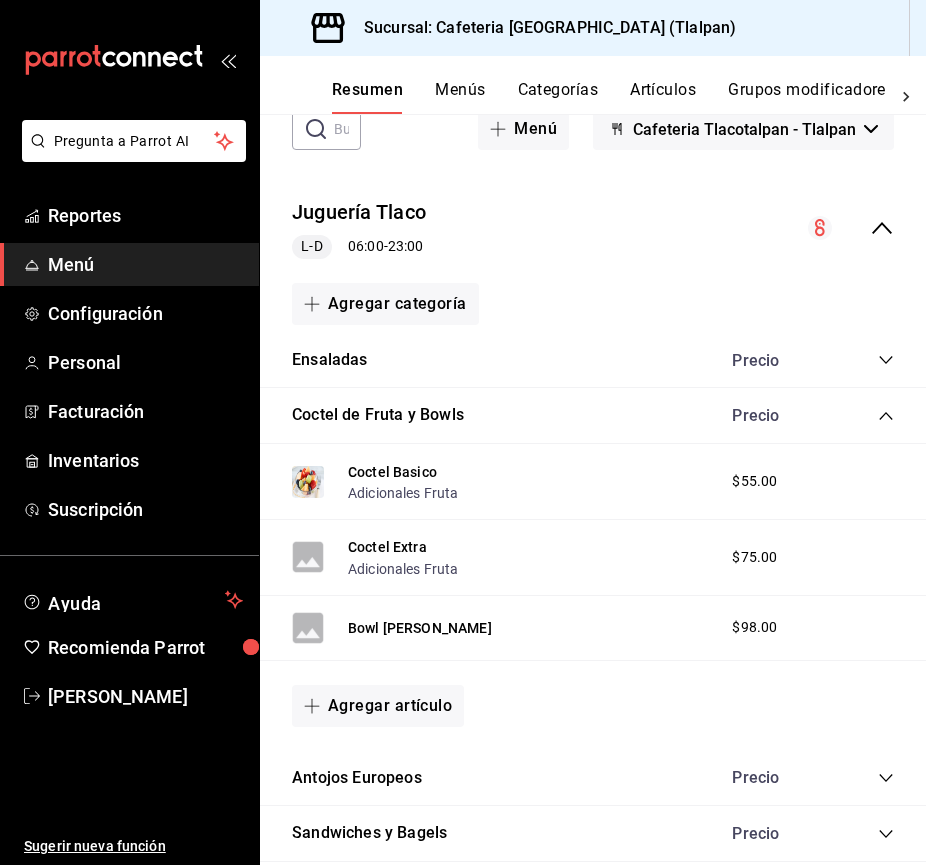 click 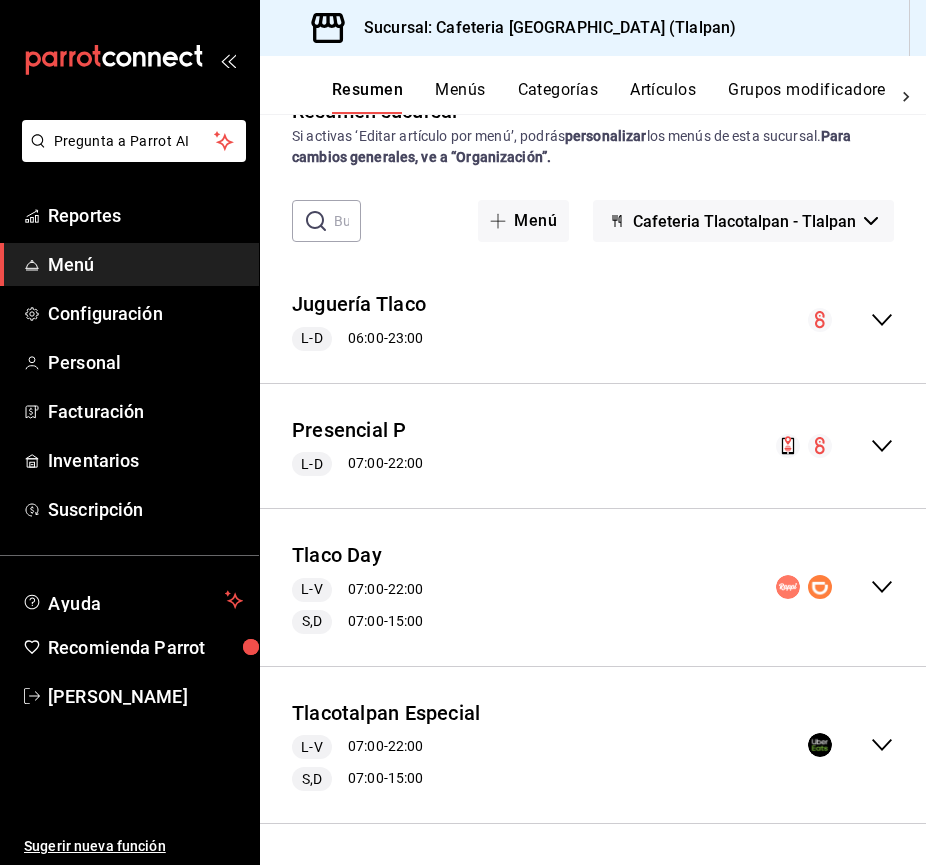 scroll, scrollTop: 48, scrollLeft: 0, axis: vertical 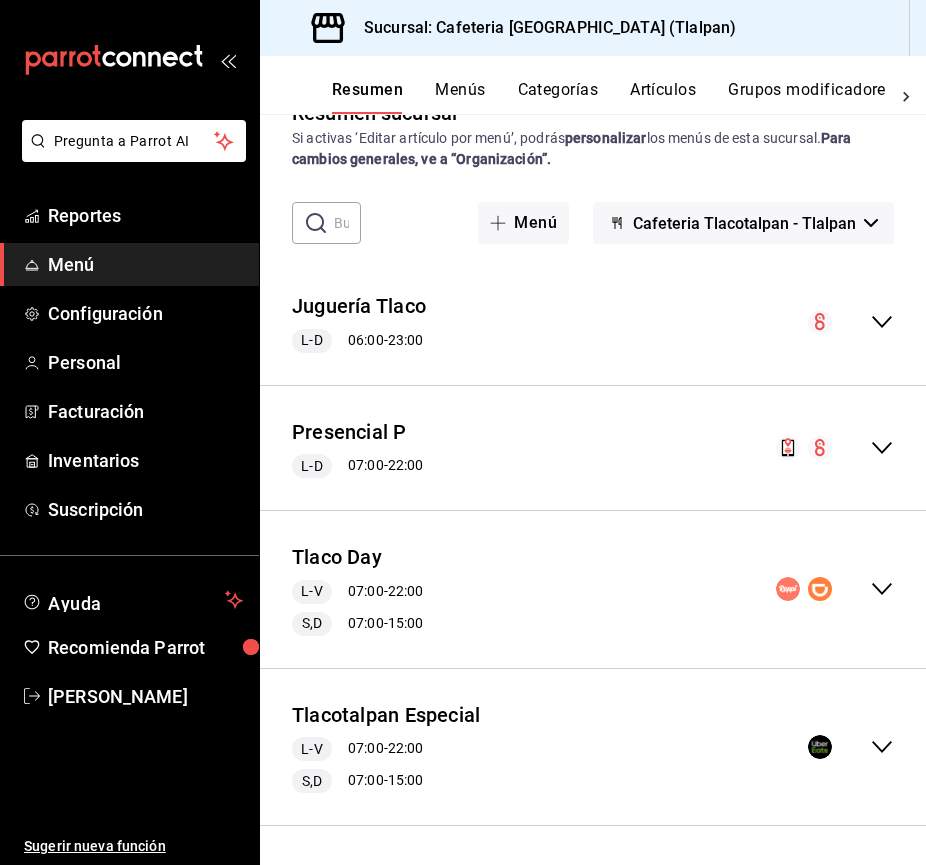 click 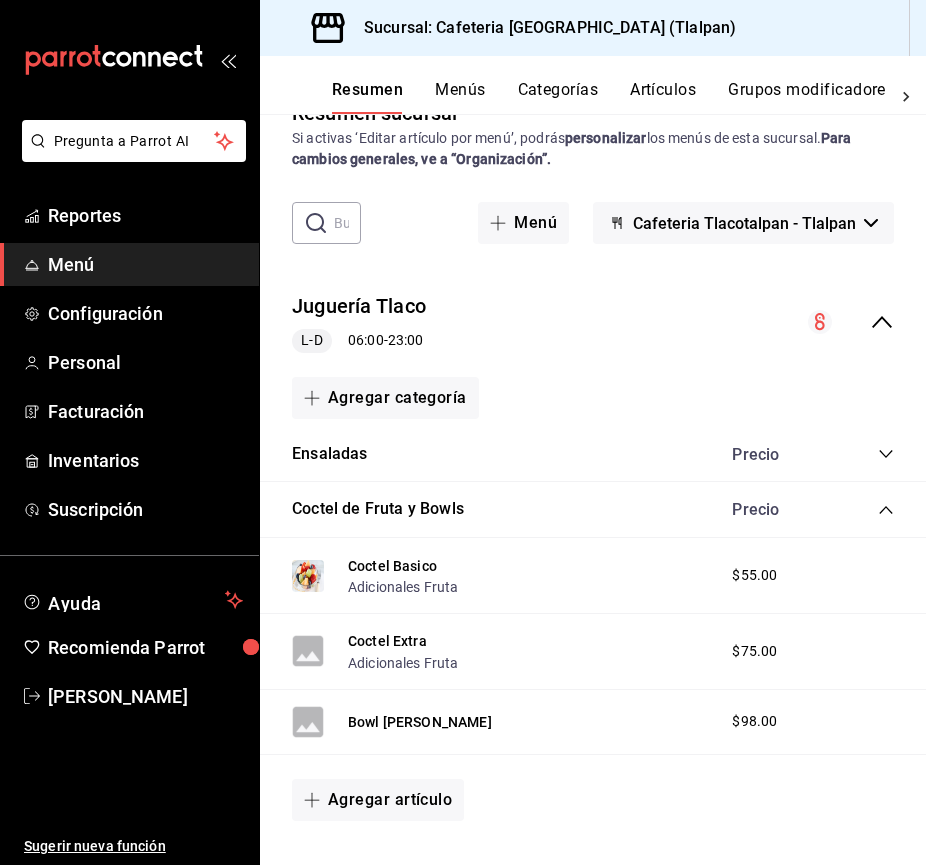scroll, scrollTop: 0, scrollLeft: 0, axis: both 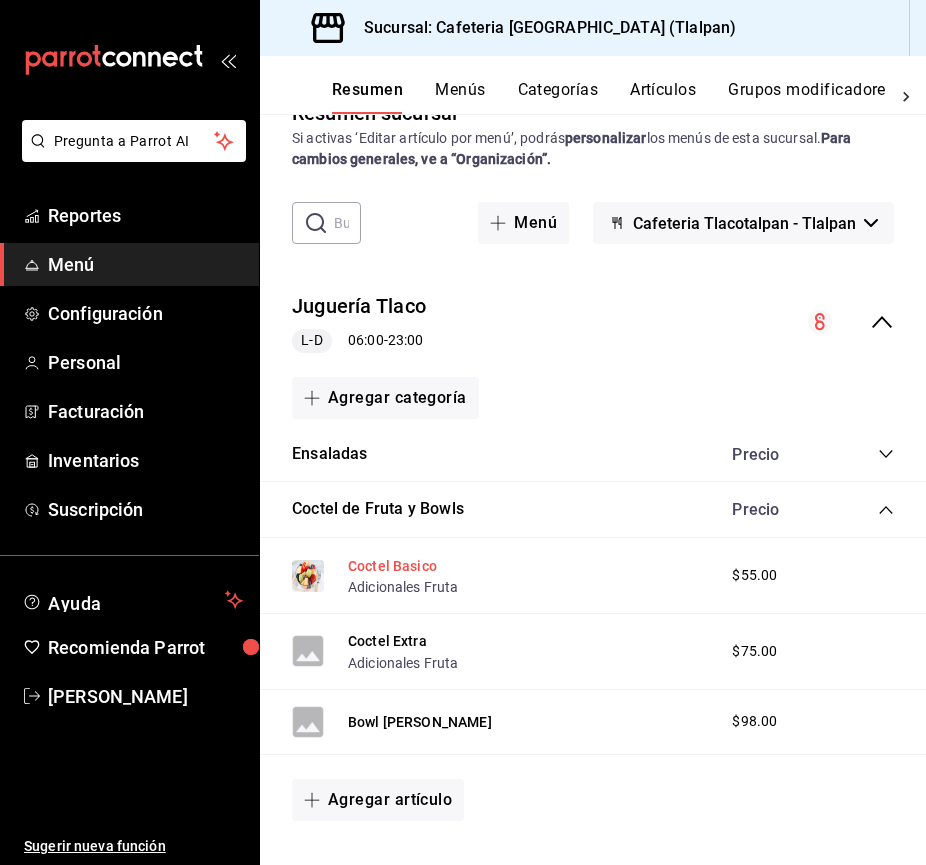 click on "Coctel Basico" at bounding box center (392, 566) 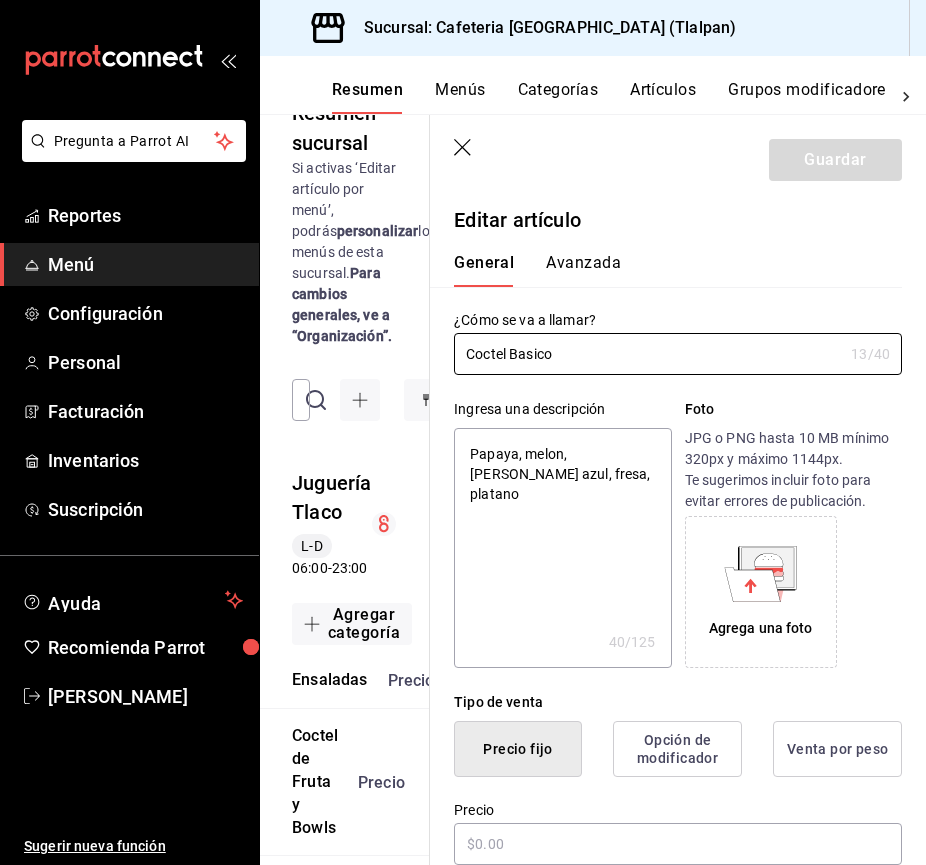 type on "x" 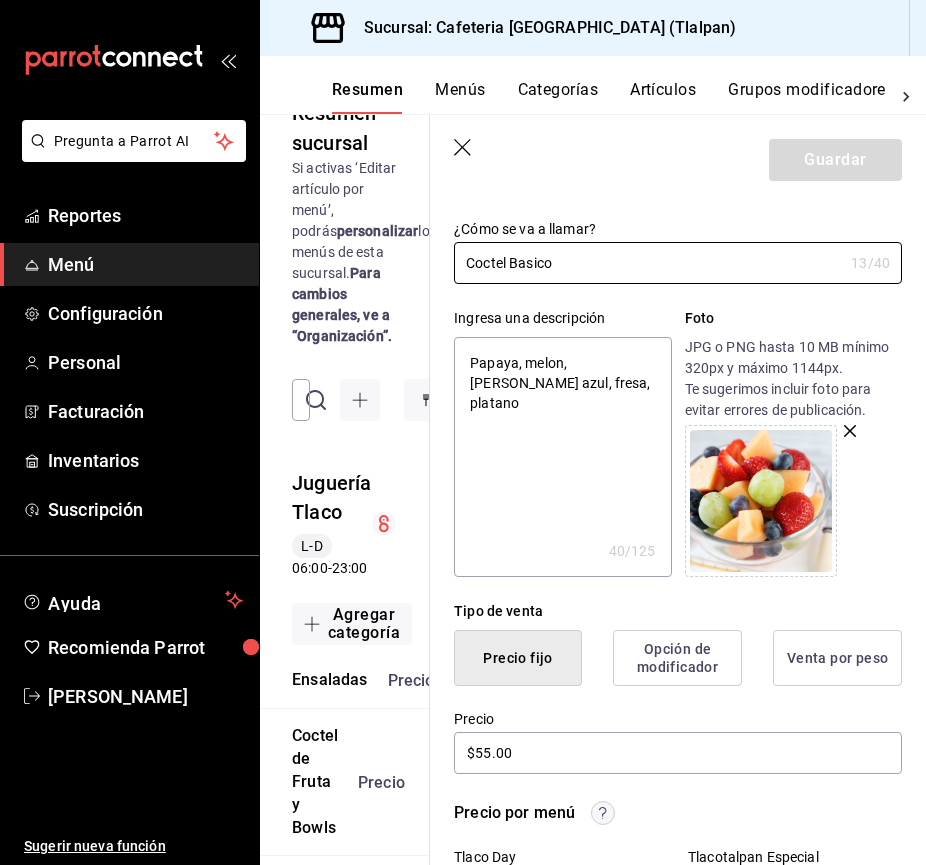 scroll, scrollTop: 40, scrollLeft: 0, axis: vertical 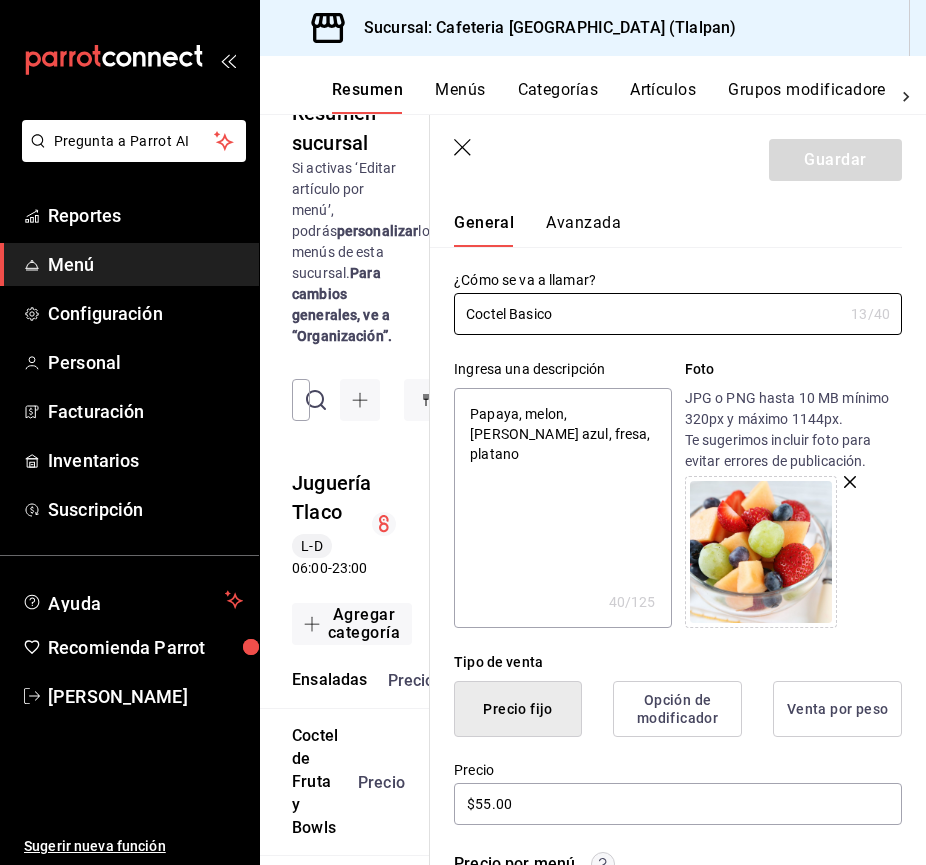 click 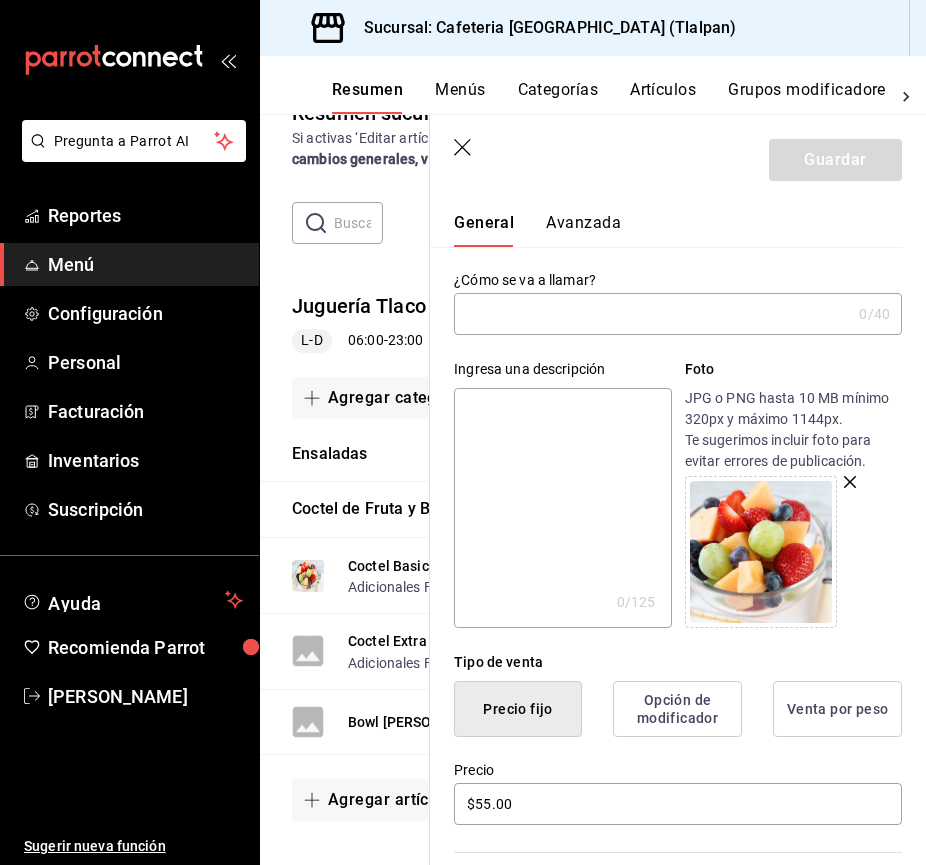 scroll, scrollTop: 0, scrollLeft: 0, axis: both 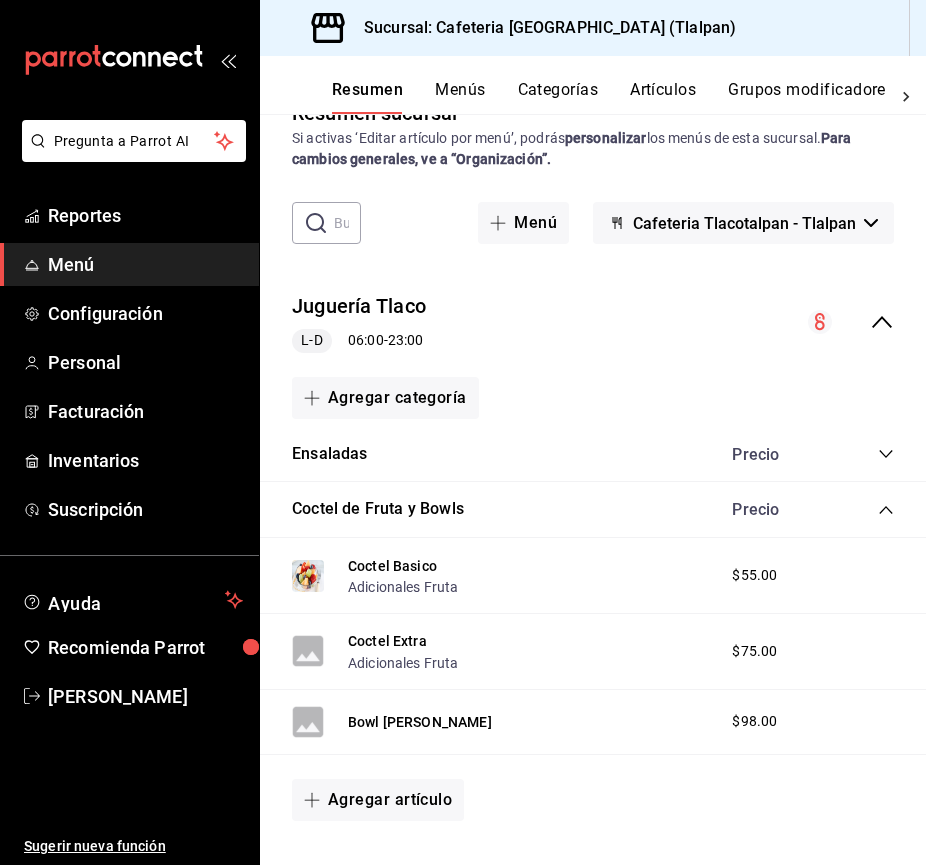 click 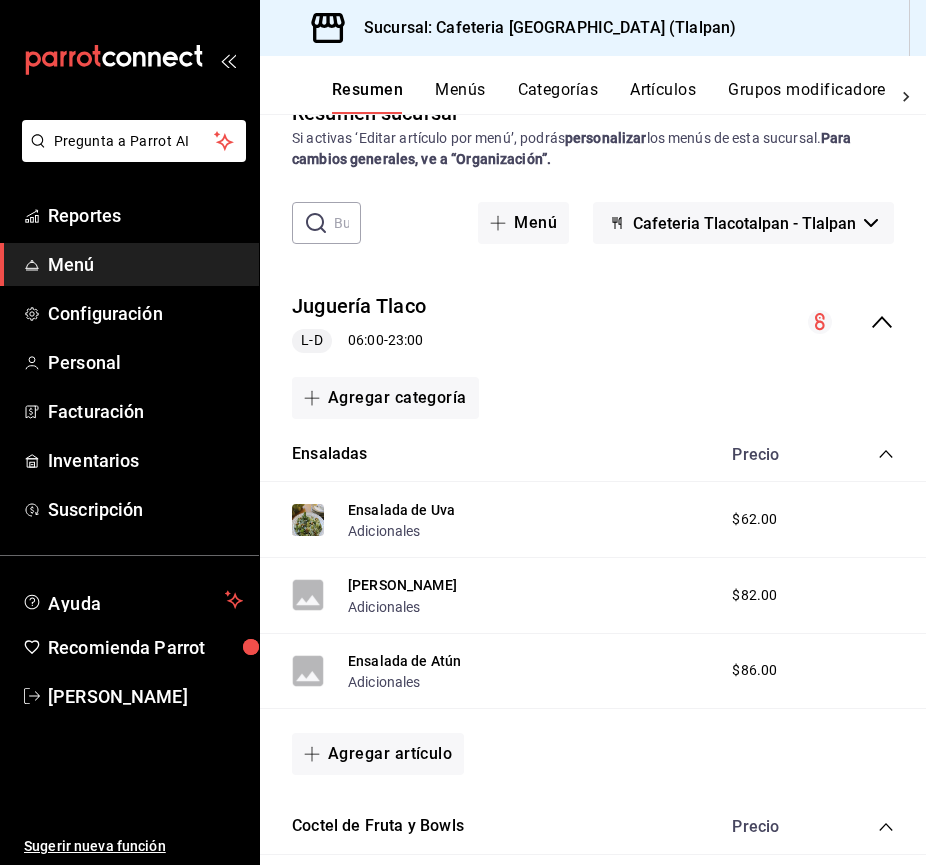 click 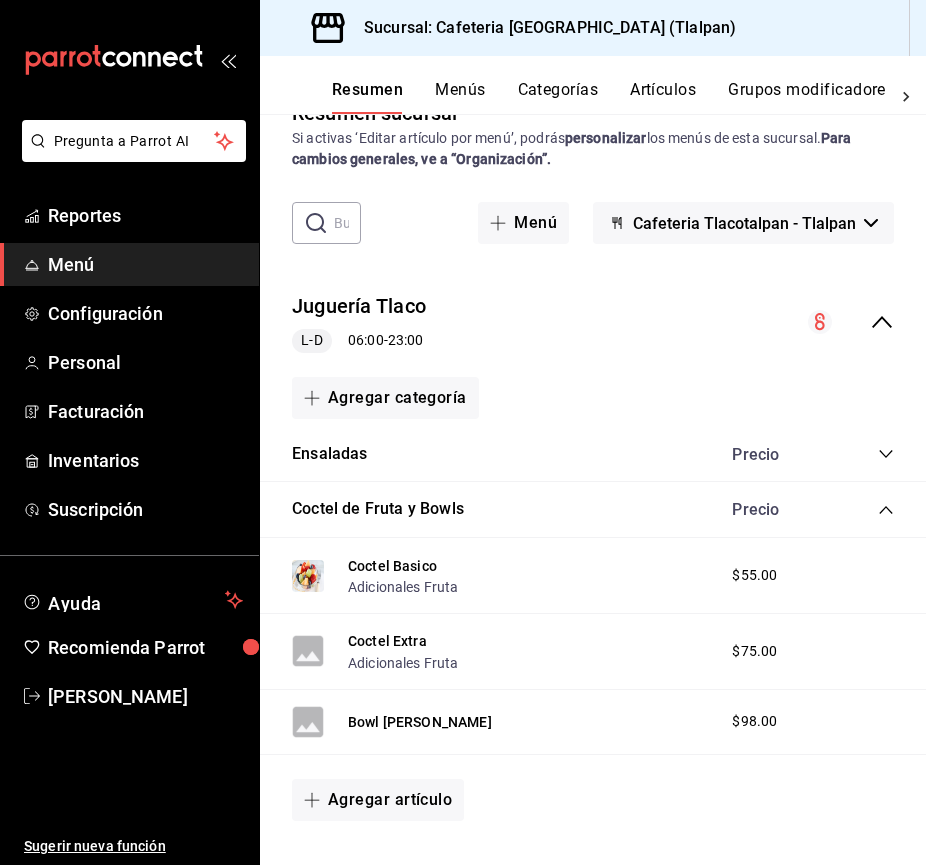 click 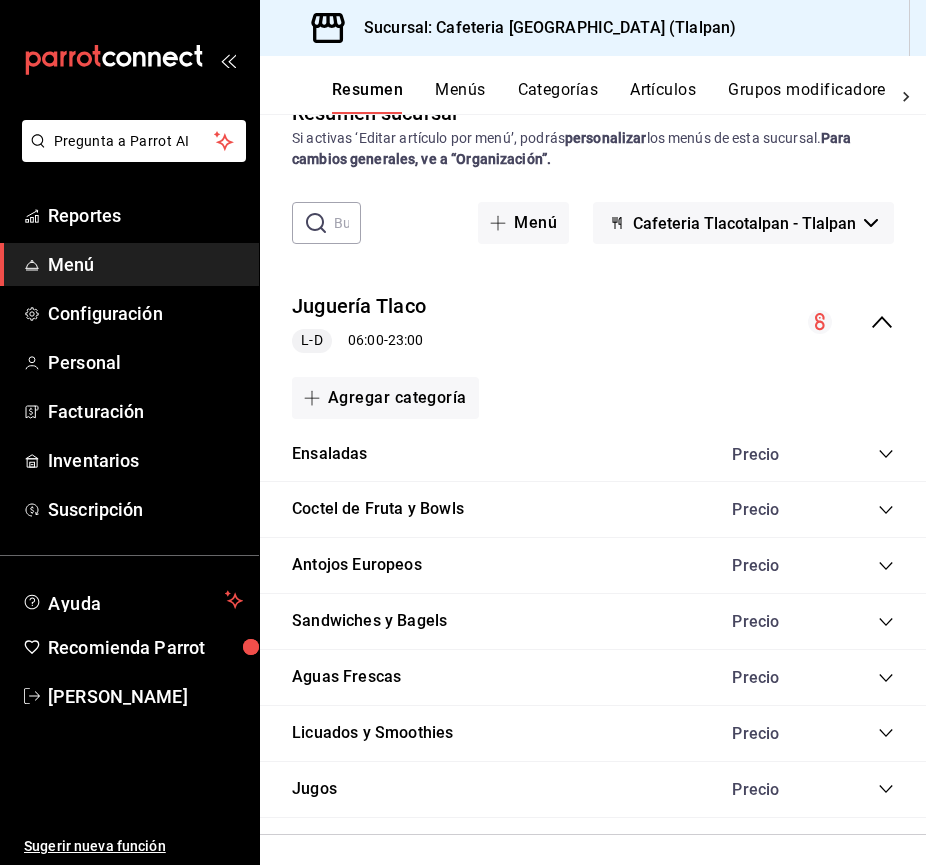 click 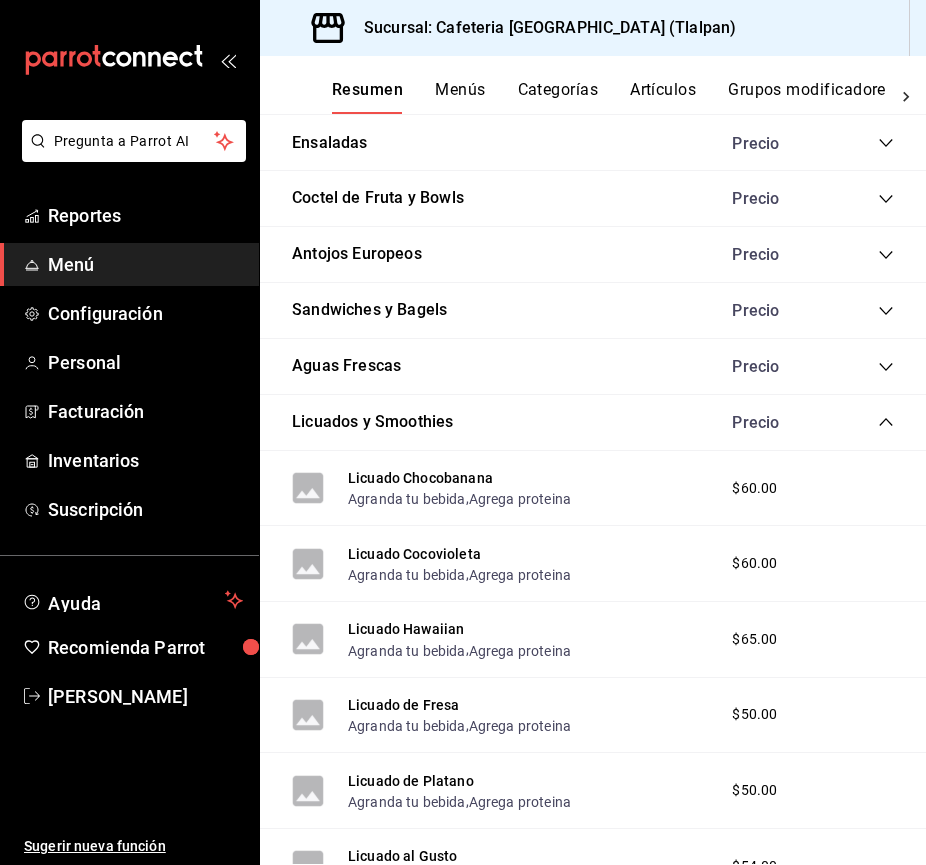 scroll, scrollTop: 377, scrollLeft: 0, axis: vertical 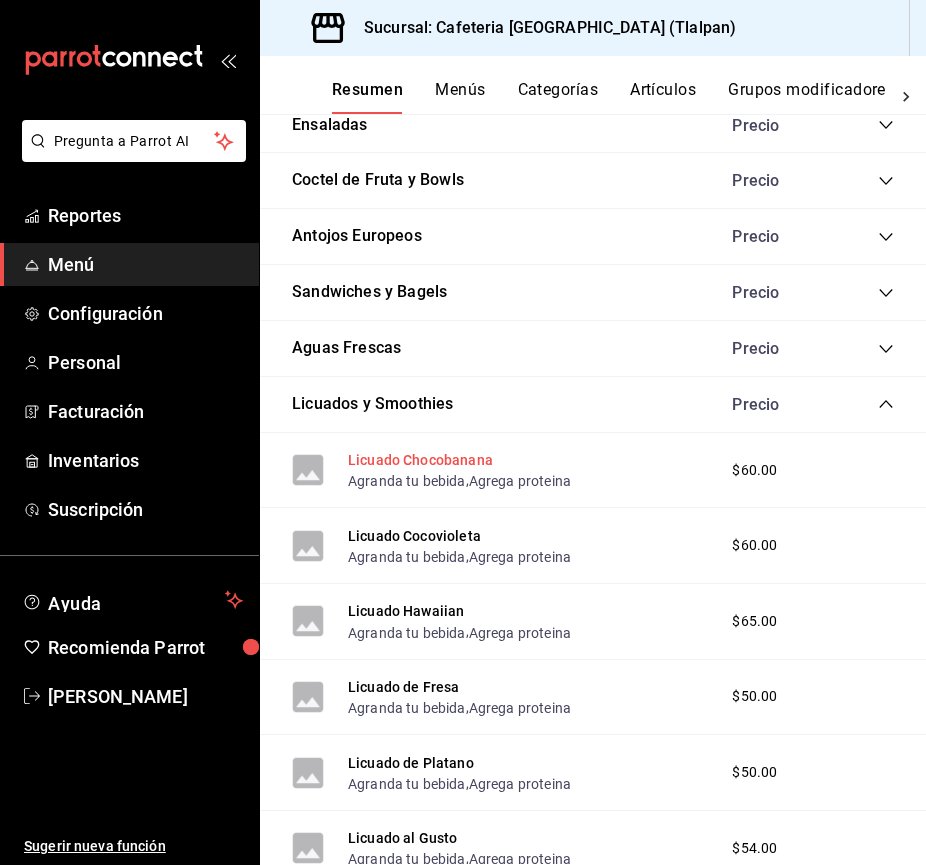 click on "Licuado Chocobanana" at bounding box center (420, 460) 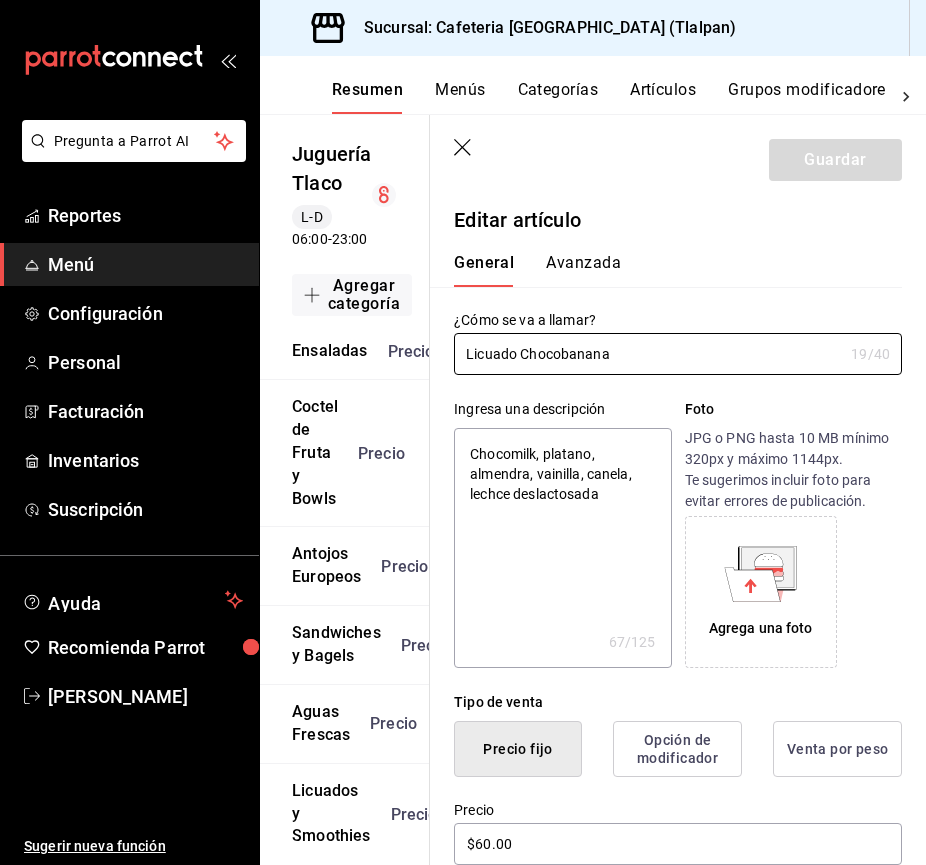 scroll, scrollTop: 0, scrollLeft: 0, axis: both 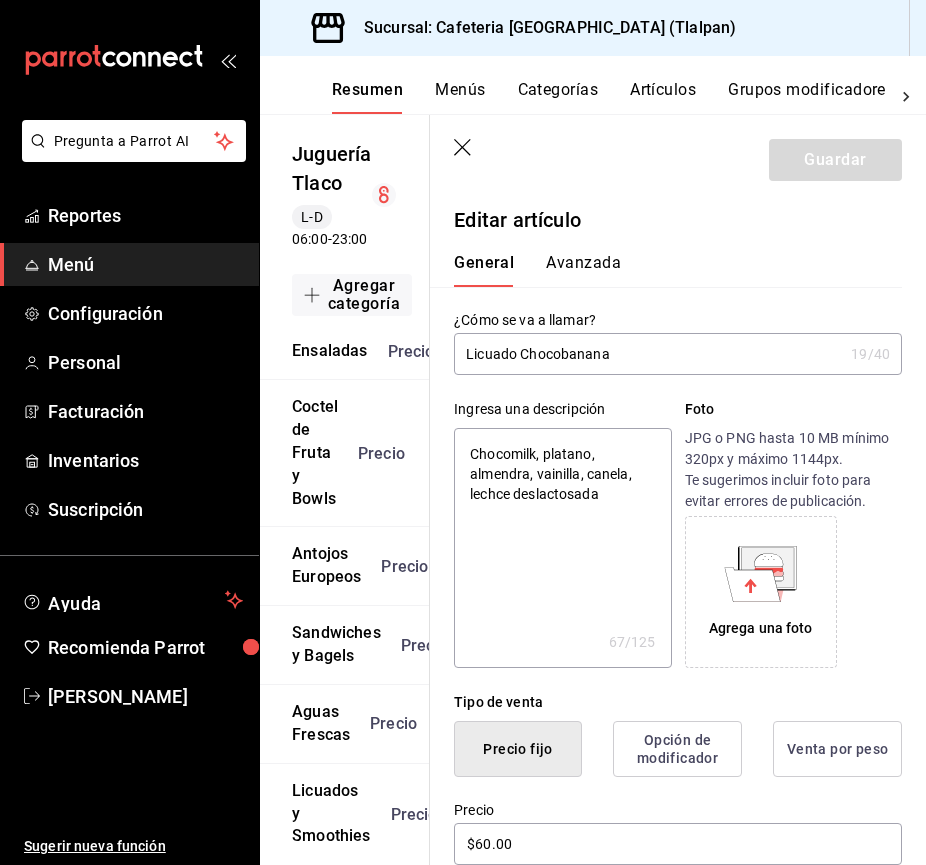 click on "Avanzada" at bounding box center [583, 270] 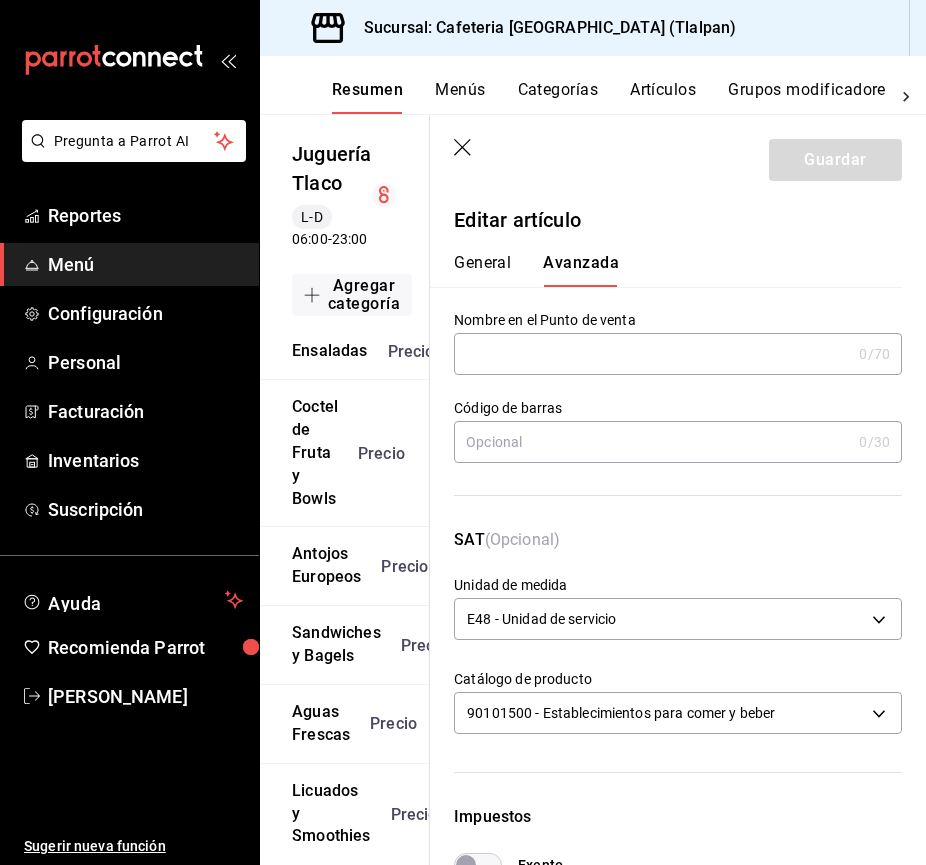 click on "General" at bounding box center [482, 270] 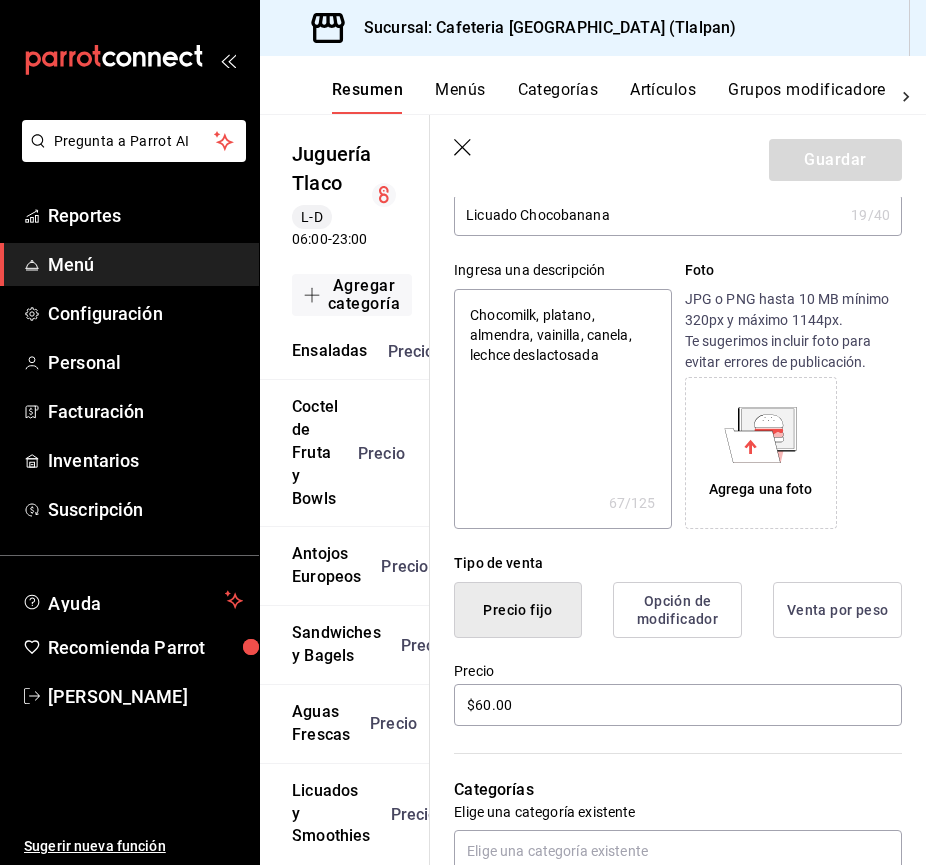 scroll, scrollTop: 145, scrollLeft: 0, axis: vertical 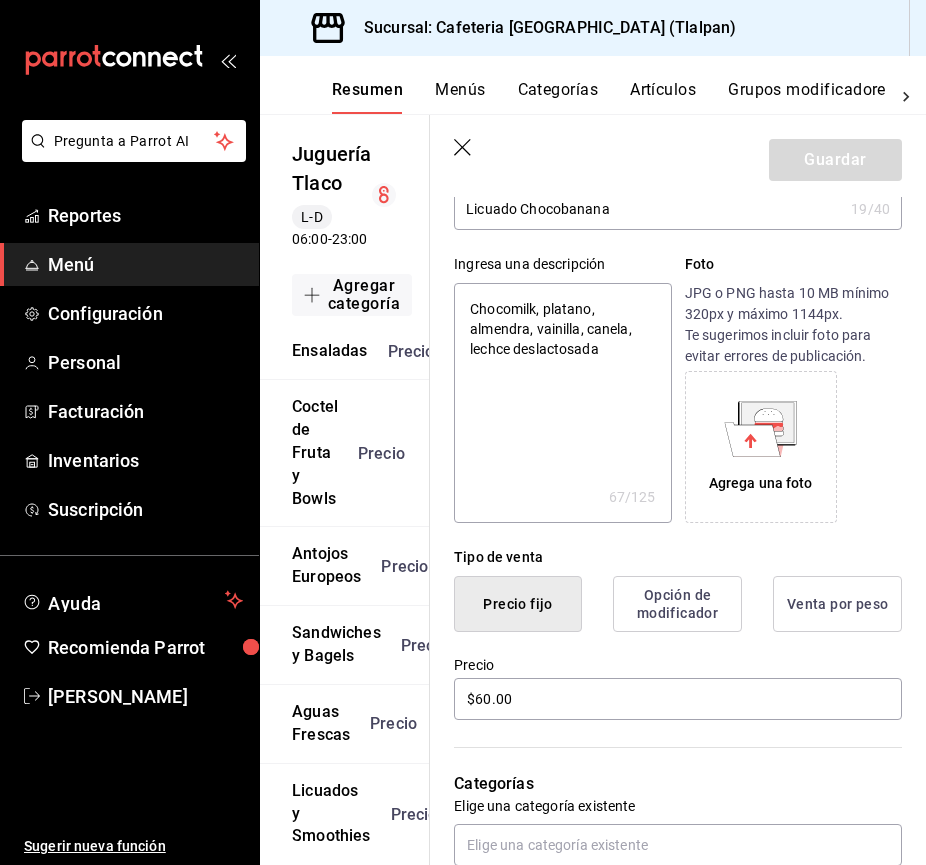 click 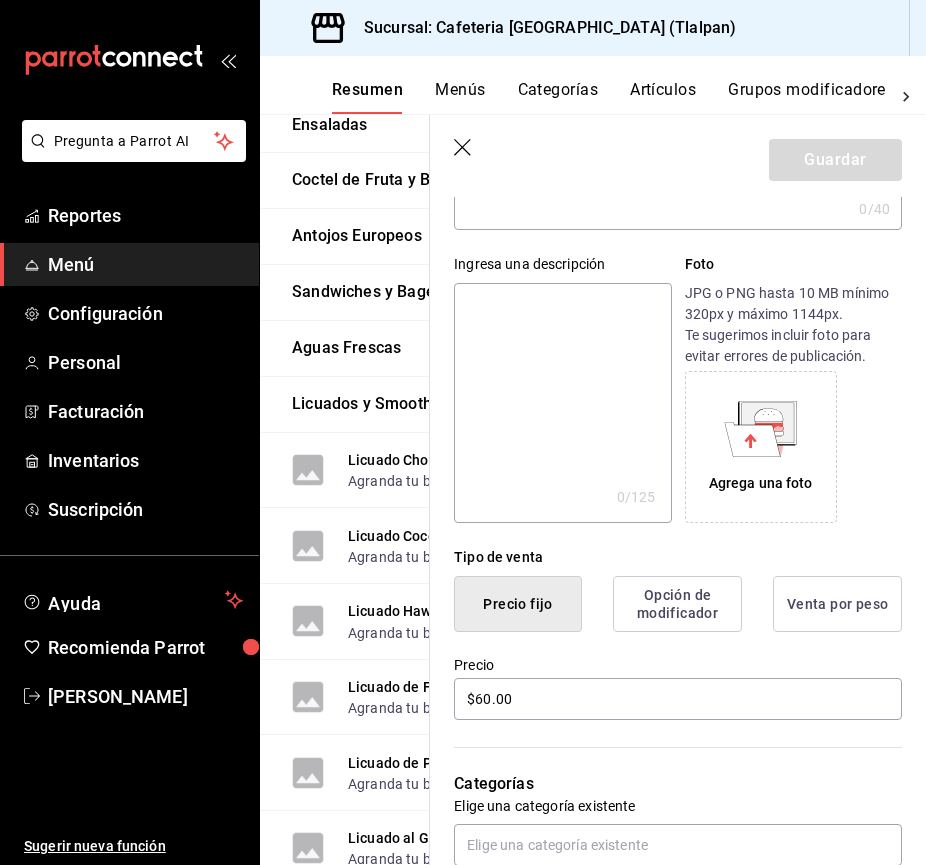 scroll, scrollTop: 0, scrollLeft: 0, axis: both 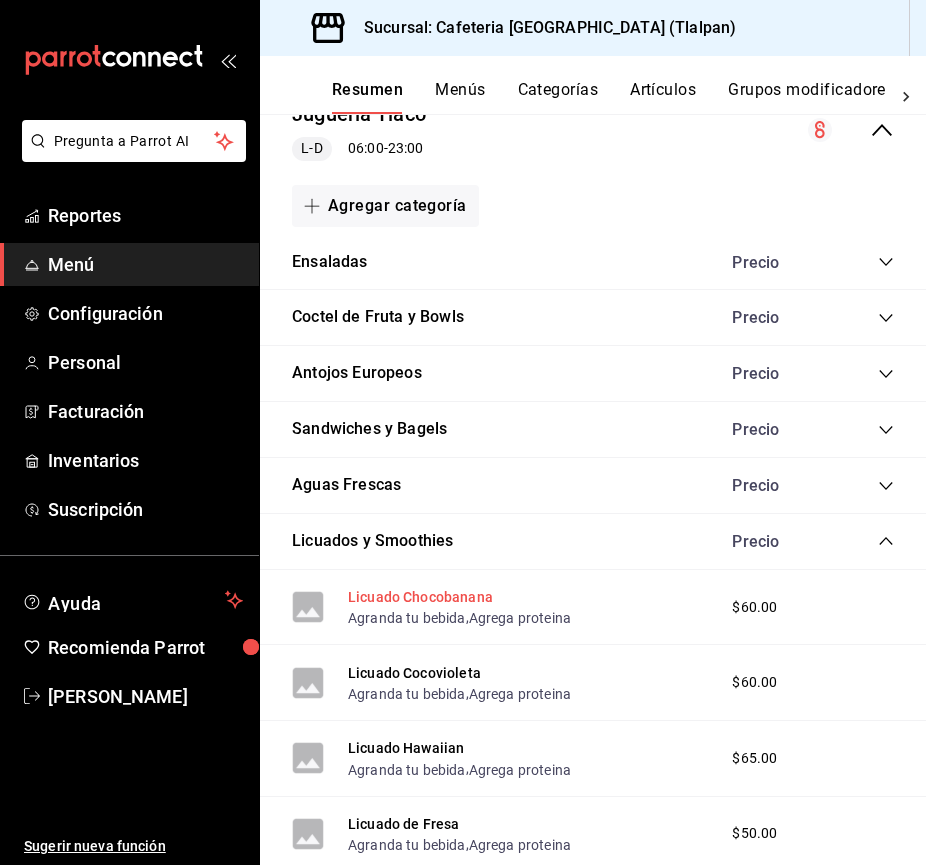 click on "Licuado Chocobanana" at bounding box center (420, 597) 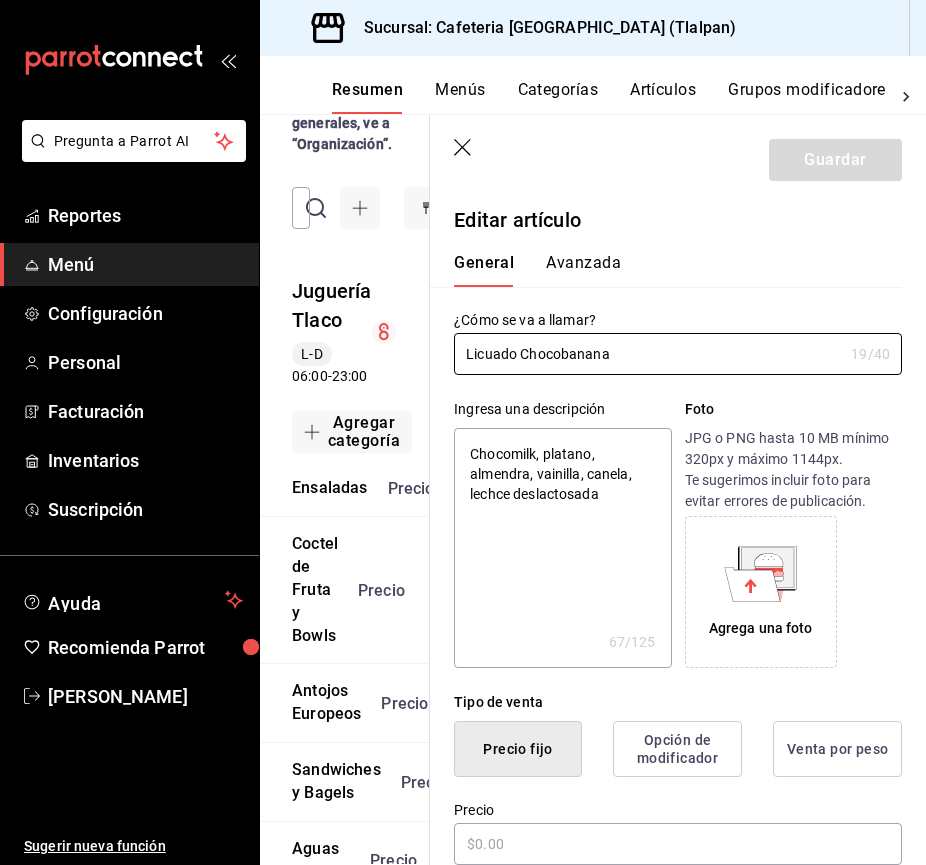 type on "x" 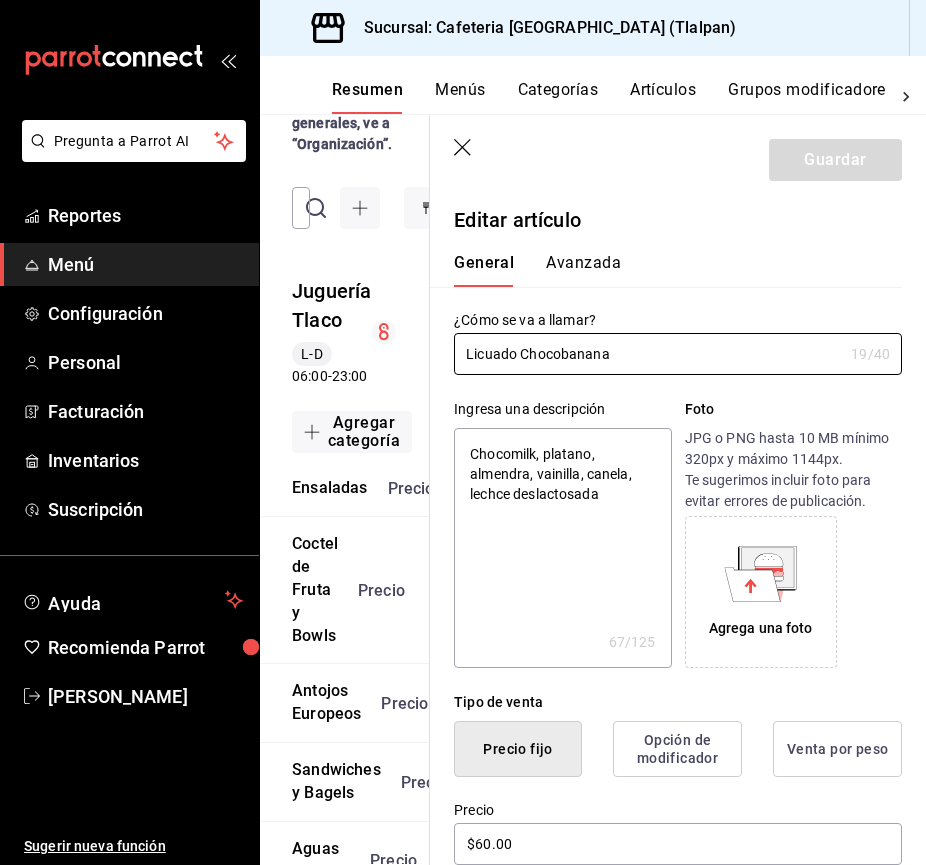 click 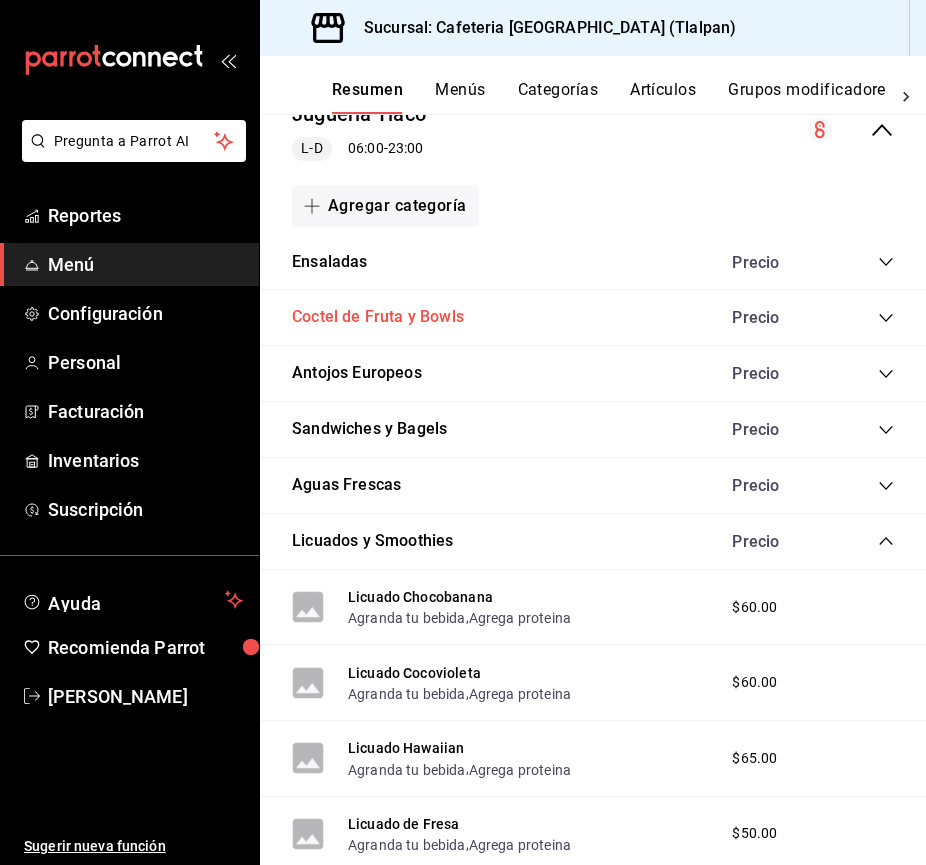 click on "Coctel de Fruta y Bowls" at bounding box center (378, 317) 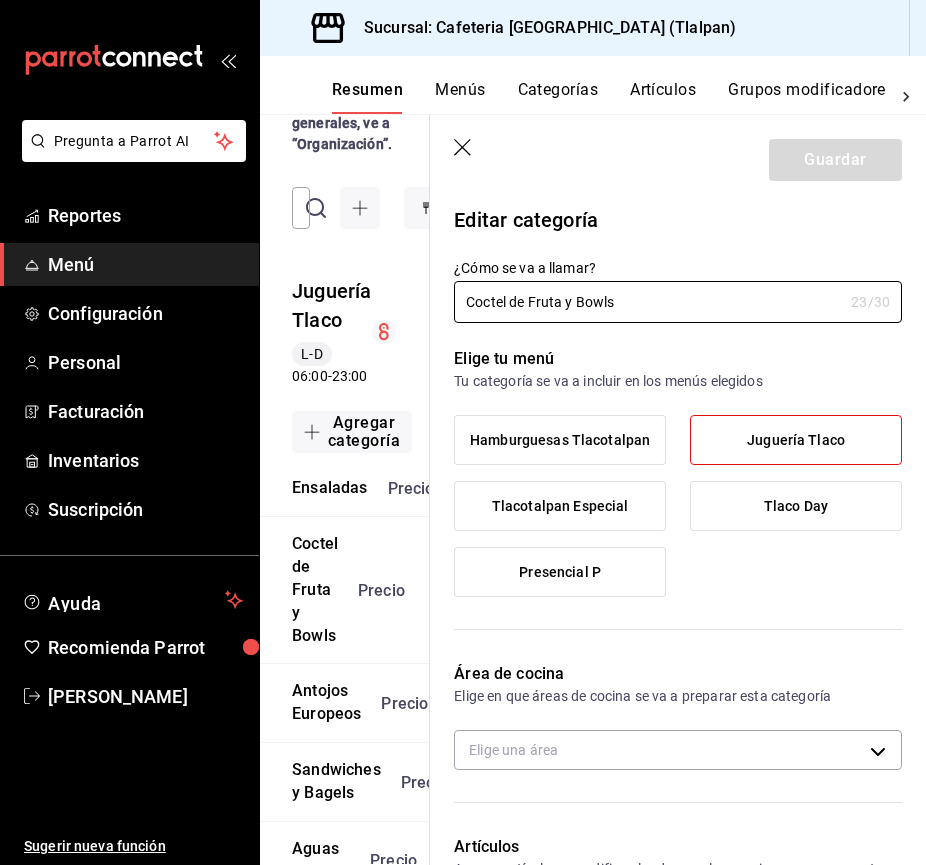 type on "efc4027d-3a27-4182-a276-48fcdbe64a2f" 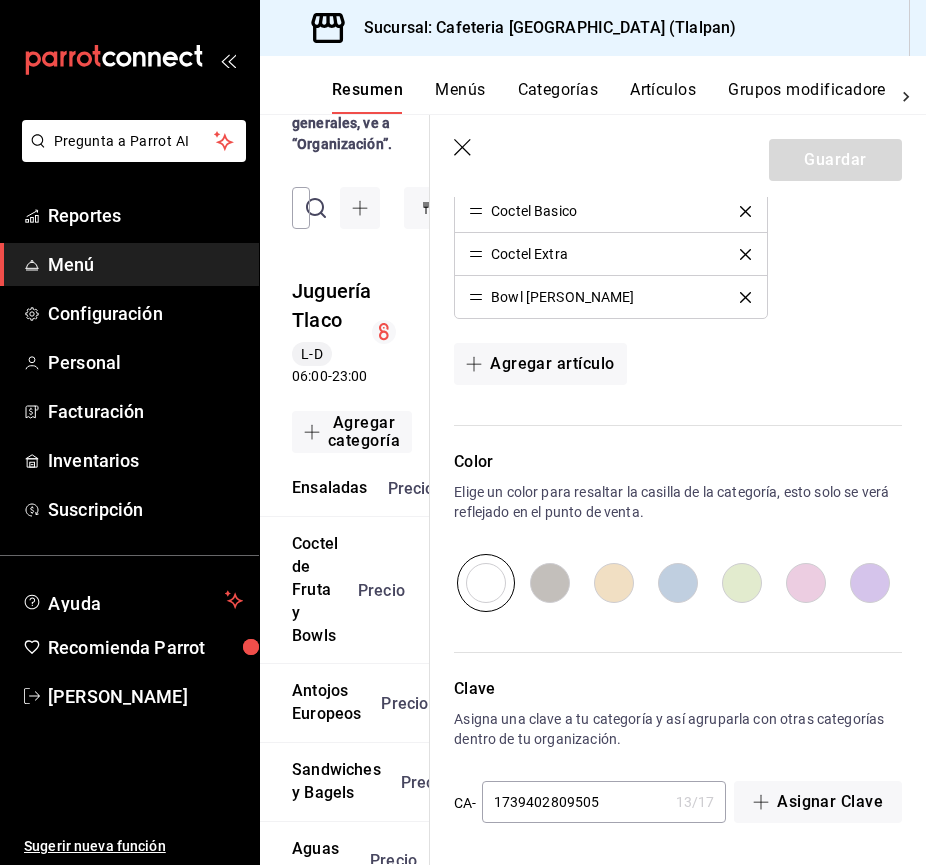 scroll, scrollTop: 734, scrollLeft: 0, axis: vertical 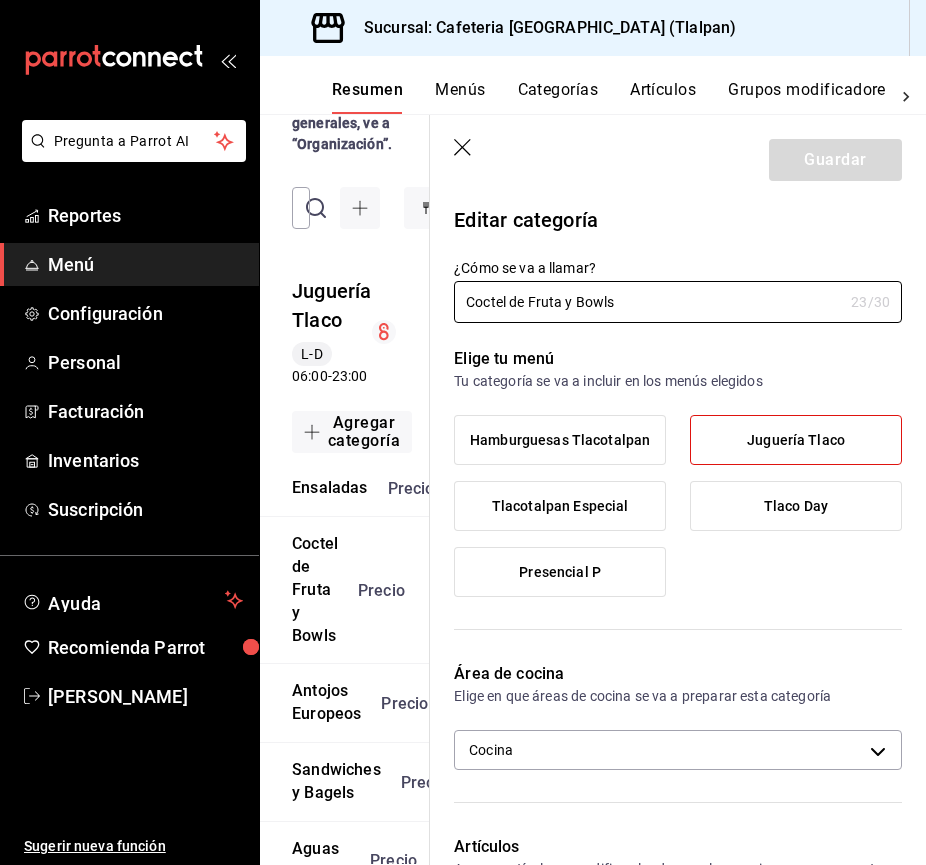 click on "Tlacotalpan Especial" at bounding box center (560, 506) 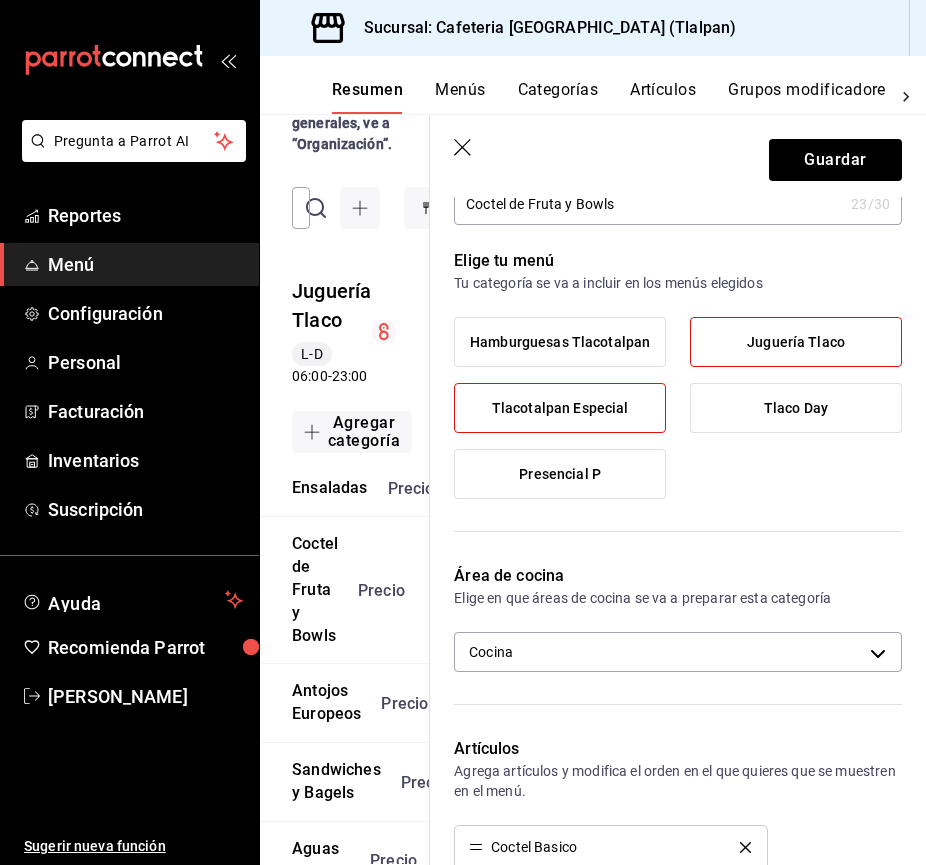 scroll, scrollTop: 72, scrollLeft: 0, axis: vertical 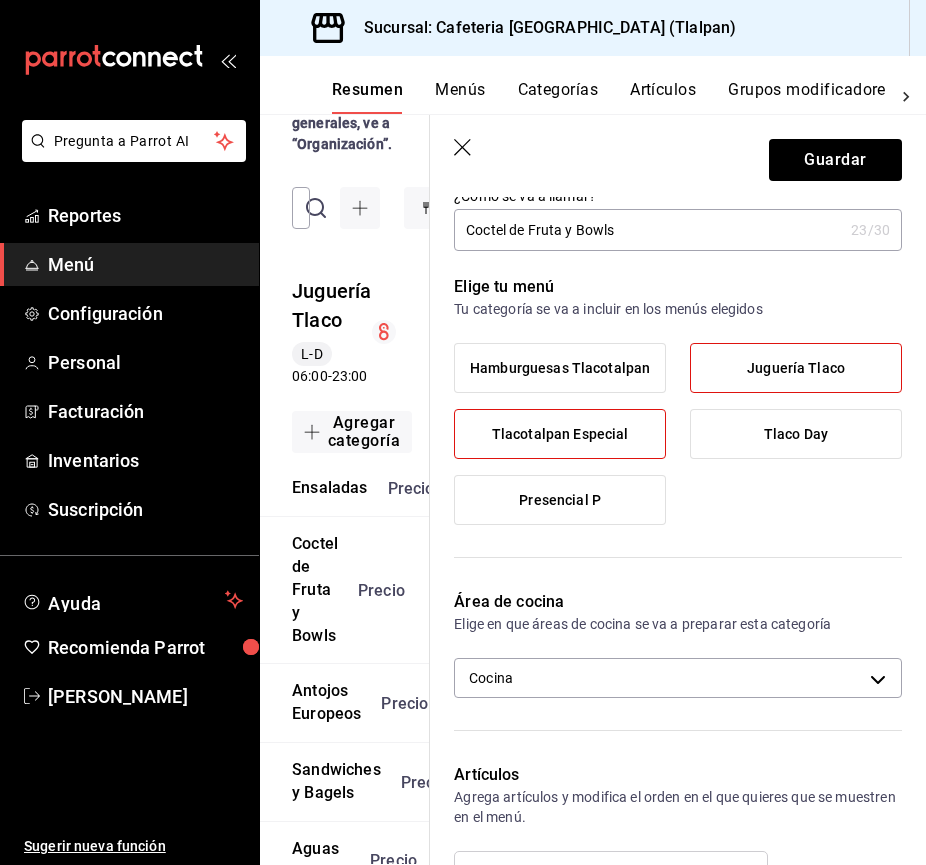 click on "Tlacotalpan Especial" at bounding box center (560, 434) 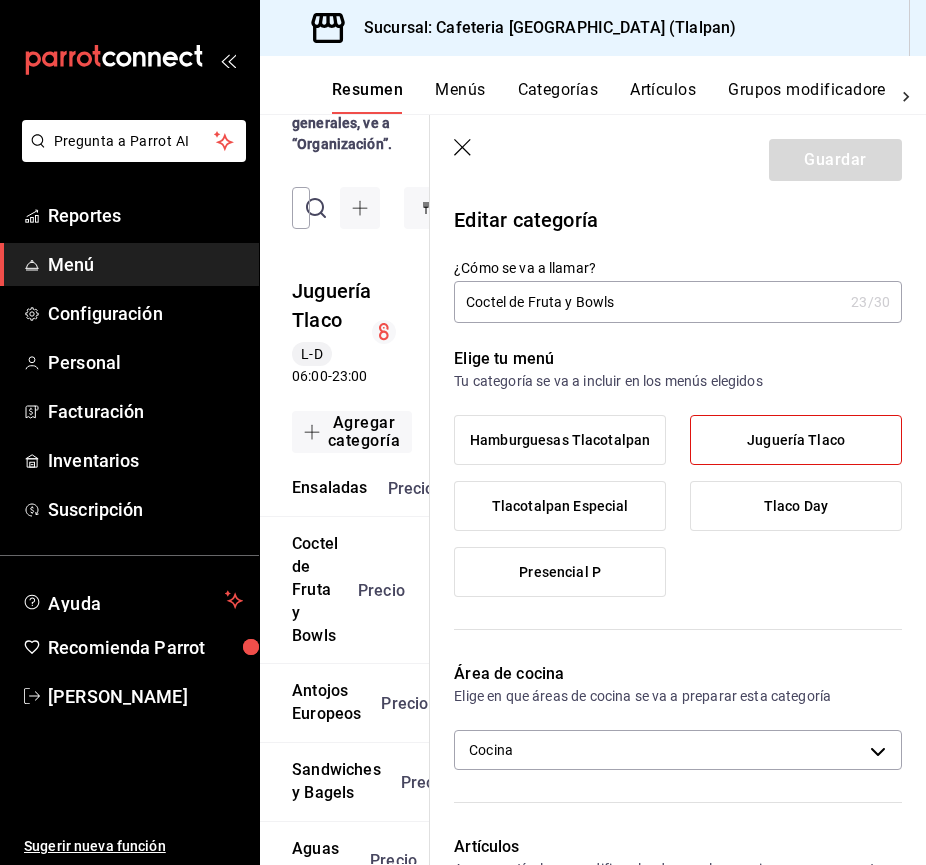 scroll, scrollTop: 0, scrollLeft: 0, axis: both 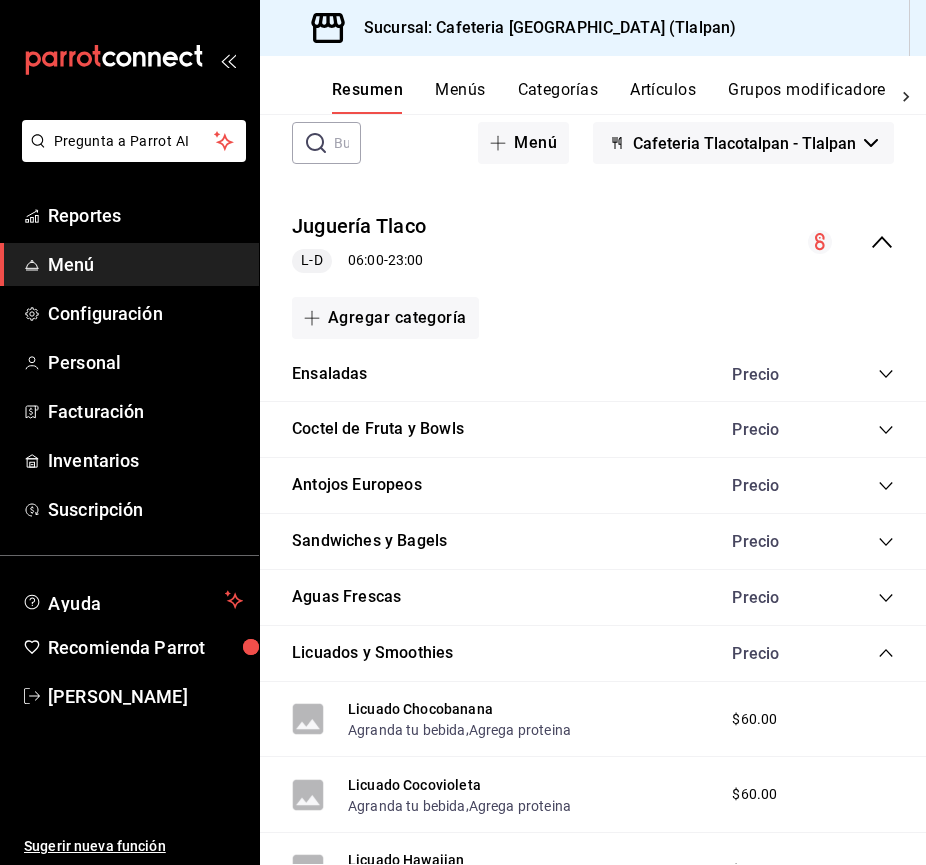 click 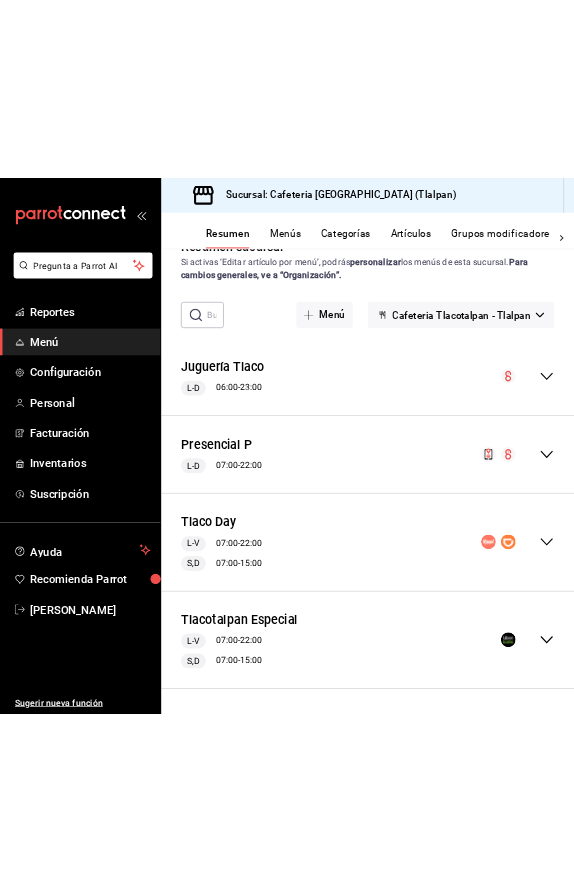 scroll, scrollTop: 48, scrollLeft: 0, axis: vertical 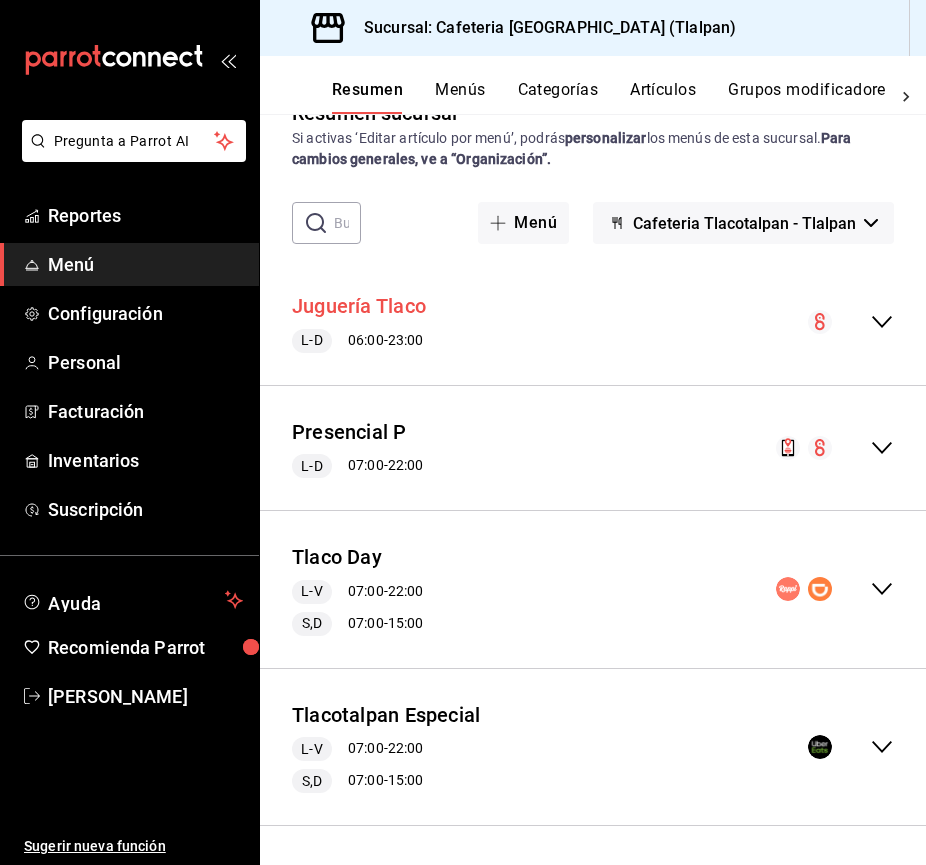 click on "Juguería Tlaco" at bounding box center [359, 306] 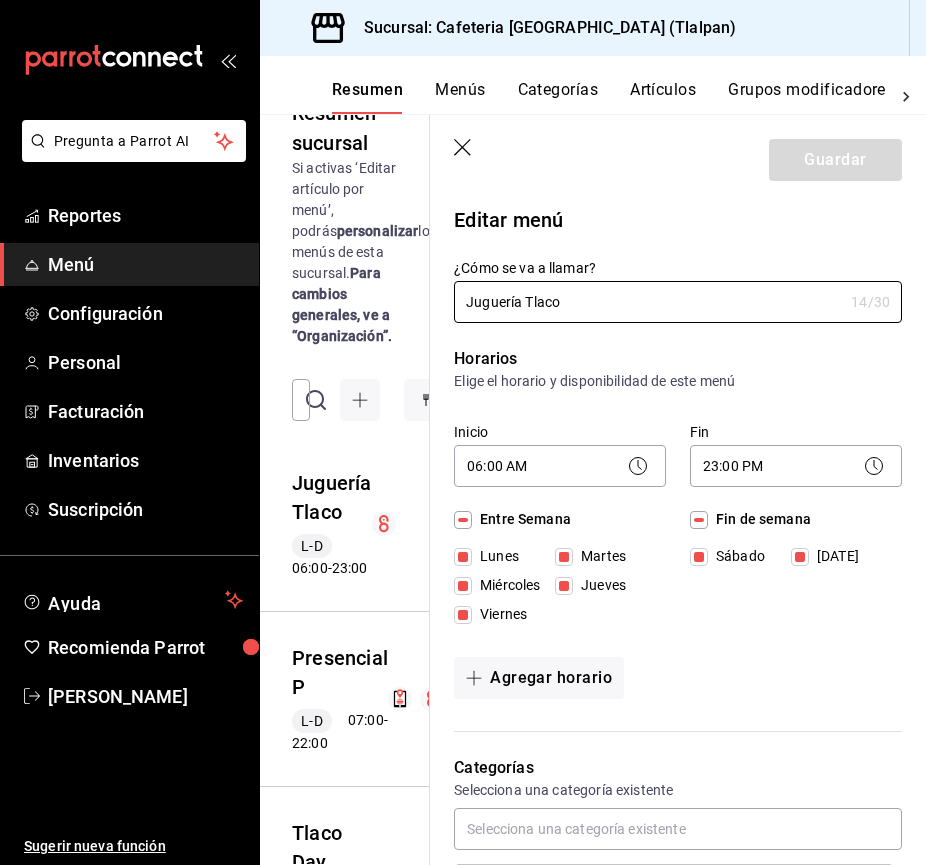 click 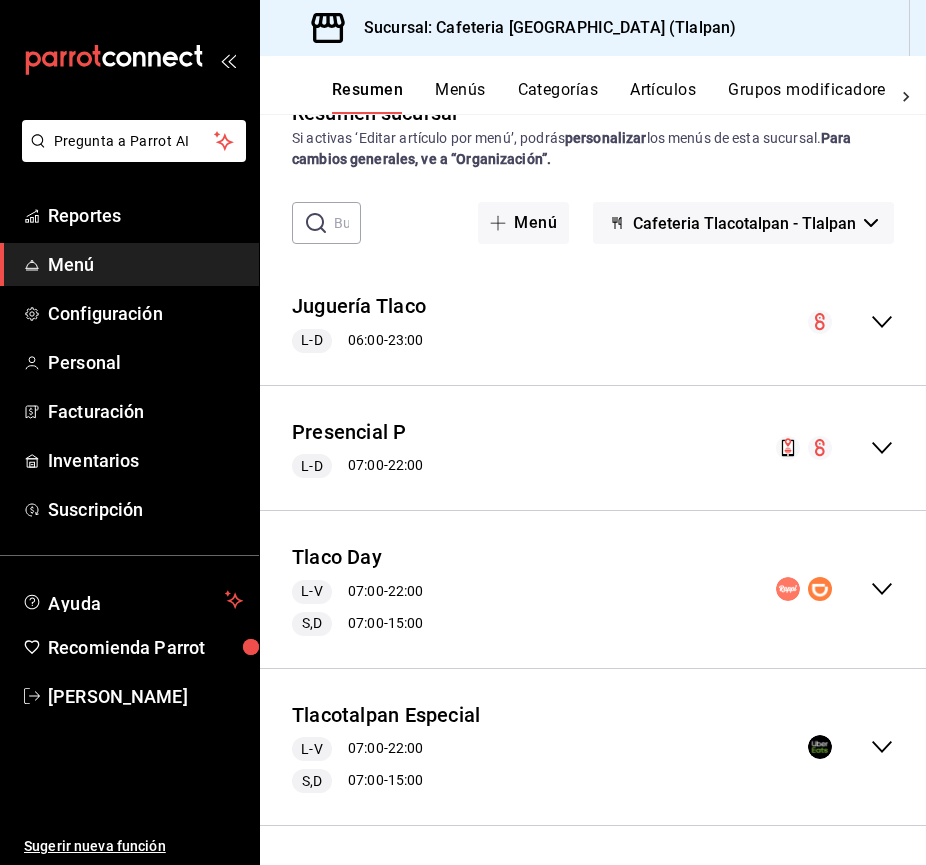 click 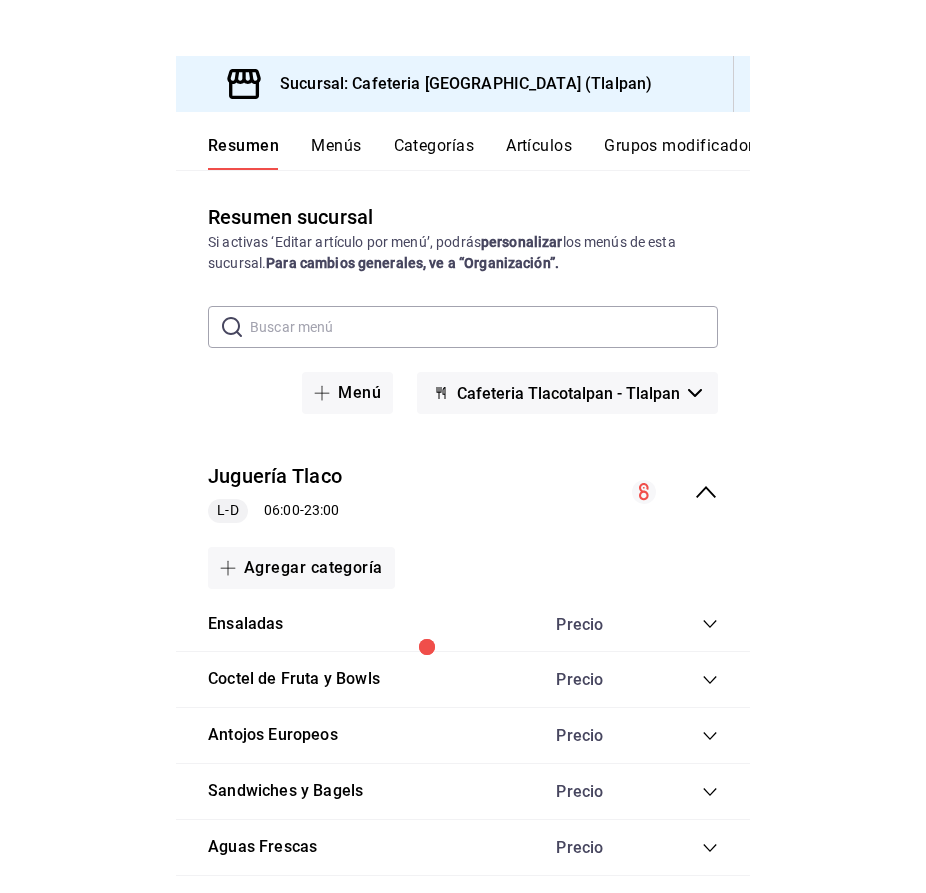 scroll, scrollTop: 0, scrollLeft: 0, axis: both 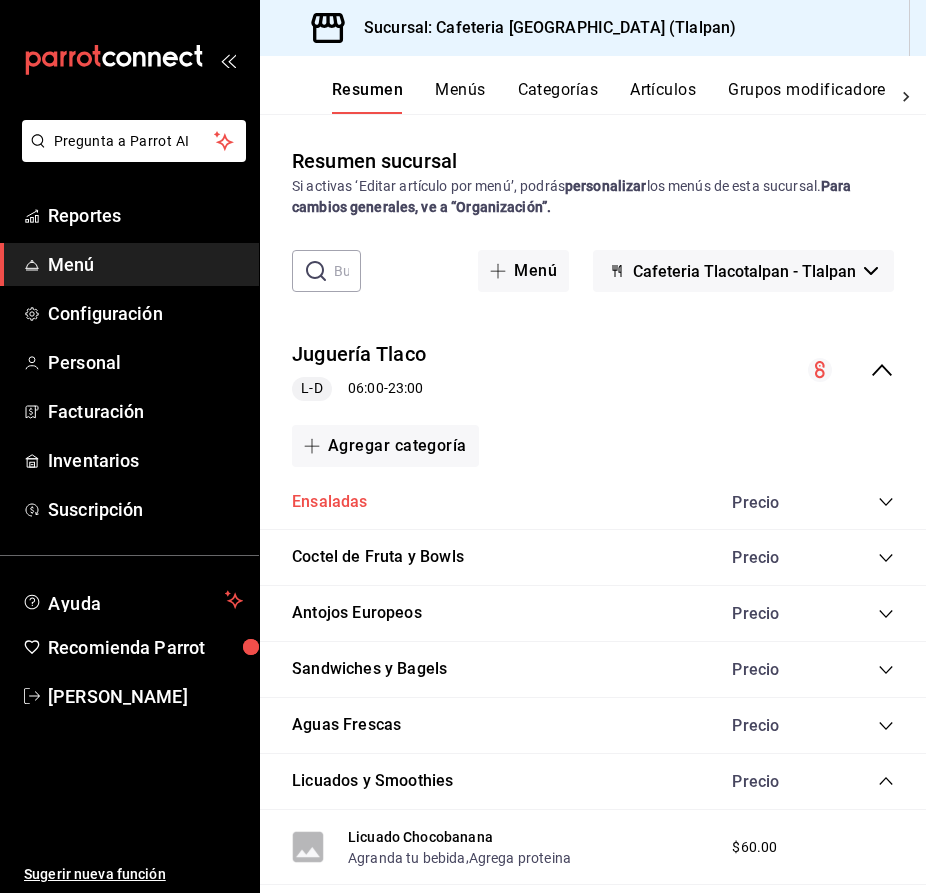 click on "Ensaladas" at bounding box center (330, 502) 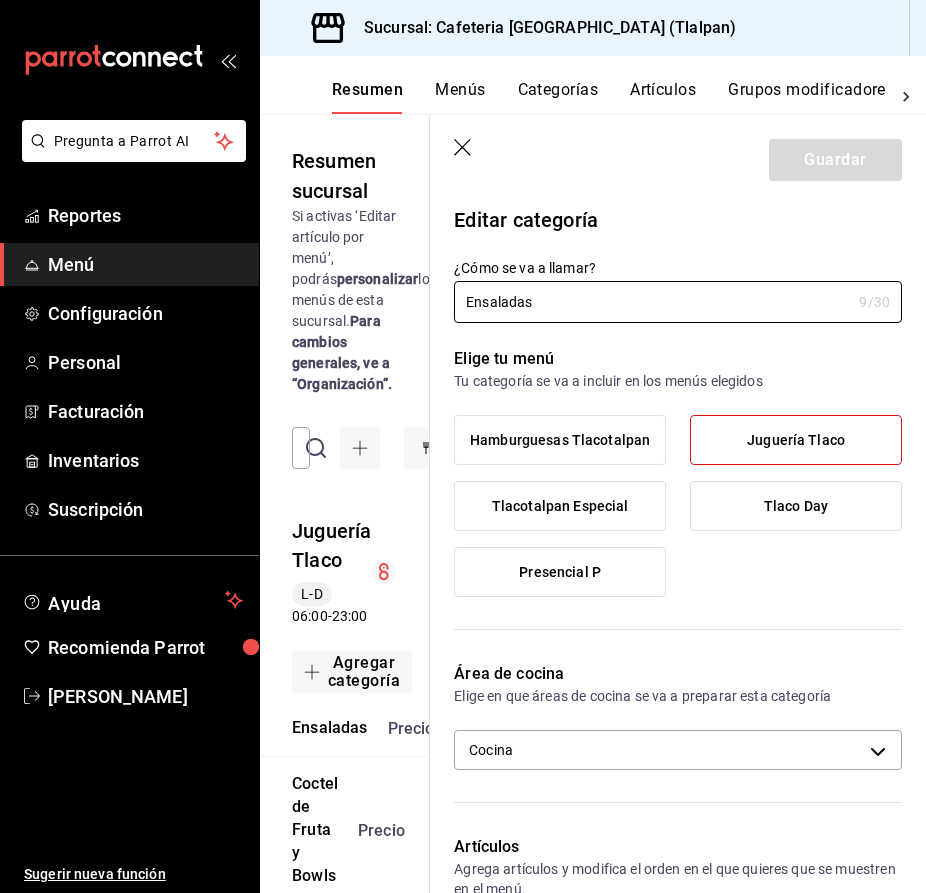 click 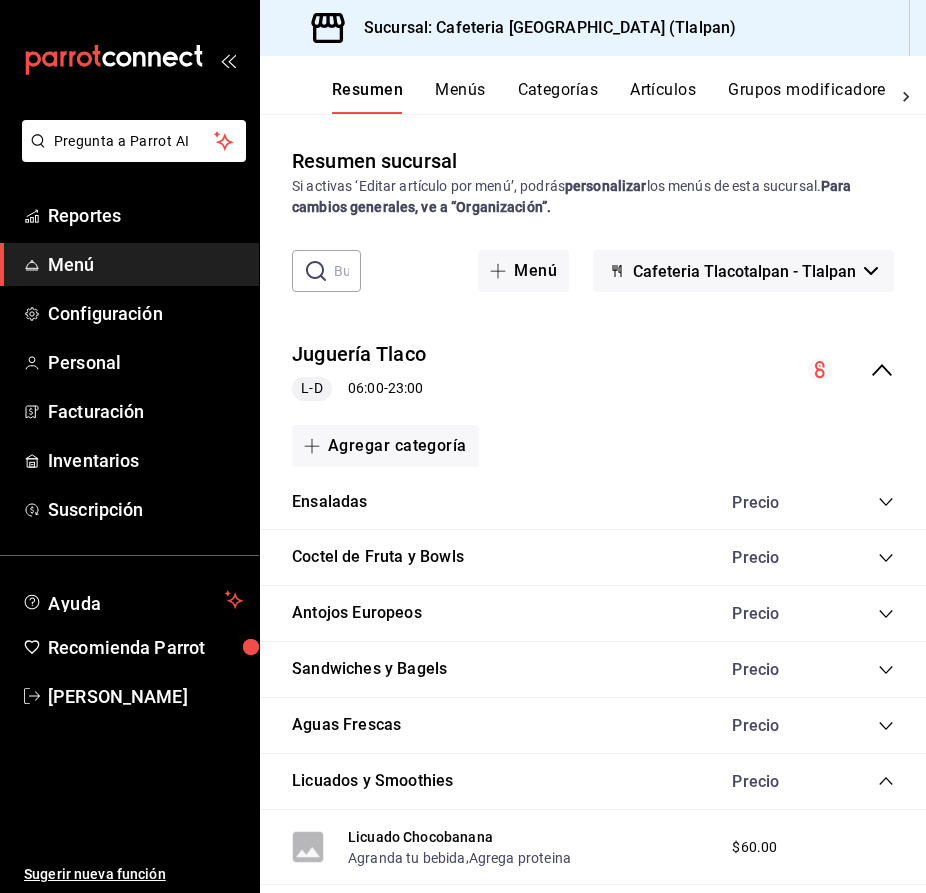 click on "Artículos" at bounding box center [663, 97] 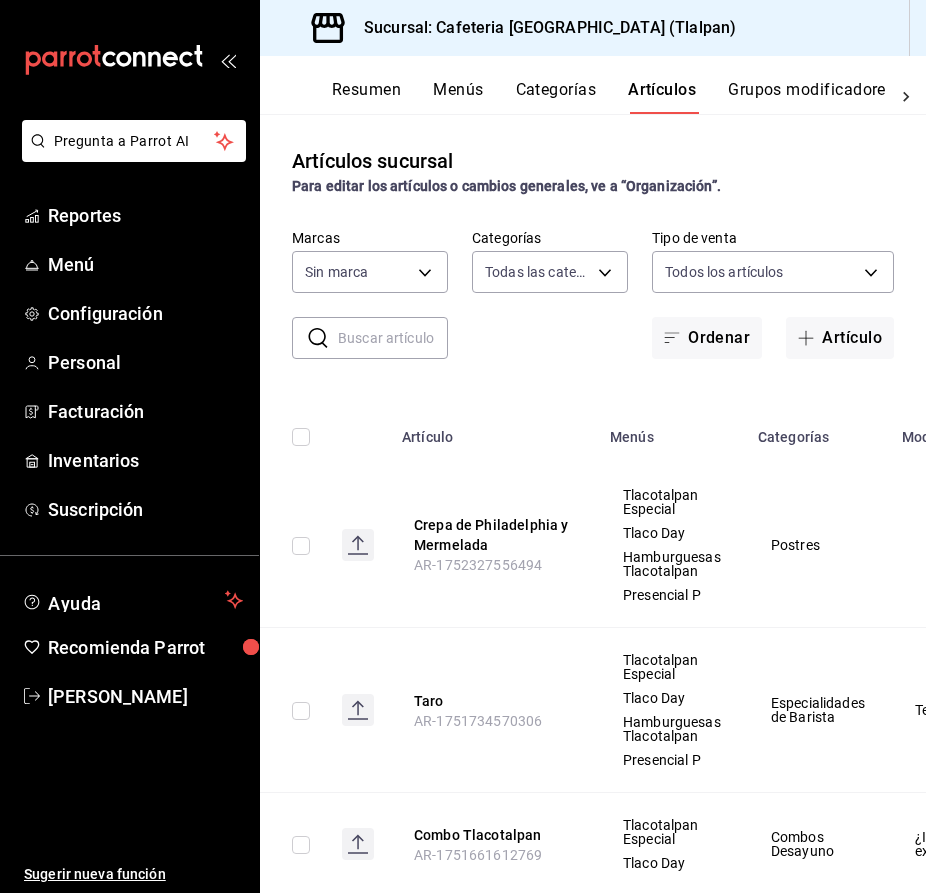 type on "ec576109-29d1-42df-b2ca-5becddbd2efe,3dfd9669-9911-4f47-a36d-8fb2dcc6eb36" 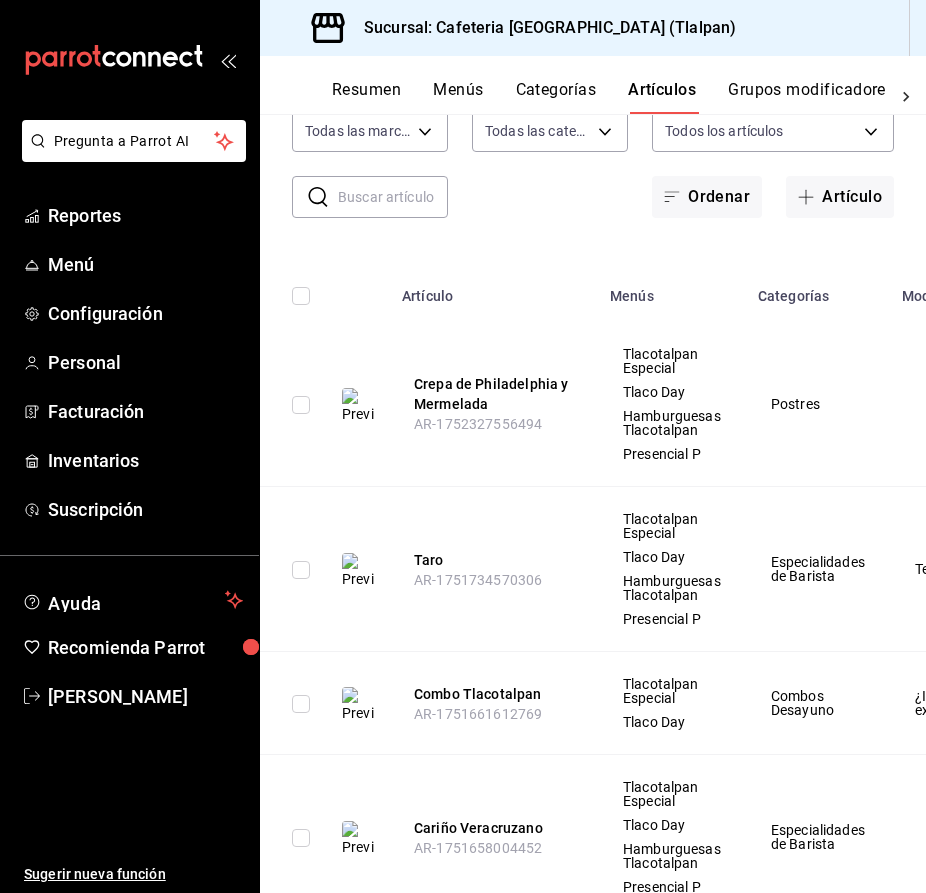 scroll, scrollTop: 0, scrollLeft: 0, axis: both 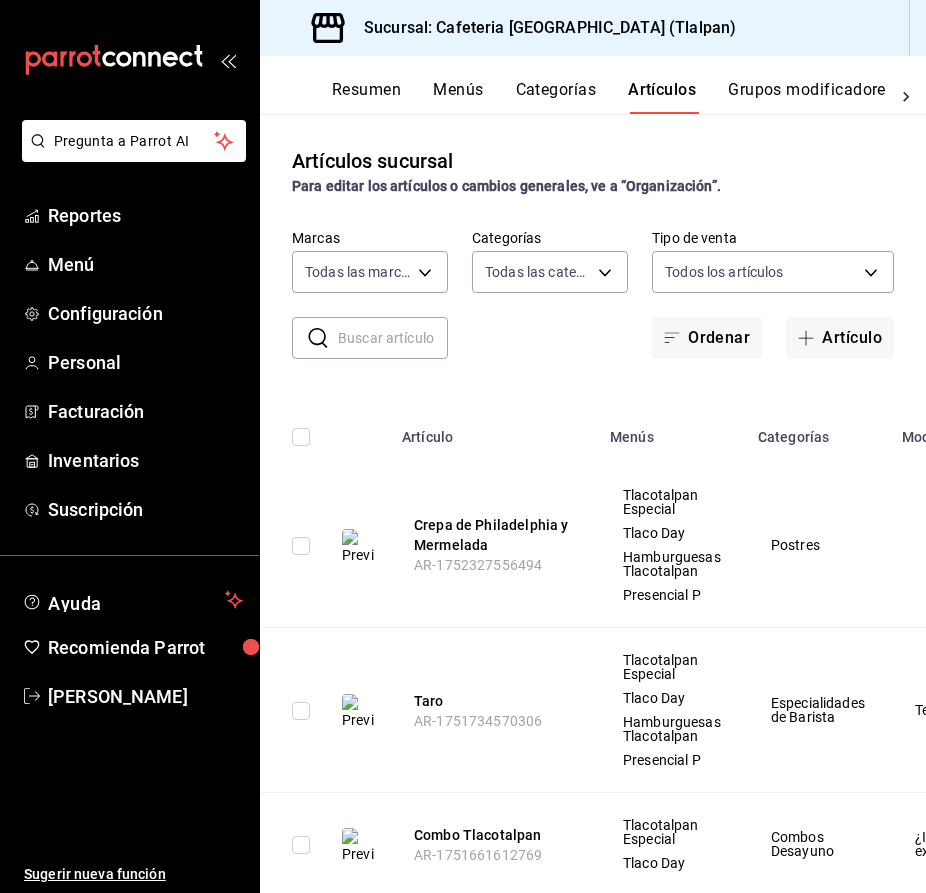 click at bounding box center [393, 338] 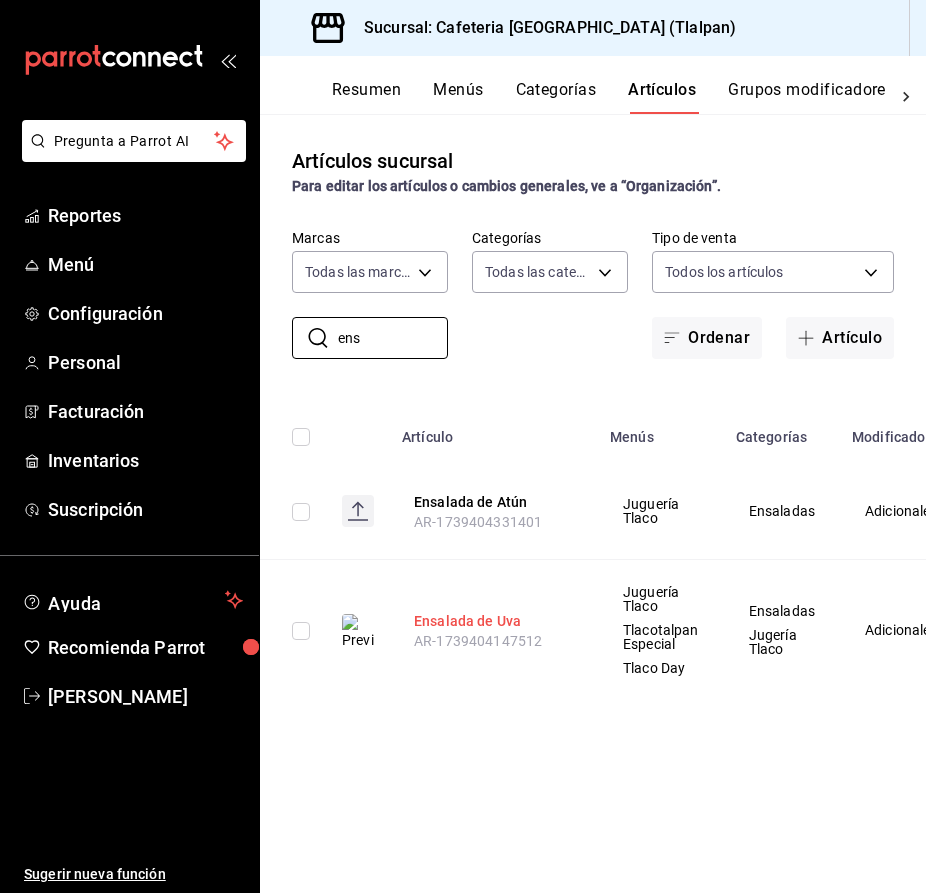 type on "ens" 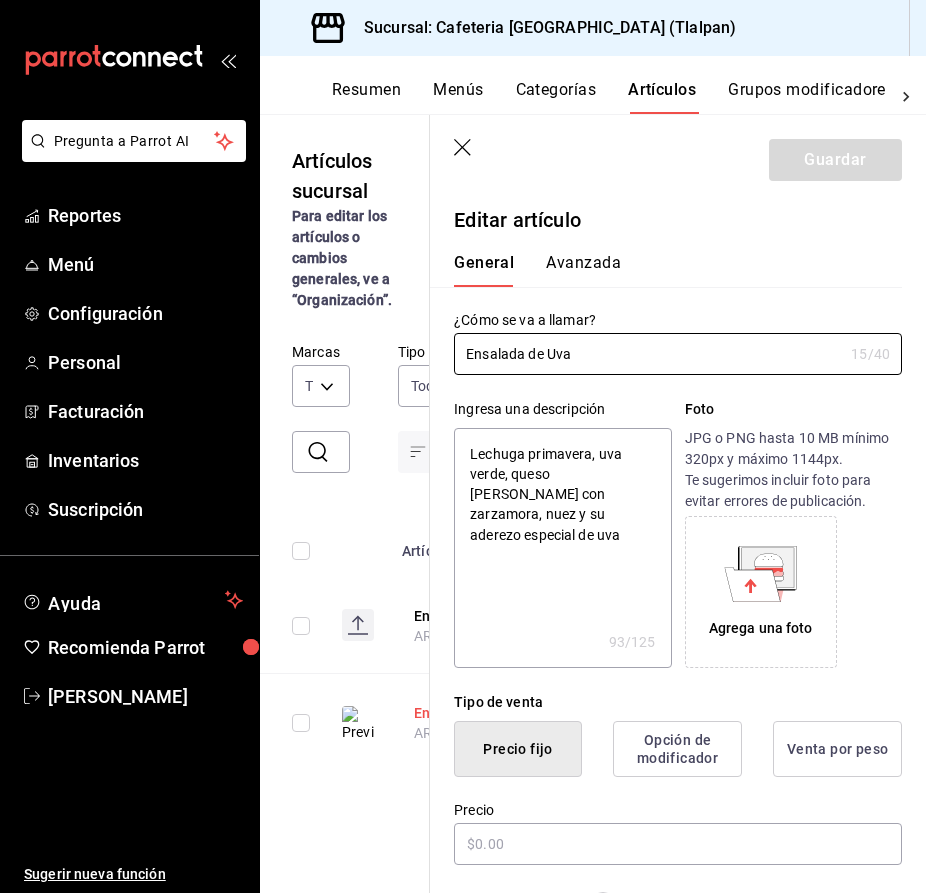 type on "x" 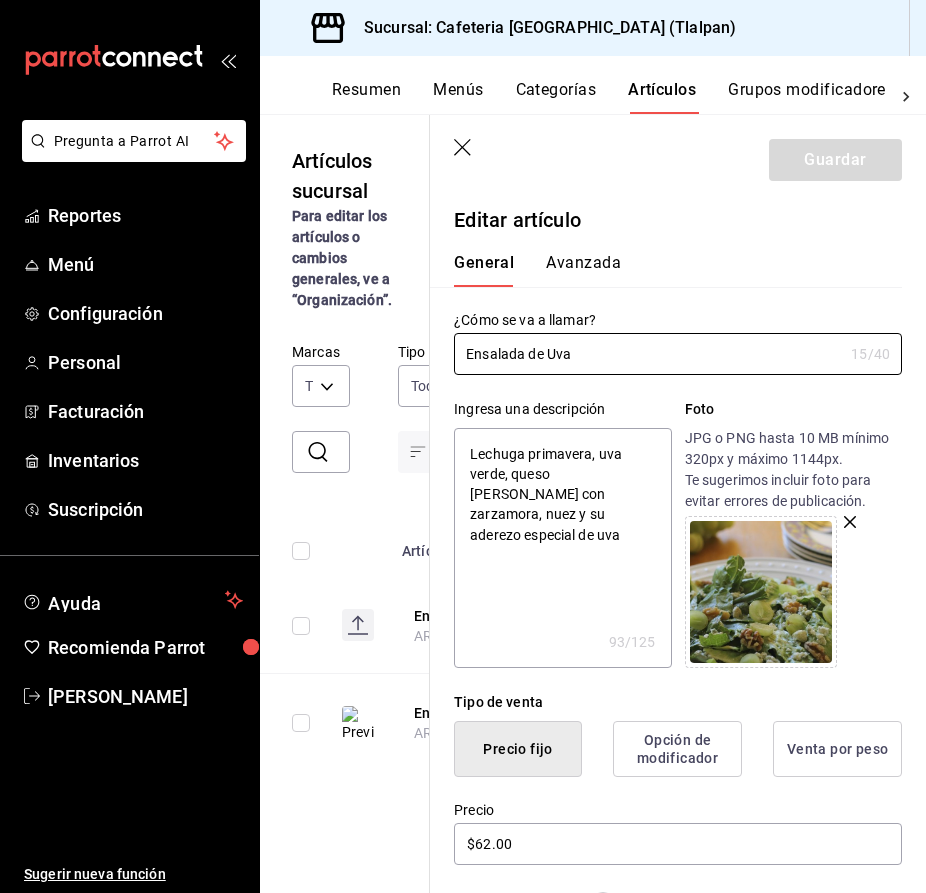 scroll, scrollTop: 0, scrollLeft: 0, axis: both 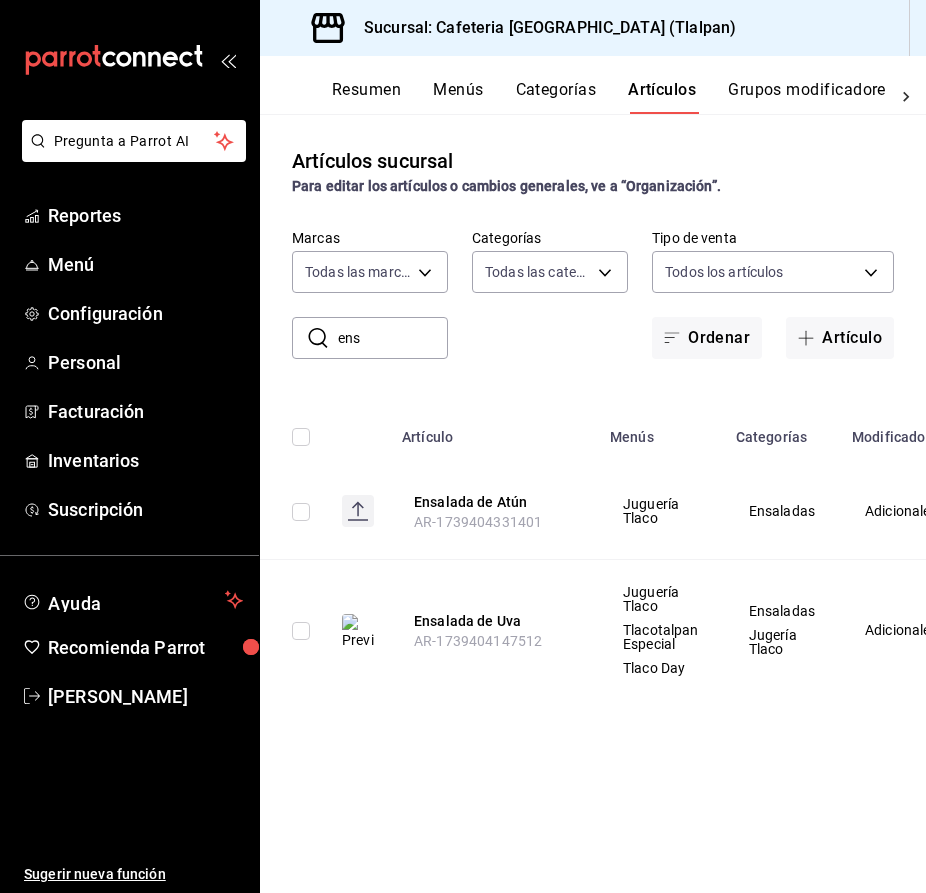 click on "ens" at bounding box center (393, 338) 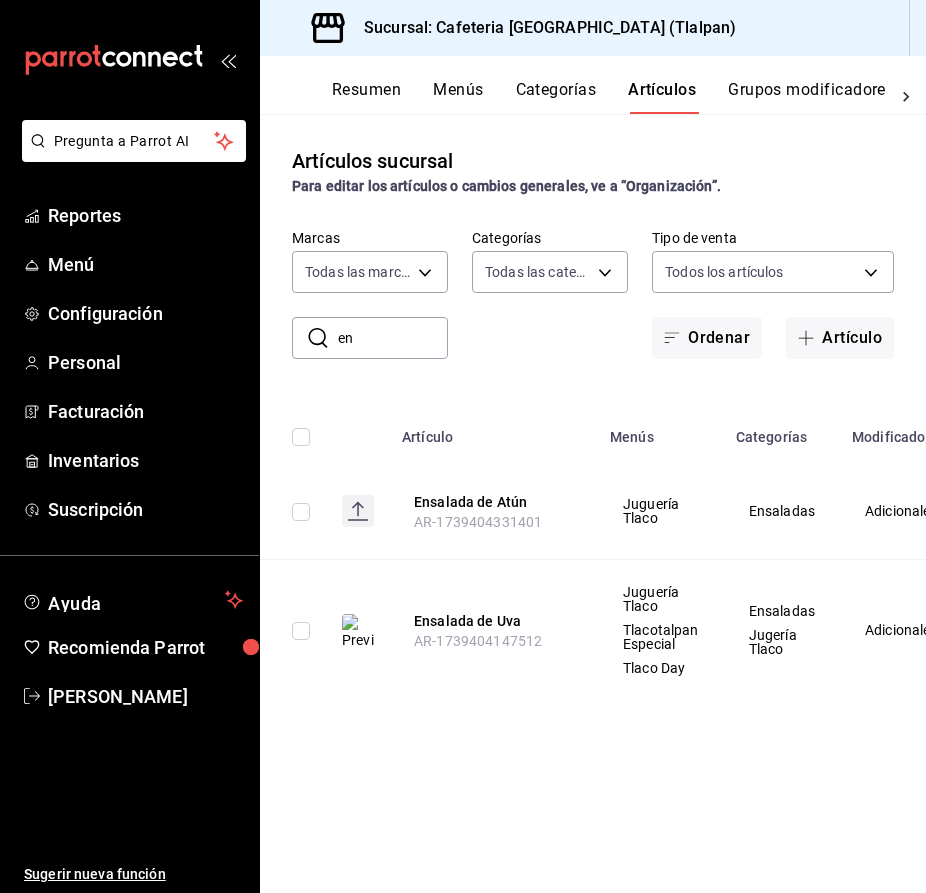 type on "e" 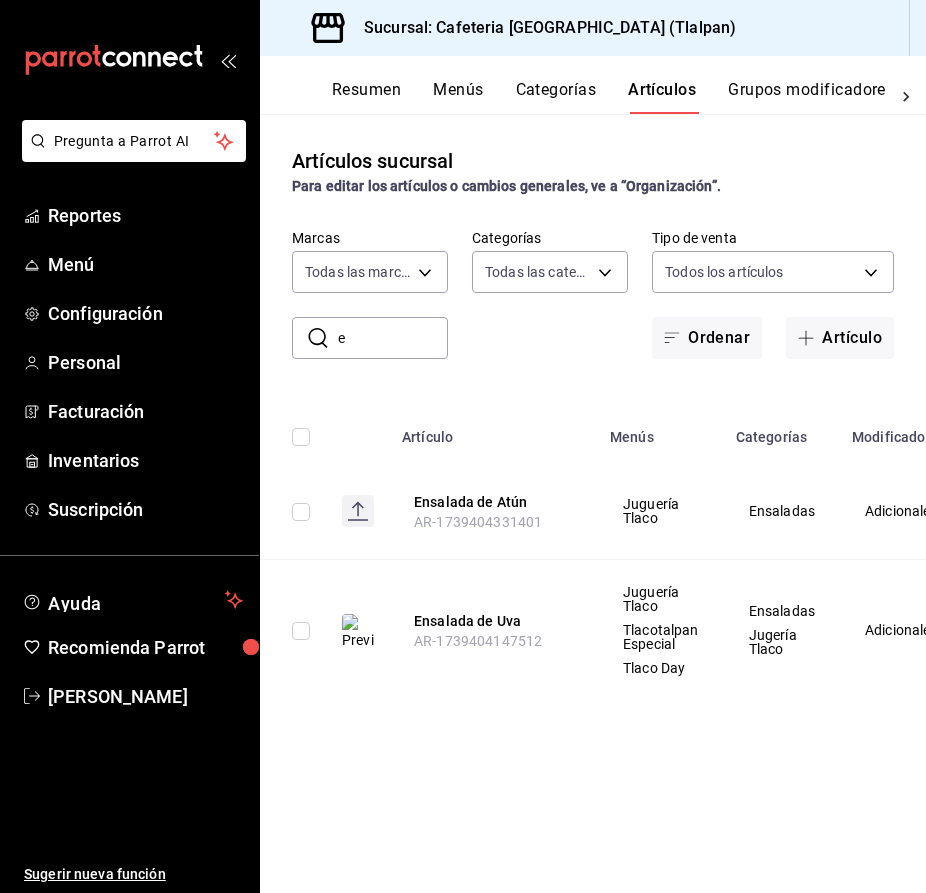 type 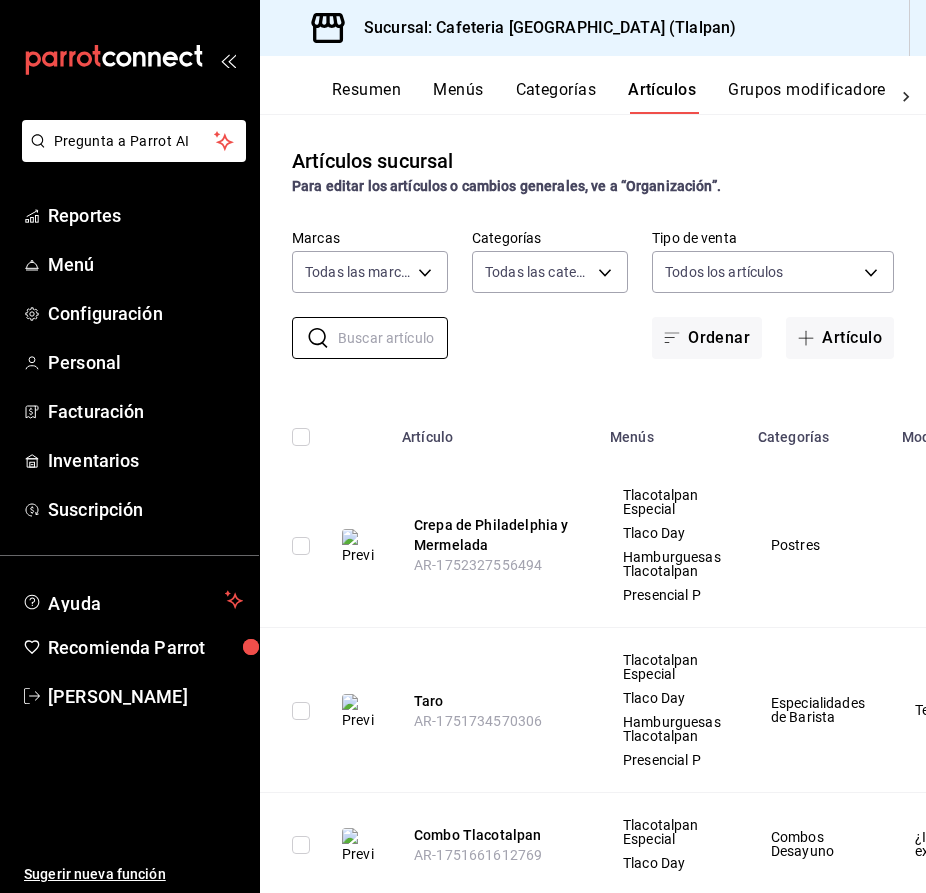 scroll, scrollTop: 0, scrollLeft: 0, axis: both 